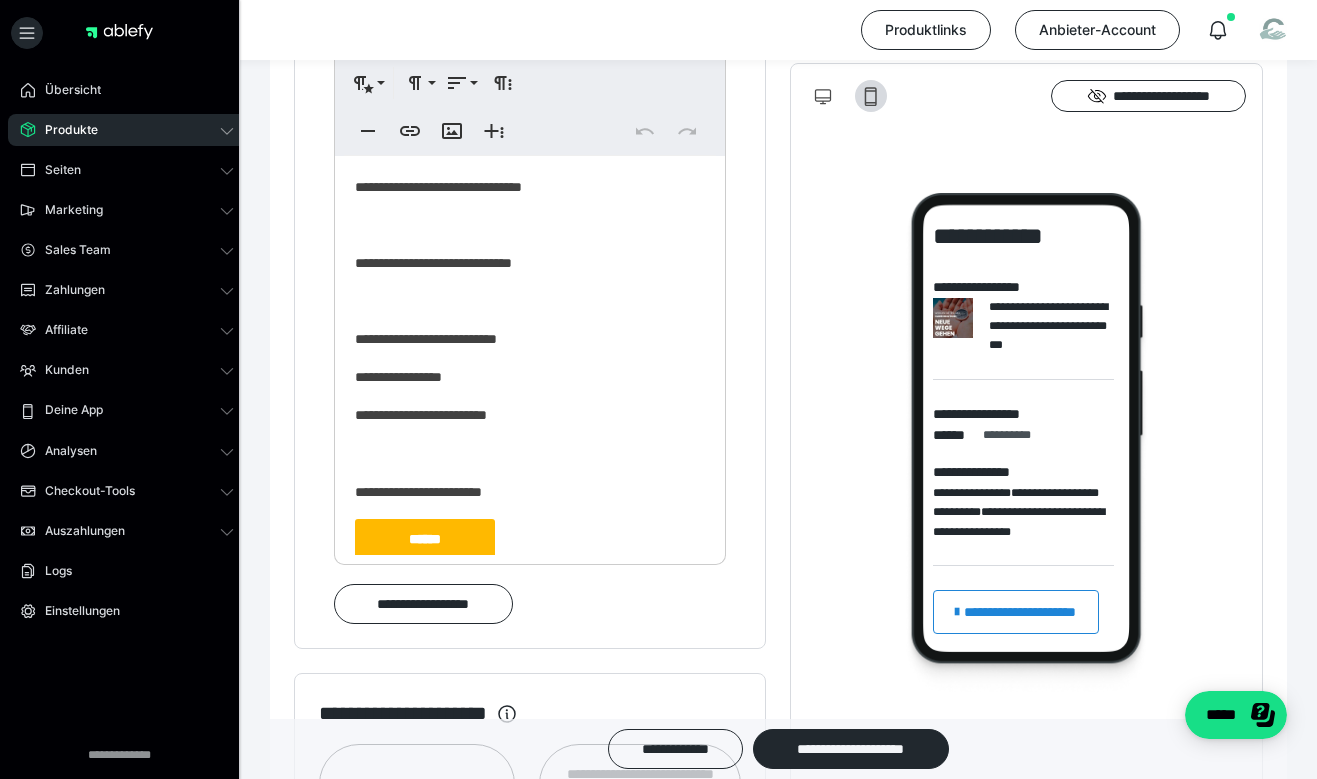 scroll, scrollTop: 0, scrollLeft: 0, axis: both 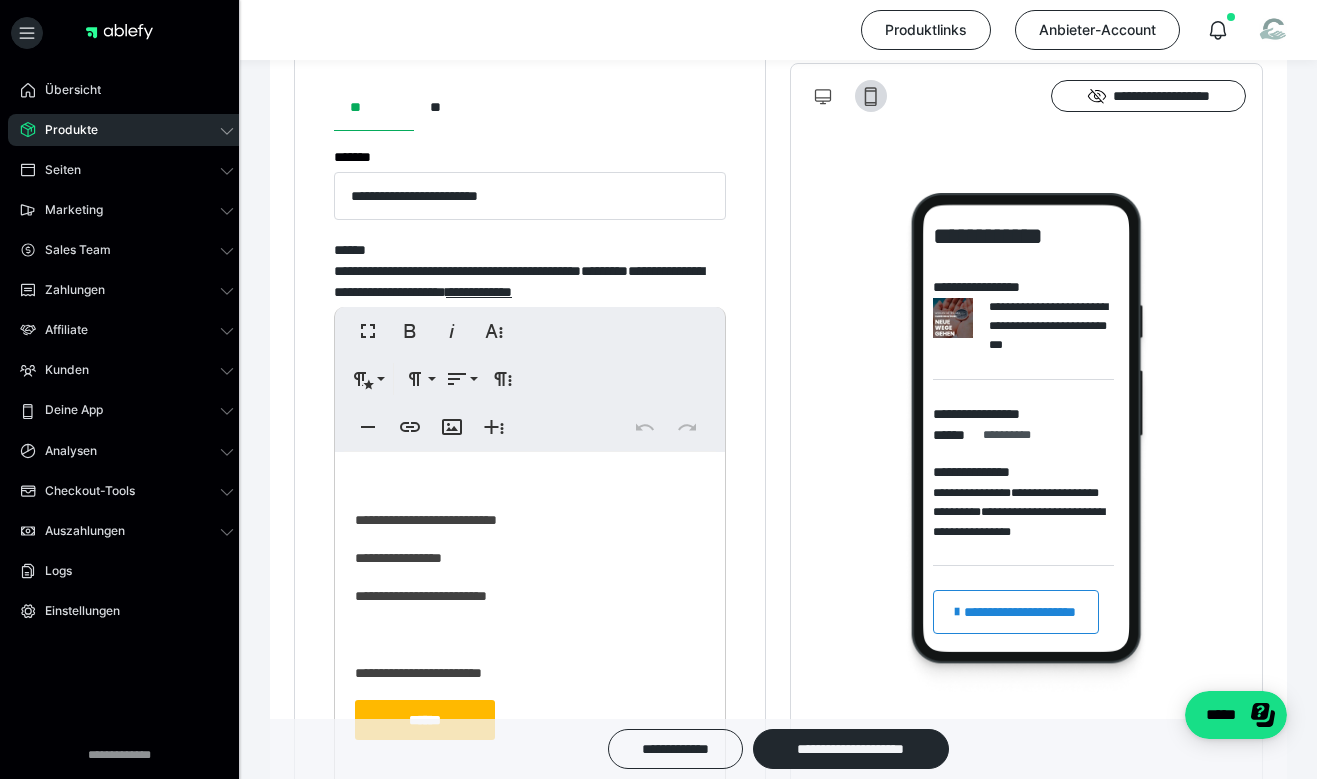 click at bounding box center [530, 634] 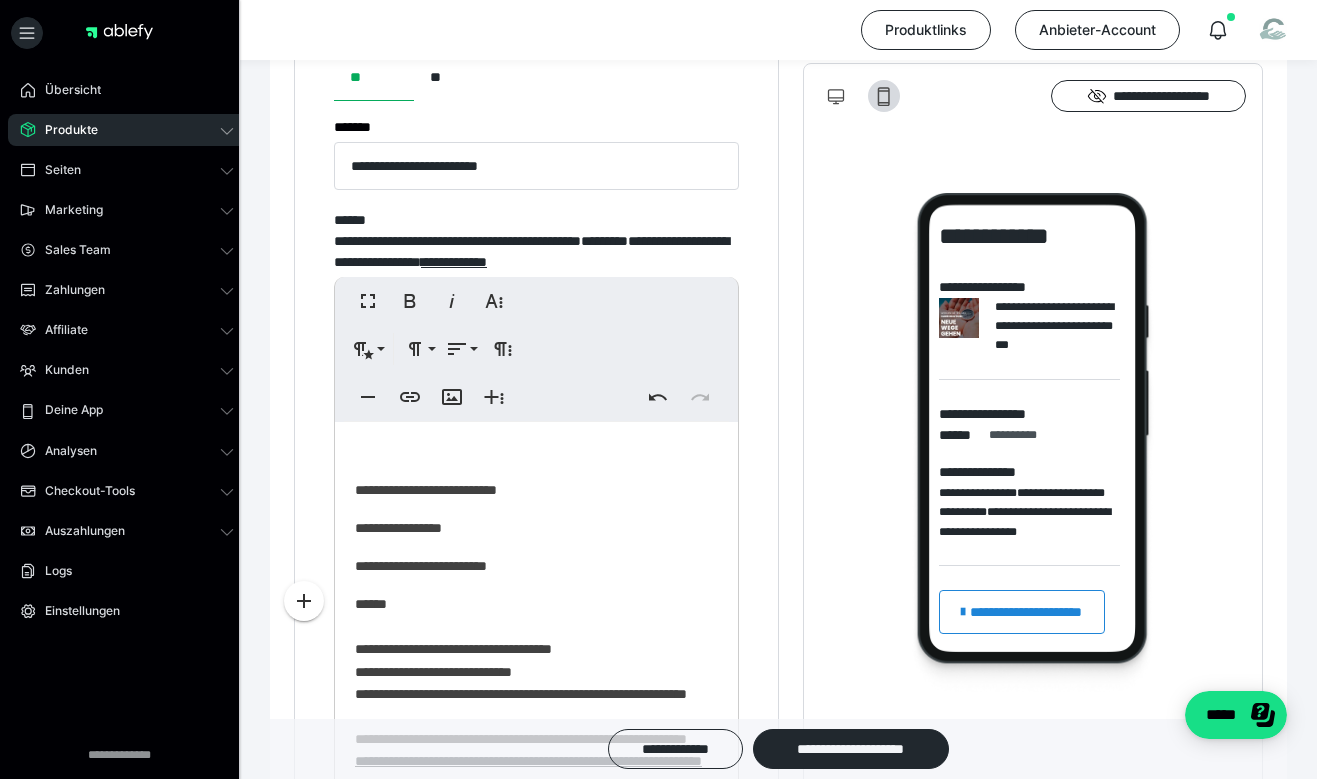 scroll, scrollTop: 5339, scrollLeft: 10, axis: both 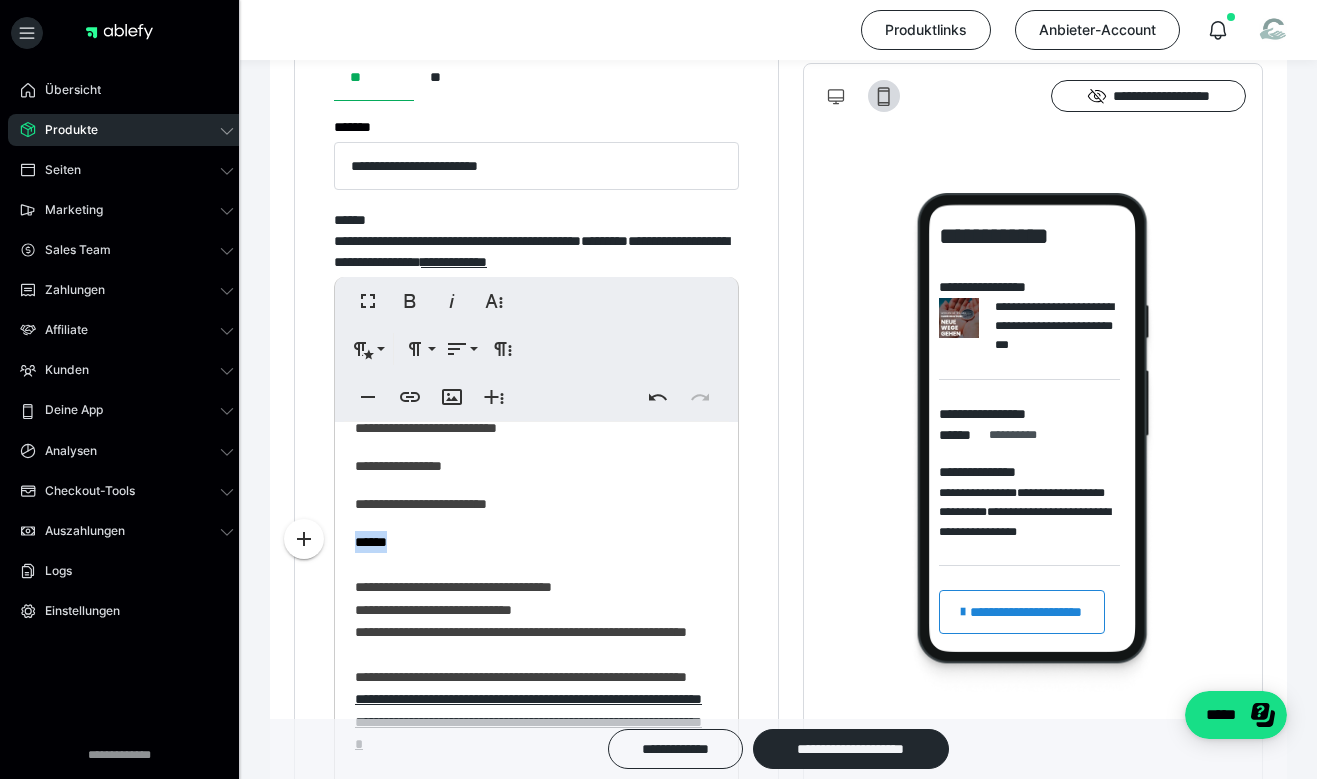 drag, startPoint x: 406, startPoint y: 558, endPoint x: 351, endPoint y: 553, distance: 55.226807 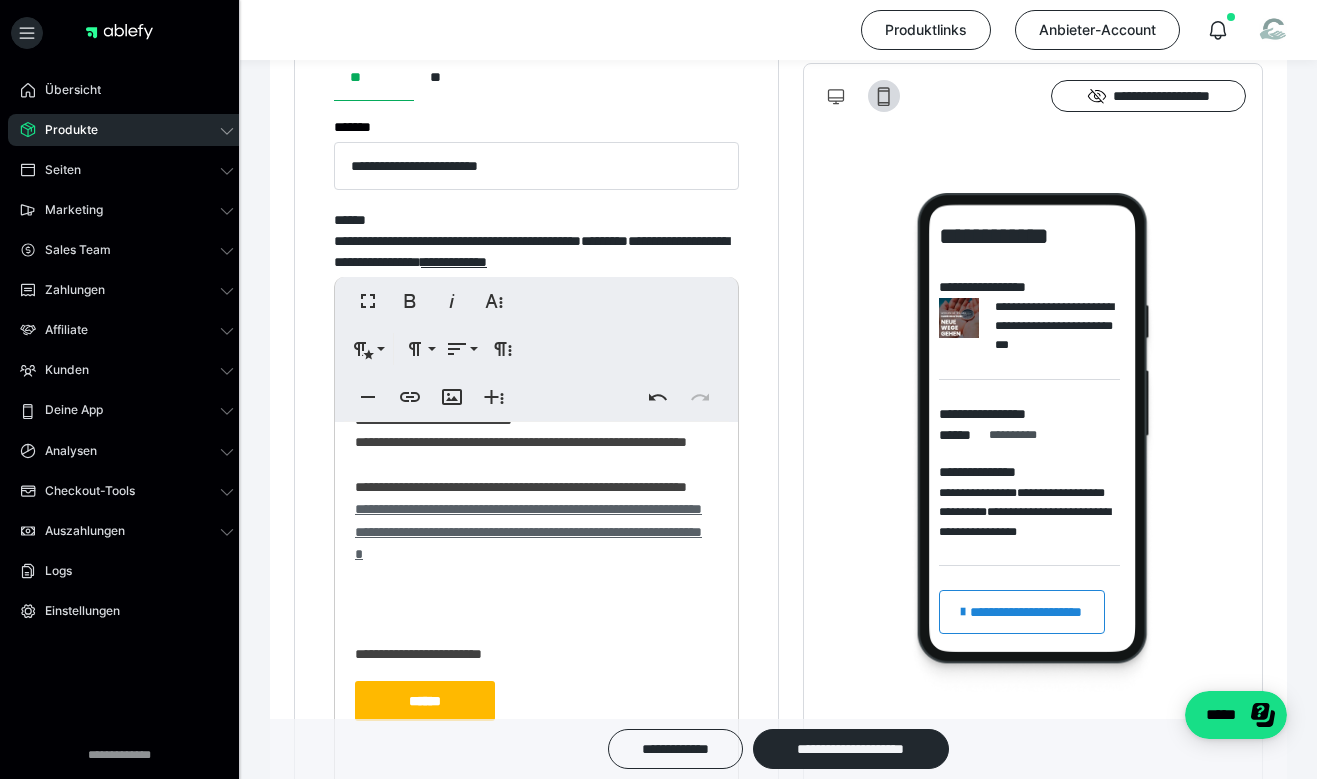 scroll, scrollTop: 341, scrollLeft: 0, axis: vertical 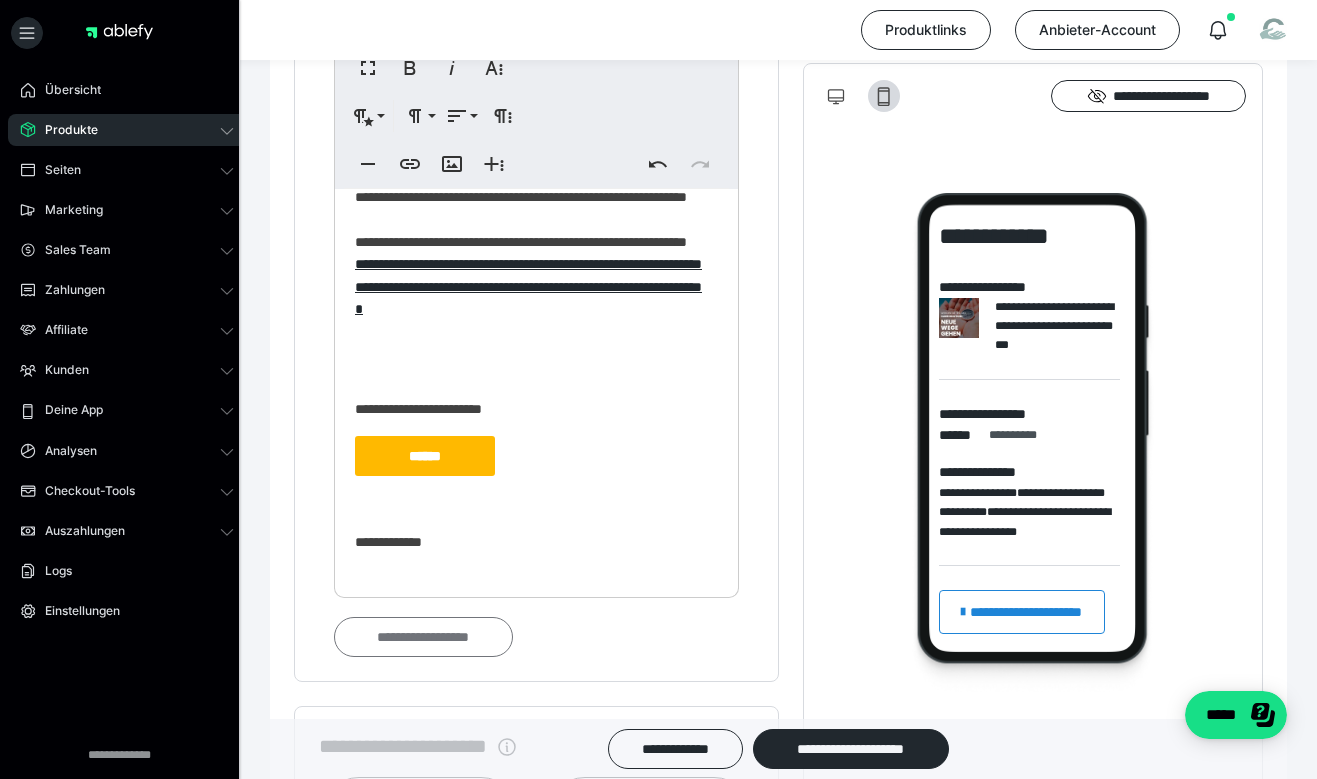 click on "**********" at bounding box center [423, 637] 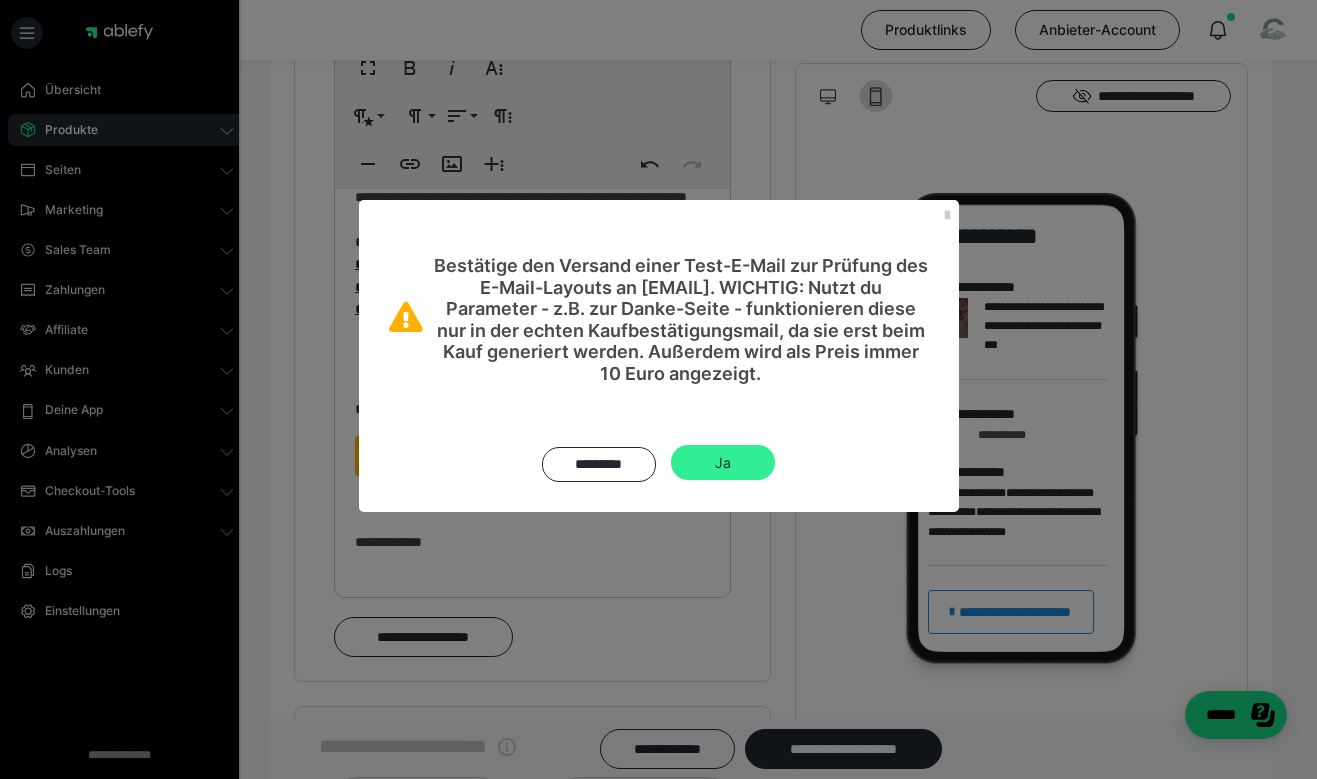 click on "Ja" at bounding box center [723, 463] 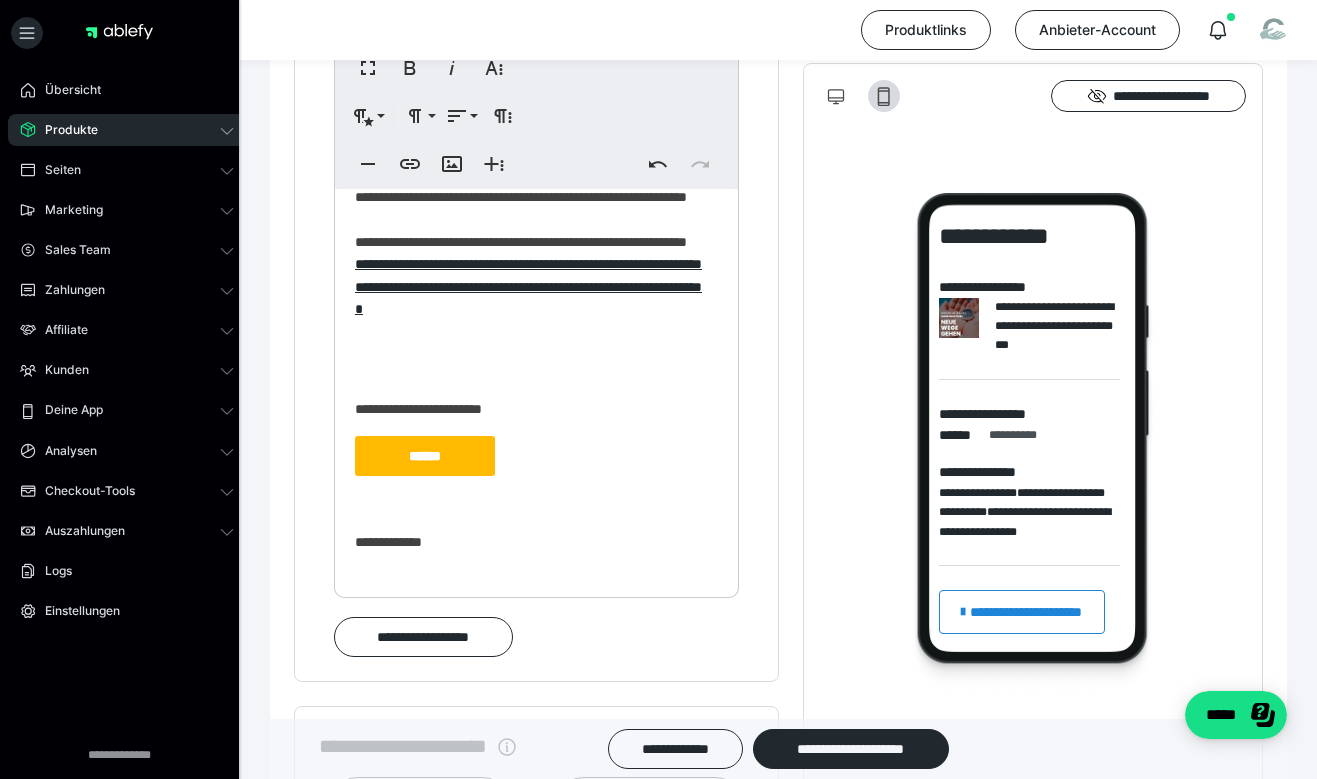 click on "**********" at bounding box center [529, 409] 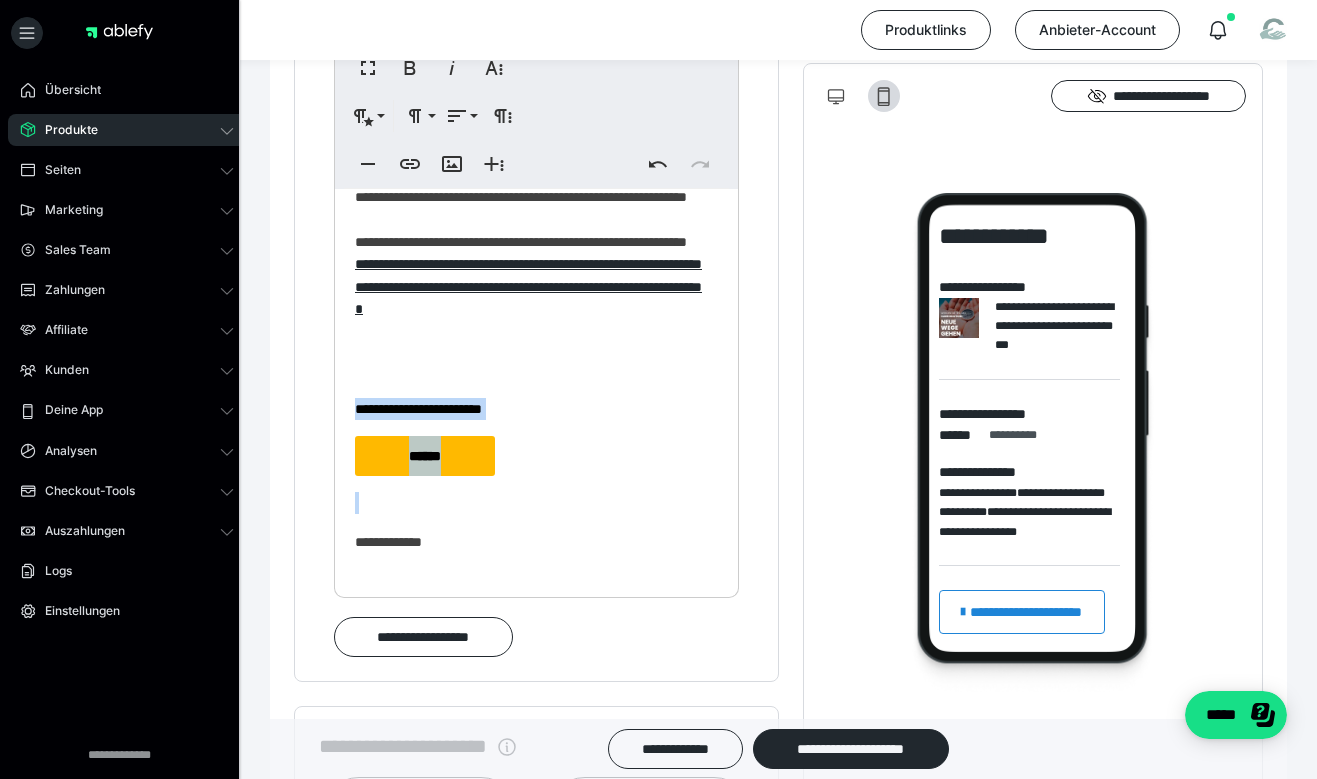 drag, startPoint x: 356, startPoint y: 423, endPoint x: 504, endPoint y: 501, distance: 167.29614 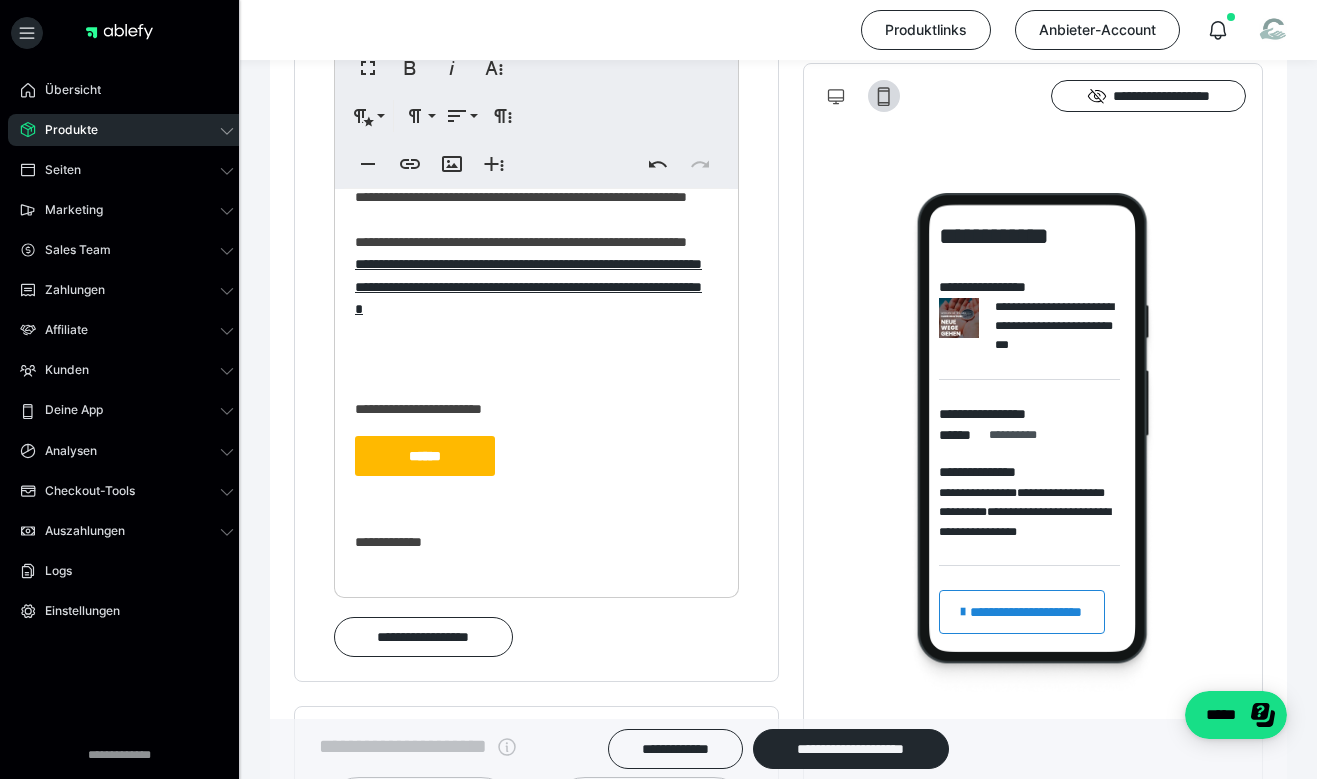 scroll, scrollTop: 285, scrollLeft: 0, axis: vertical 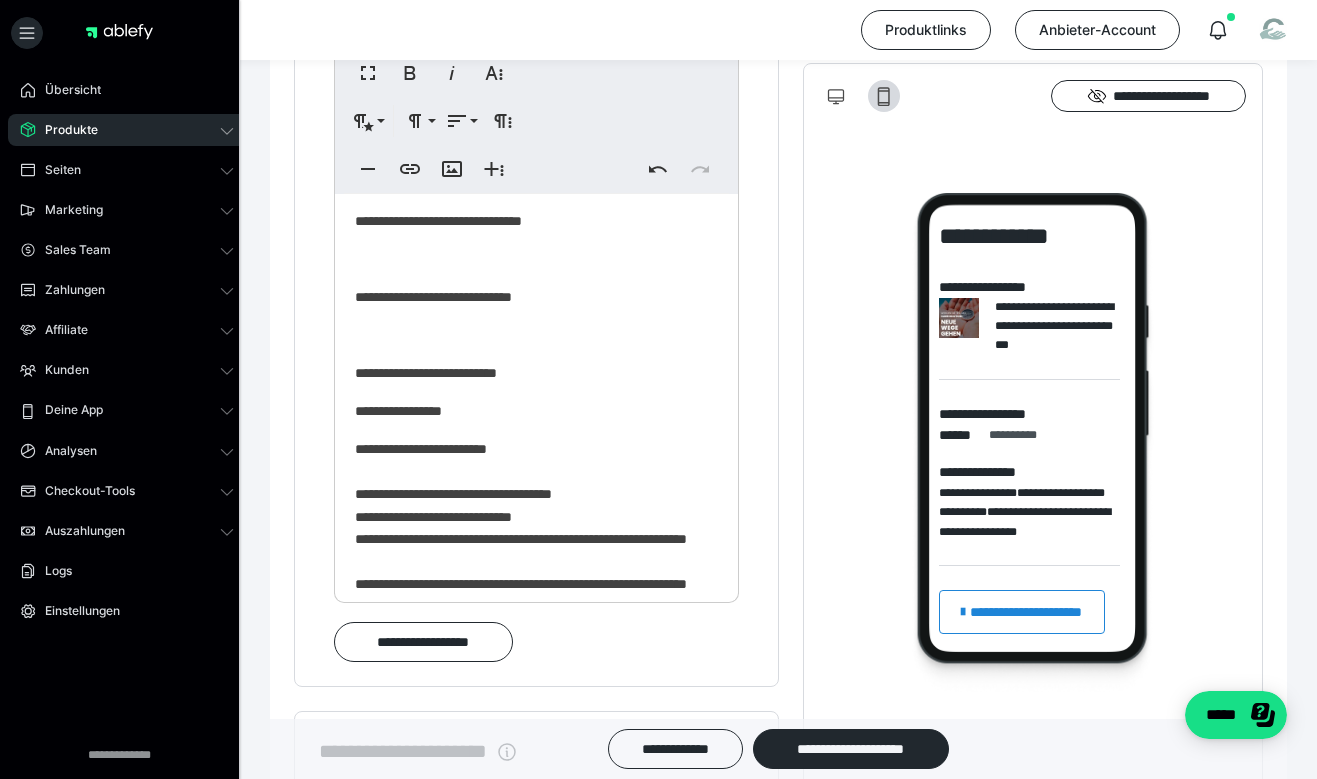 click on "**********" at bounding box center [529, 581] 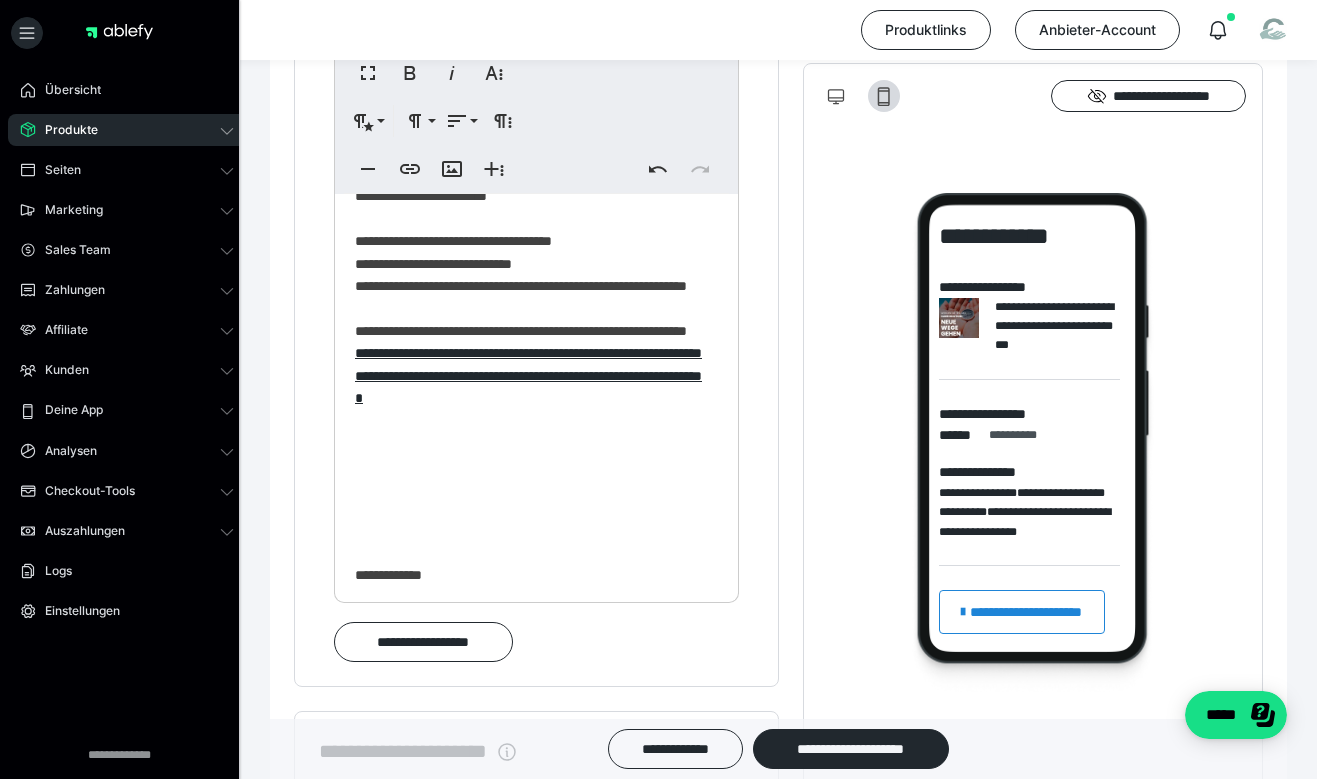 scroll, scrollTop: 261, scrollLeft: 0, axis: vertical 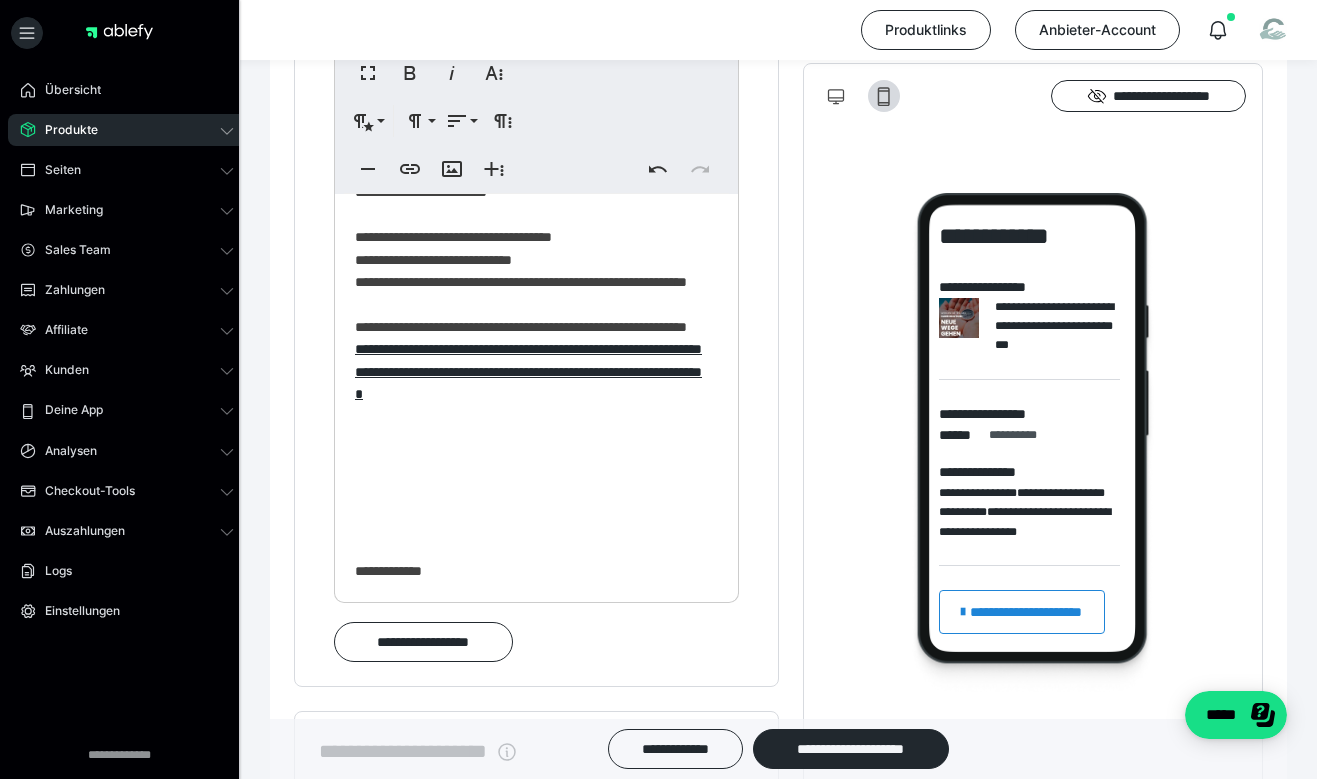 click at bounding box center [529, 494] 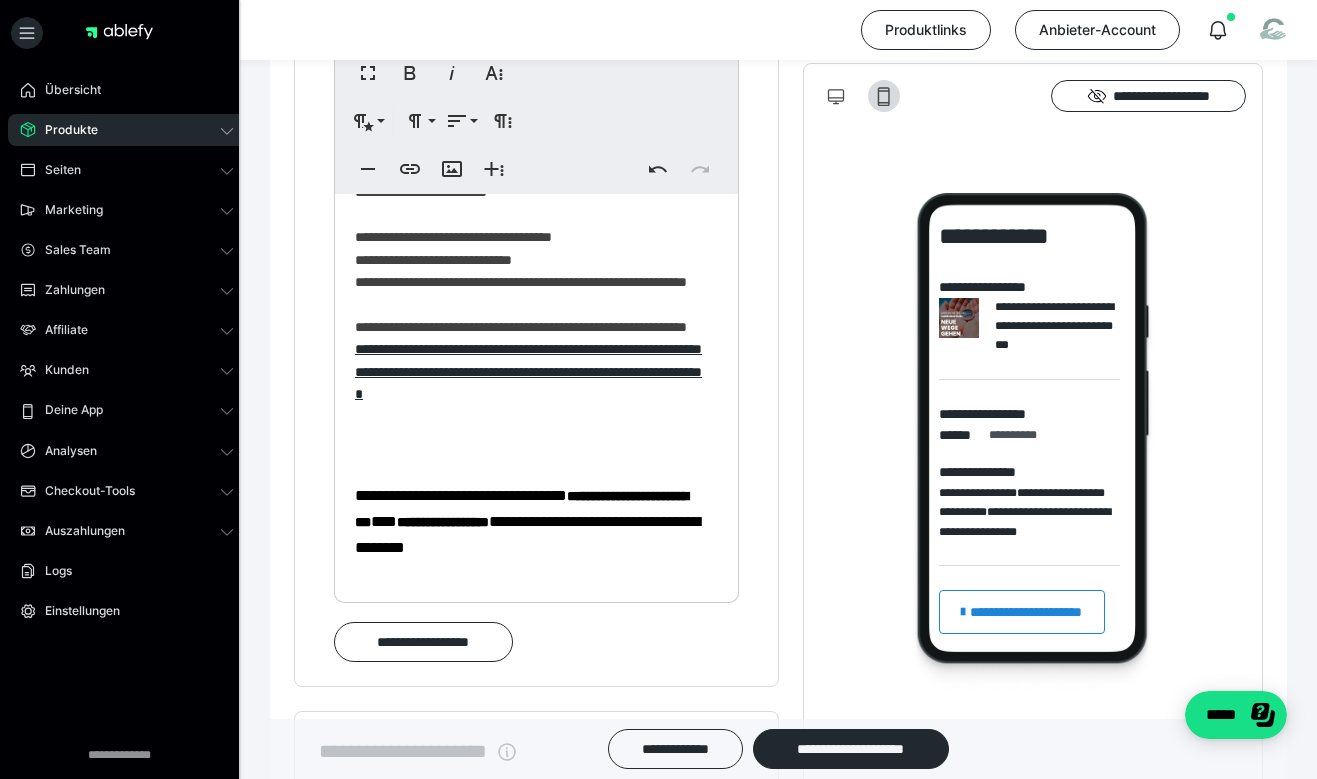 click on "**********" at bounding box center [529, 324] 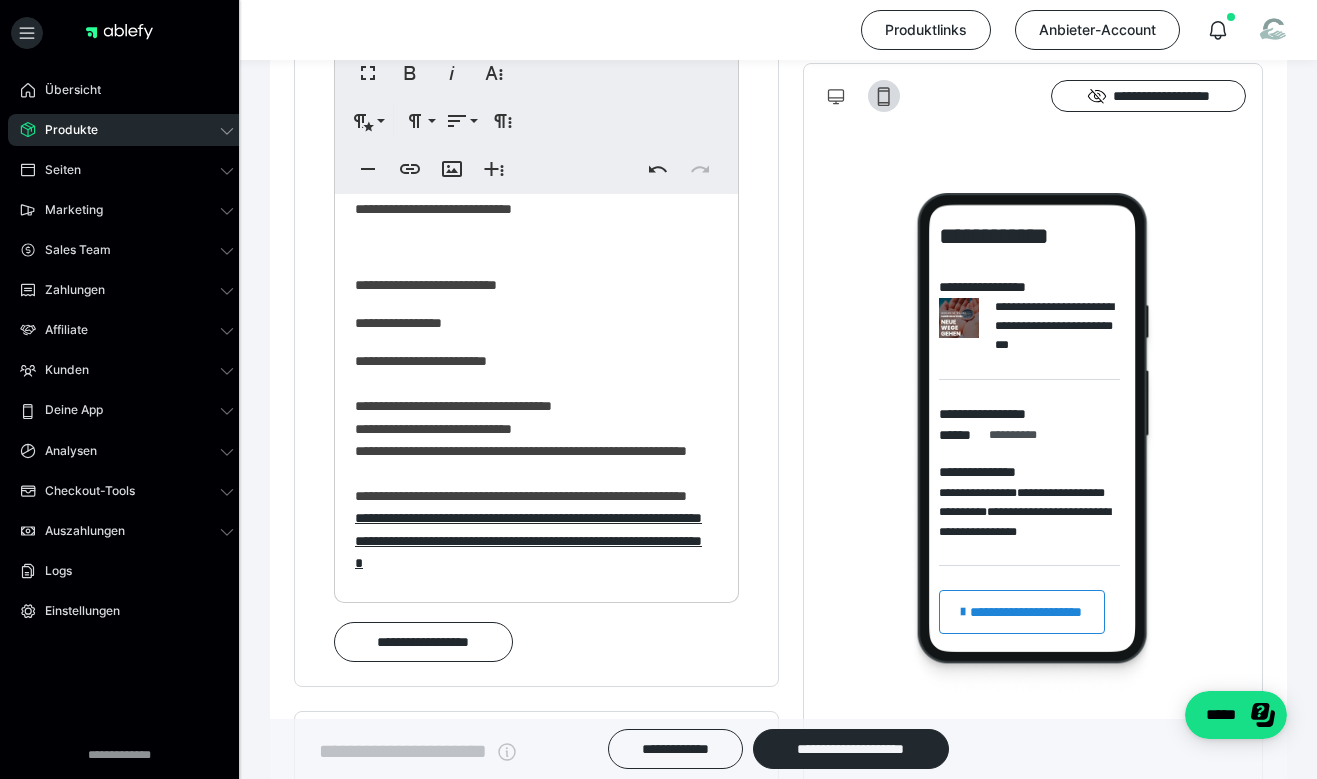 scroll, scrollTop: 0, scrollLeft: 0, axis: both 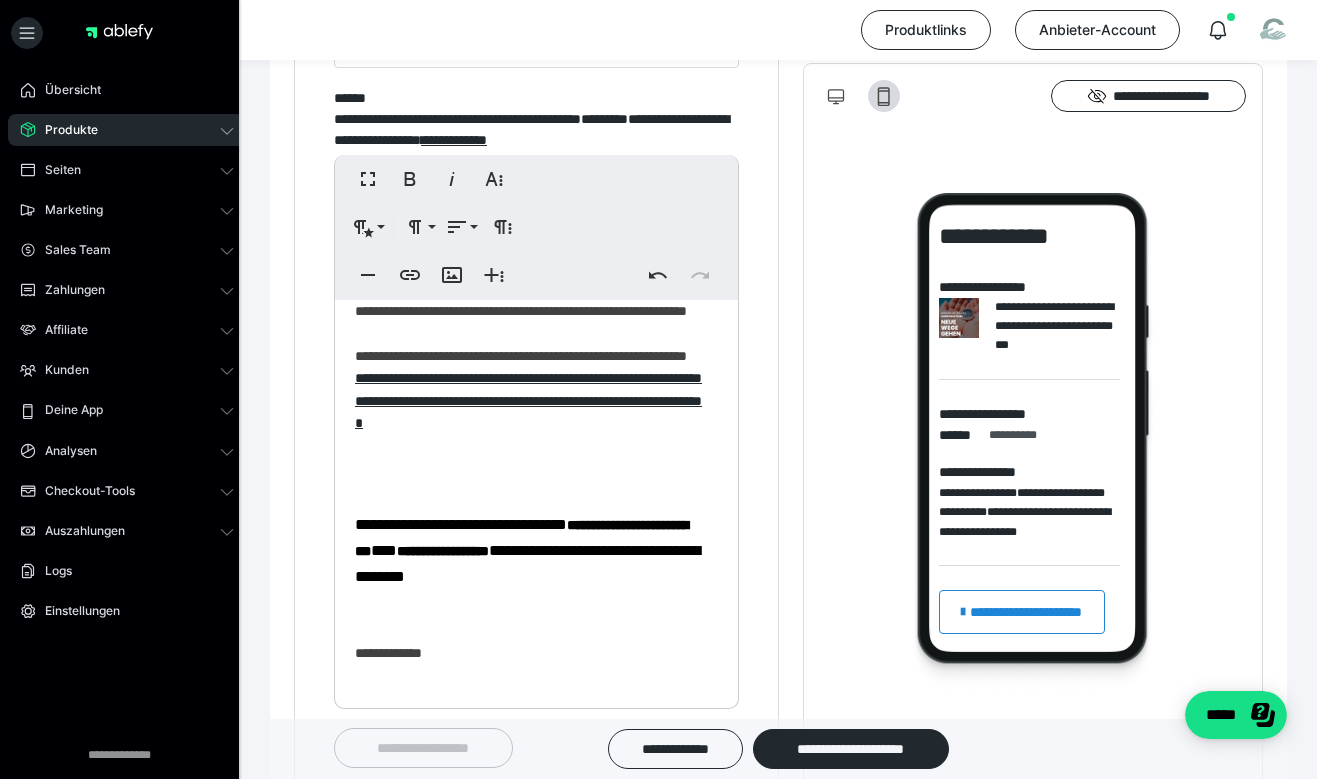 click on "**********" at bounding box center (536, 331) 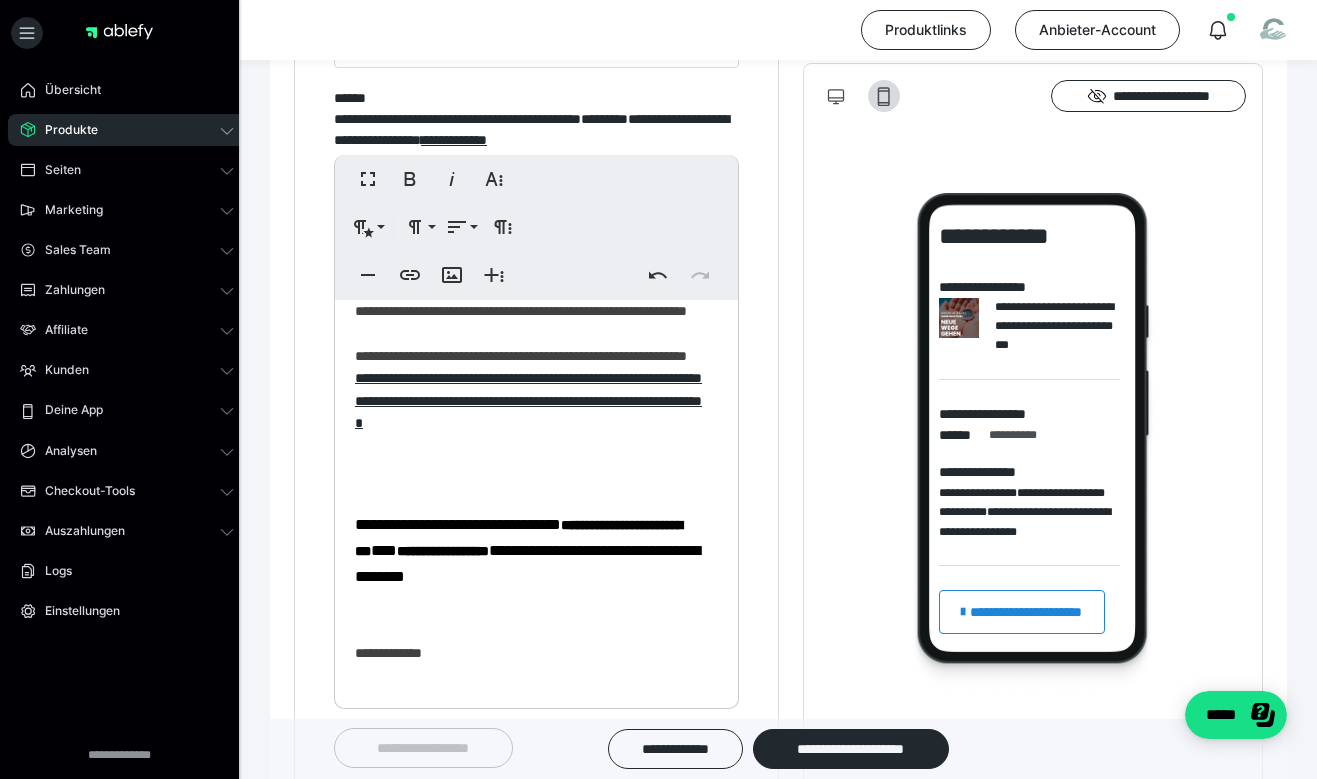 type 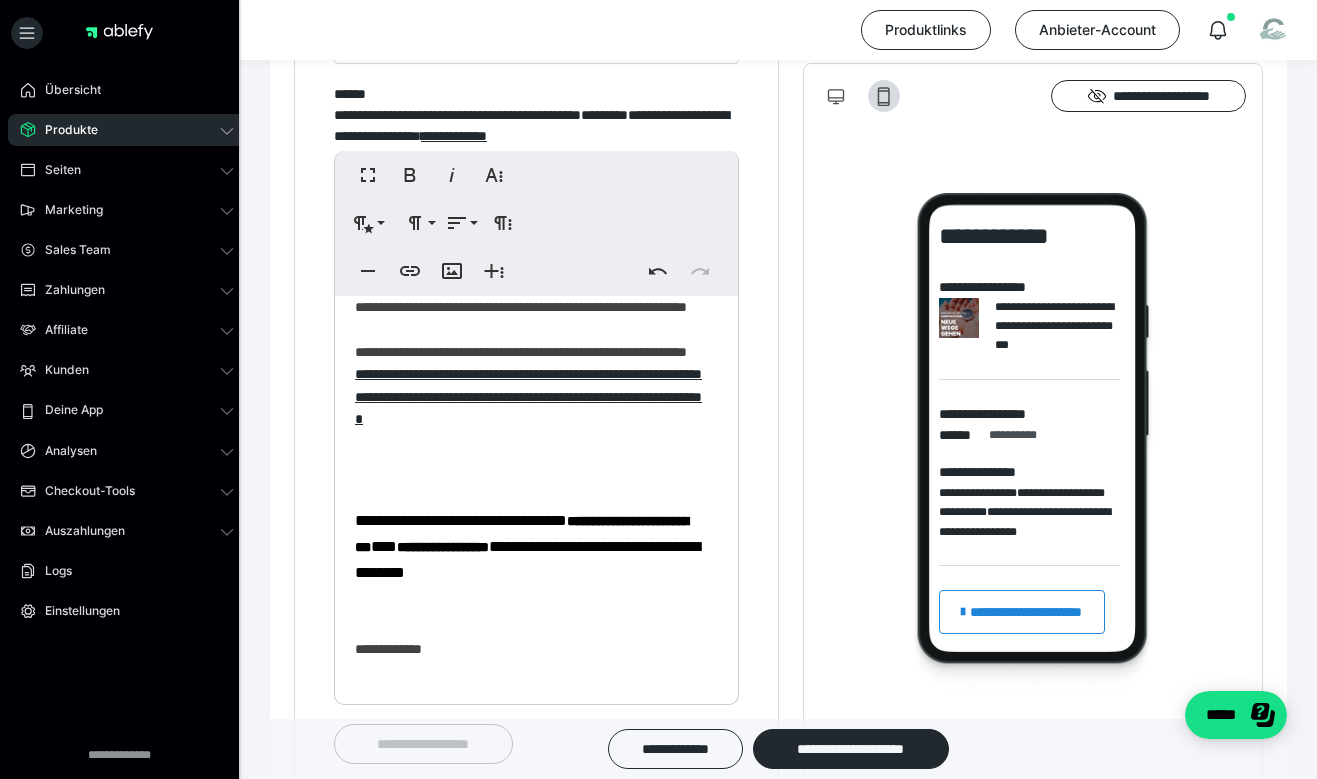 scroll, scrollTop: 1332, scrollLeft: 0, axis: vertical 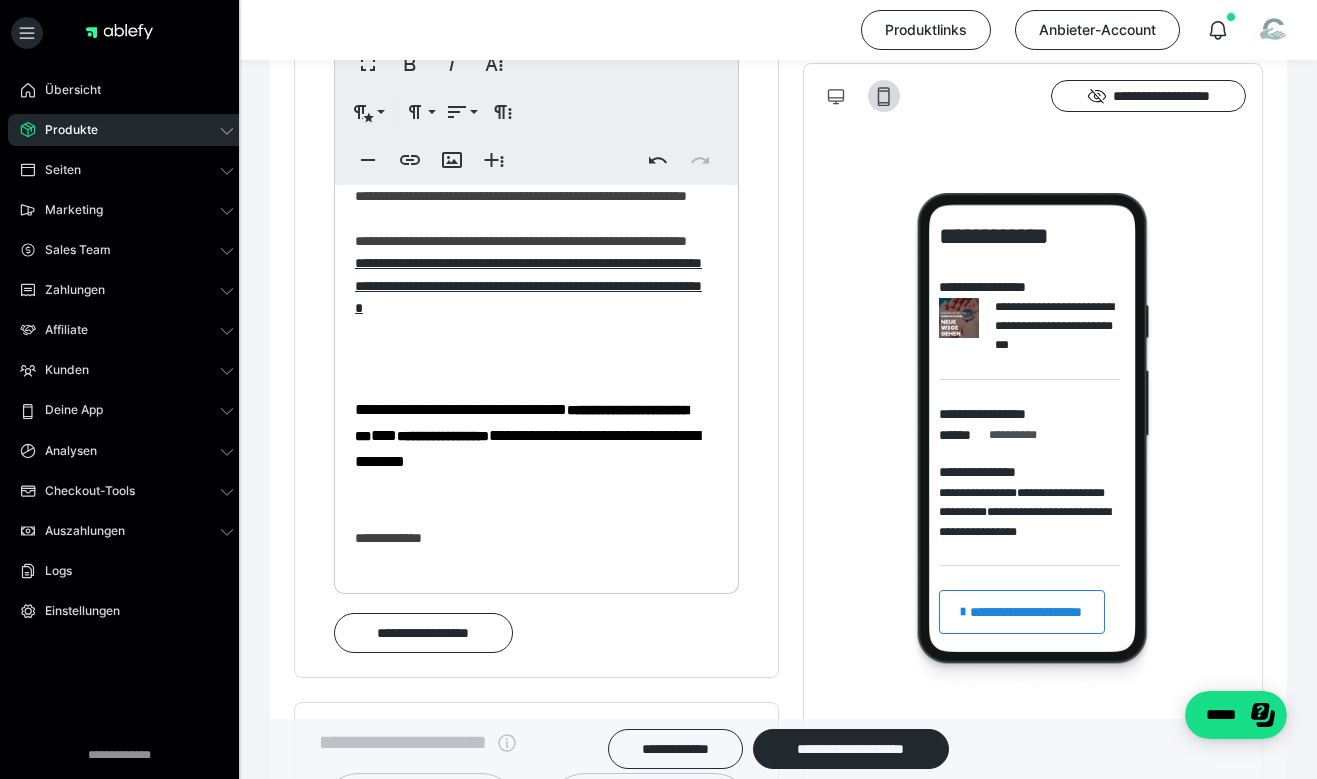 click at bounding box center [536, 499] 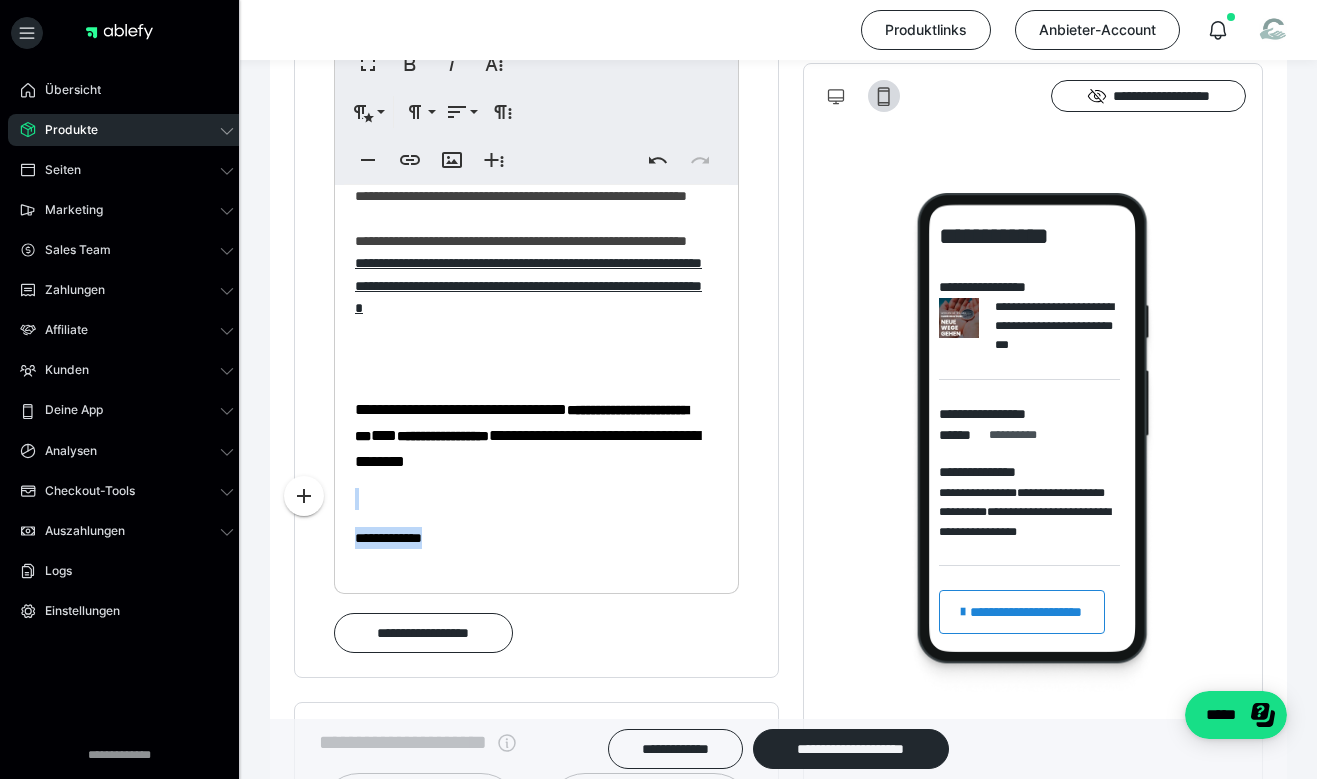 drag, startPoint x: 359, startPoint y: 509, endPoint x: 477, endPoint y: 562, distance: 129.3561 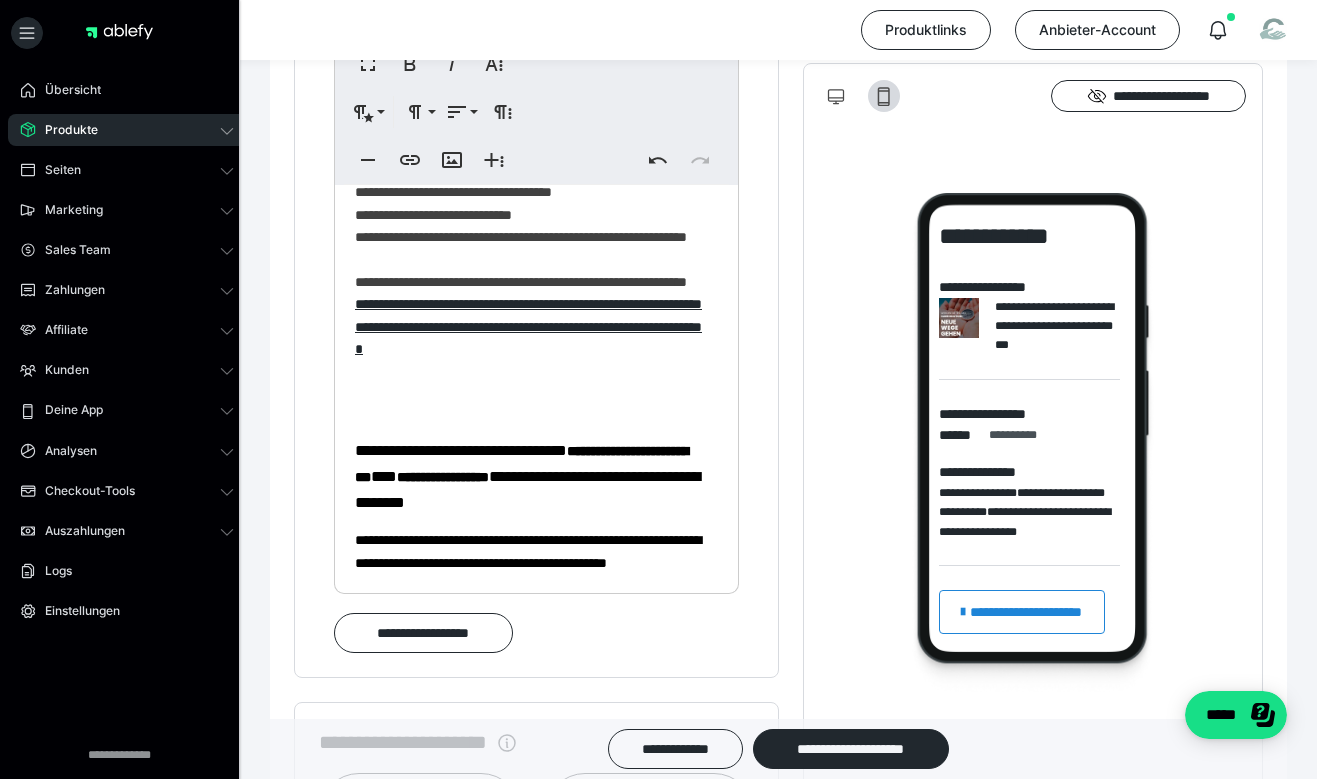 scroll, scrollTop: 434, scrollLeft: 0, axis: vertical 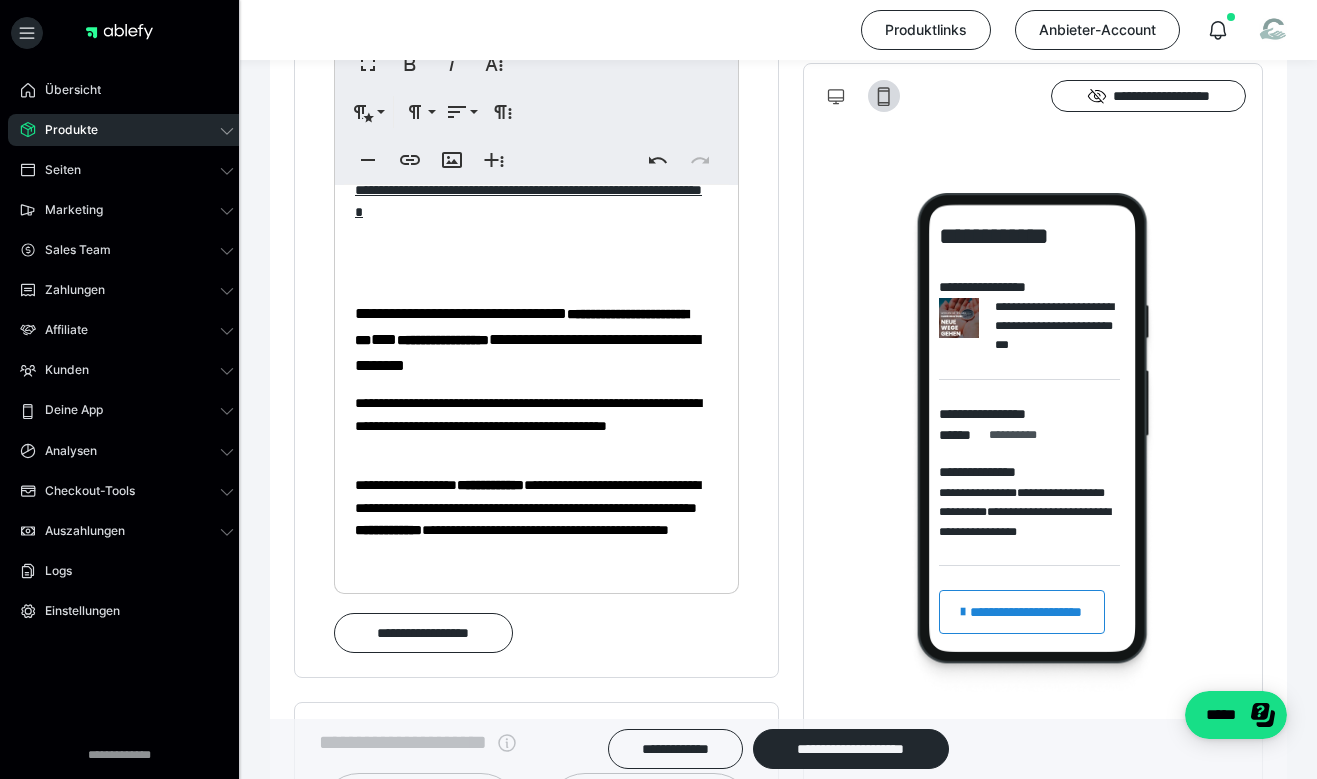 click on "**********" at bounding box center [461, 313] 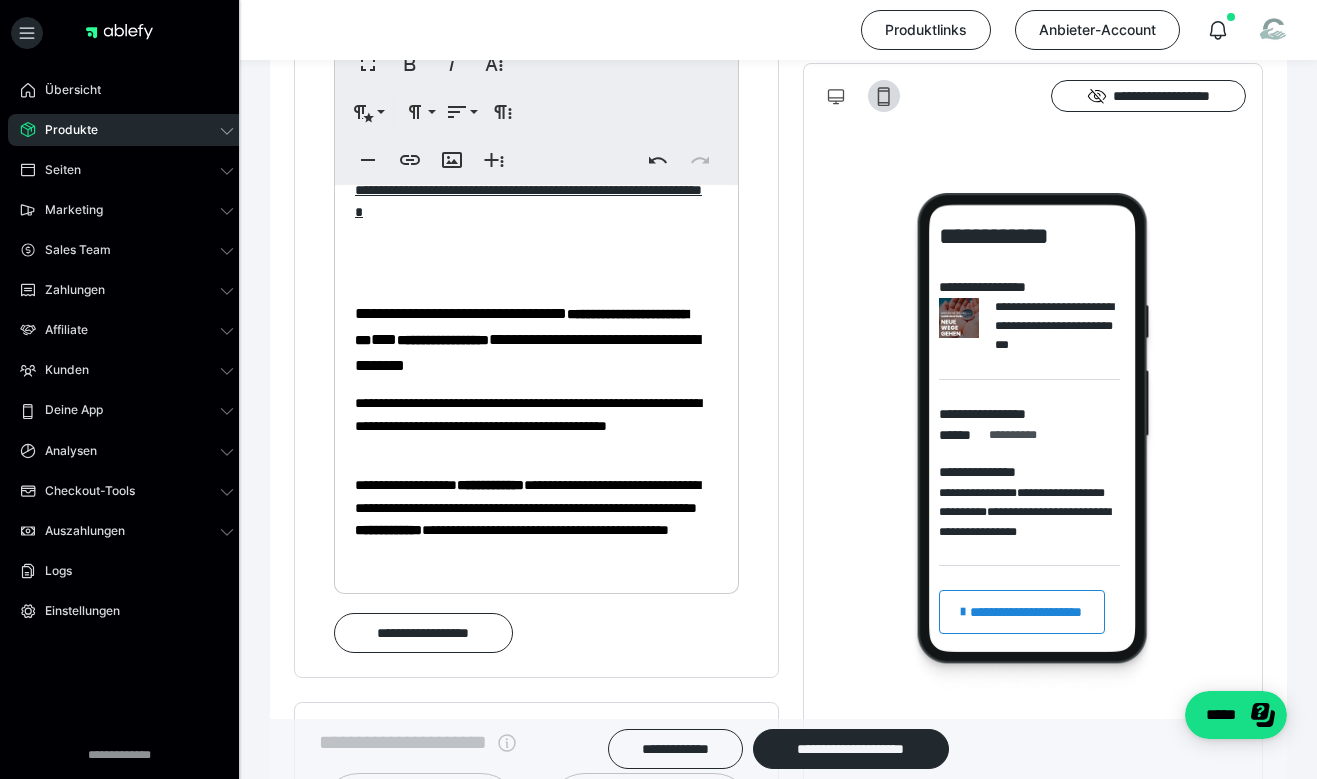 click on "**********" at bounding box center (529, 425) 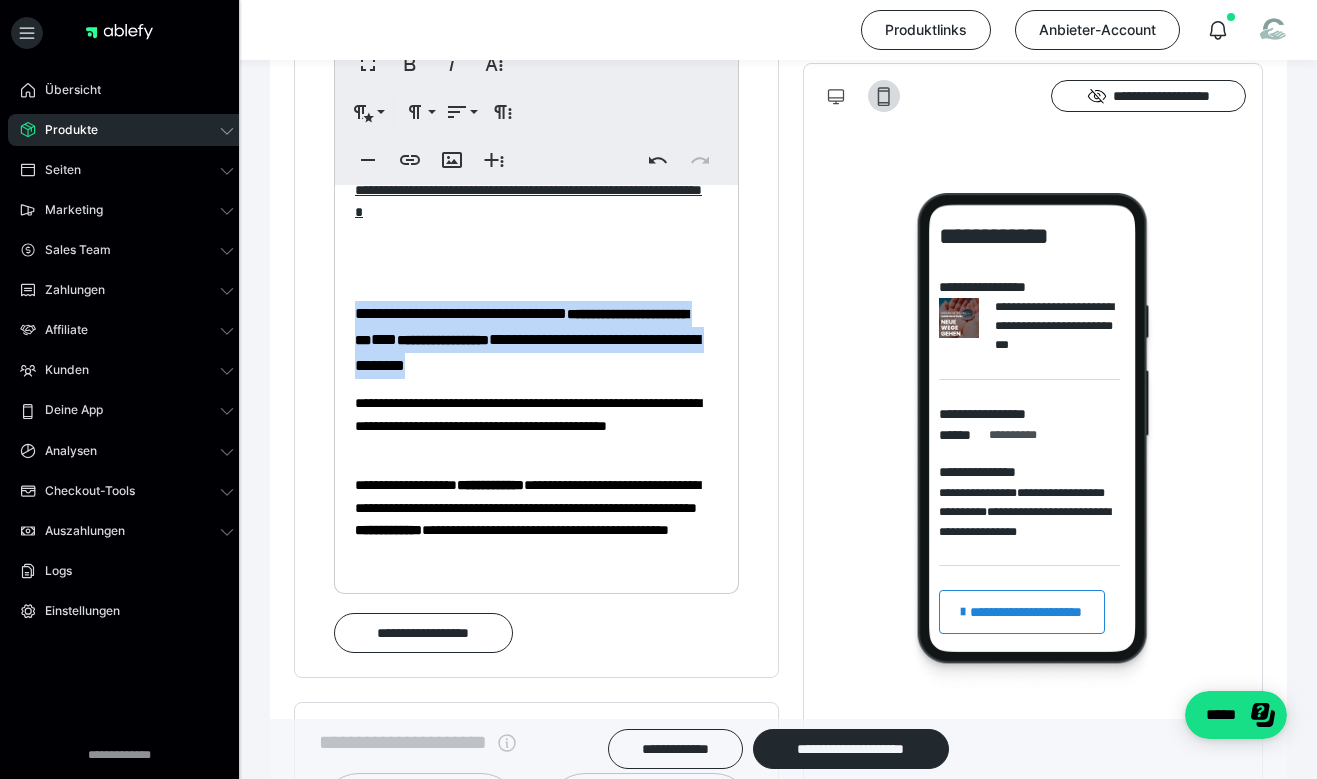 drag, startPoint x: 355, startPoint y: 320, endPoint x: 699, endPoint y: 387, distance: 350.464 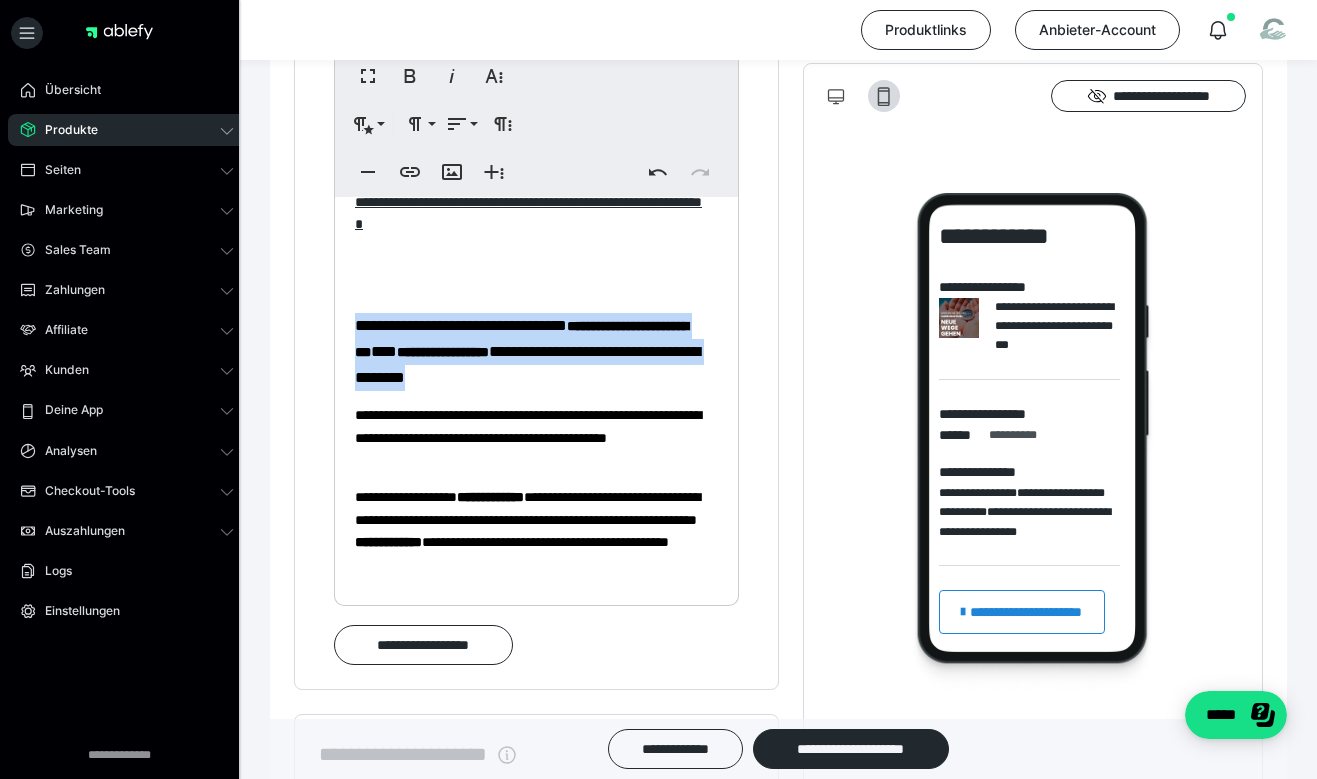scroll, scrollTop: 1161, scrollLeft: 0, axis: vertical 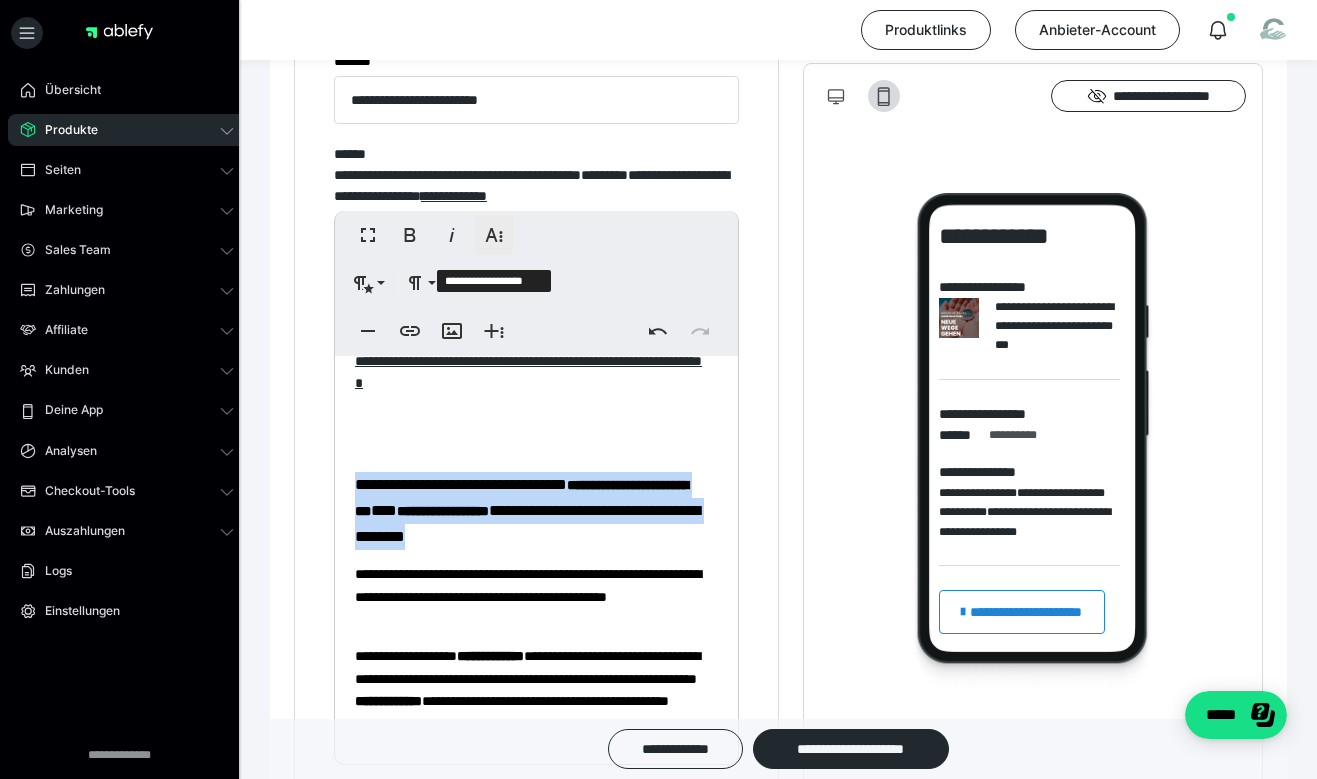 click 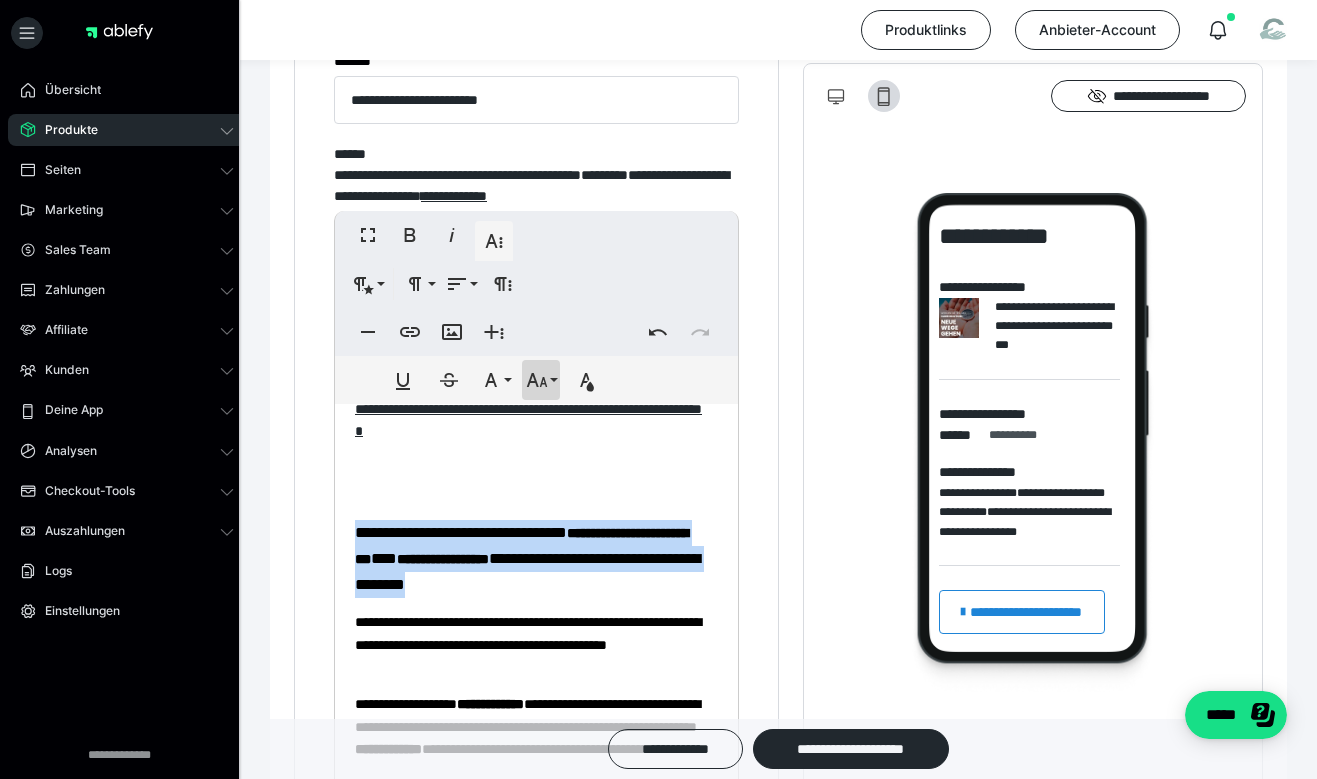 click on "**********" at bounding box center [541, 380] 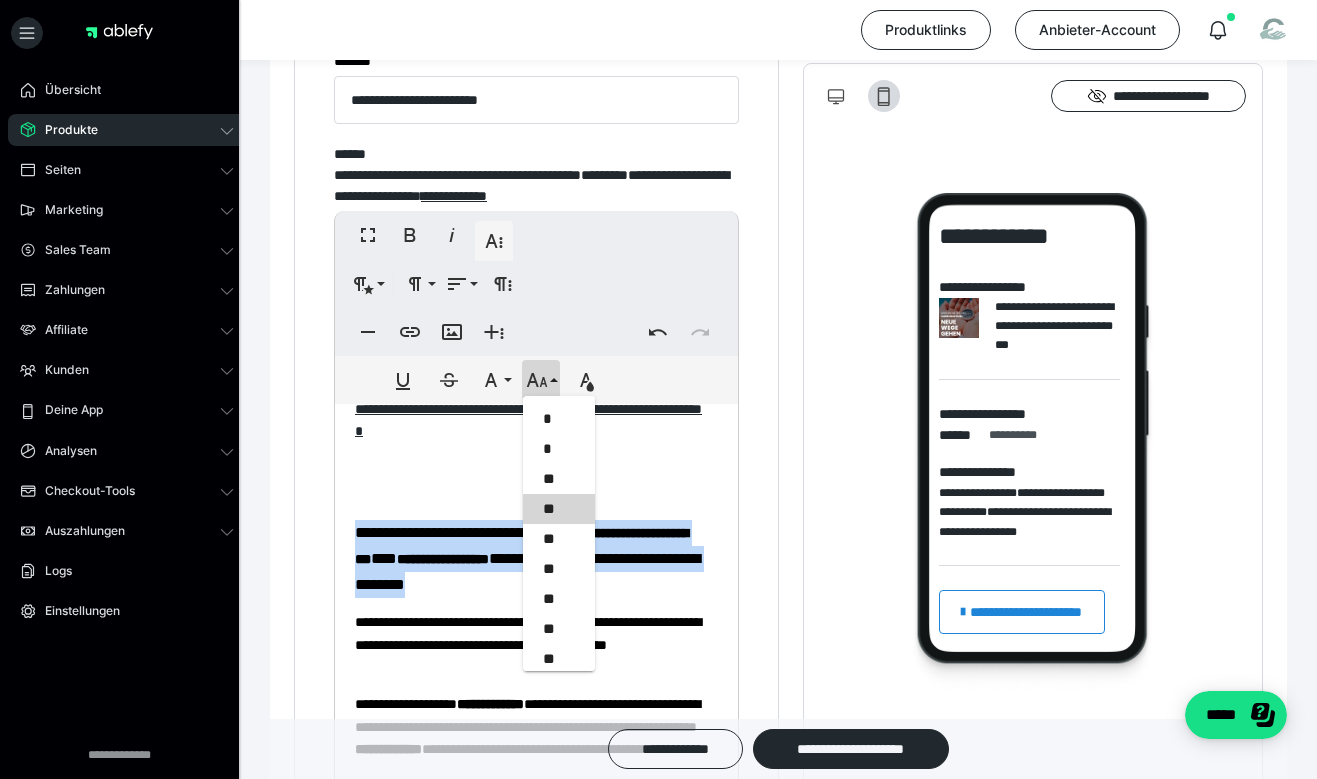 click on "**" at bounding box center [559, 509] 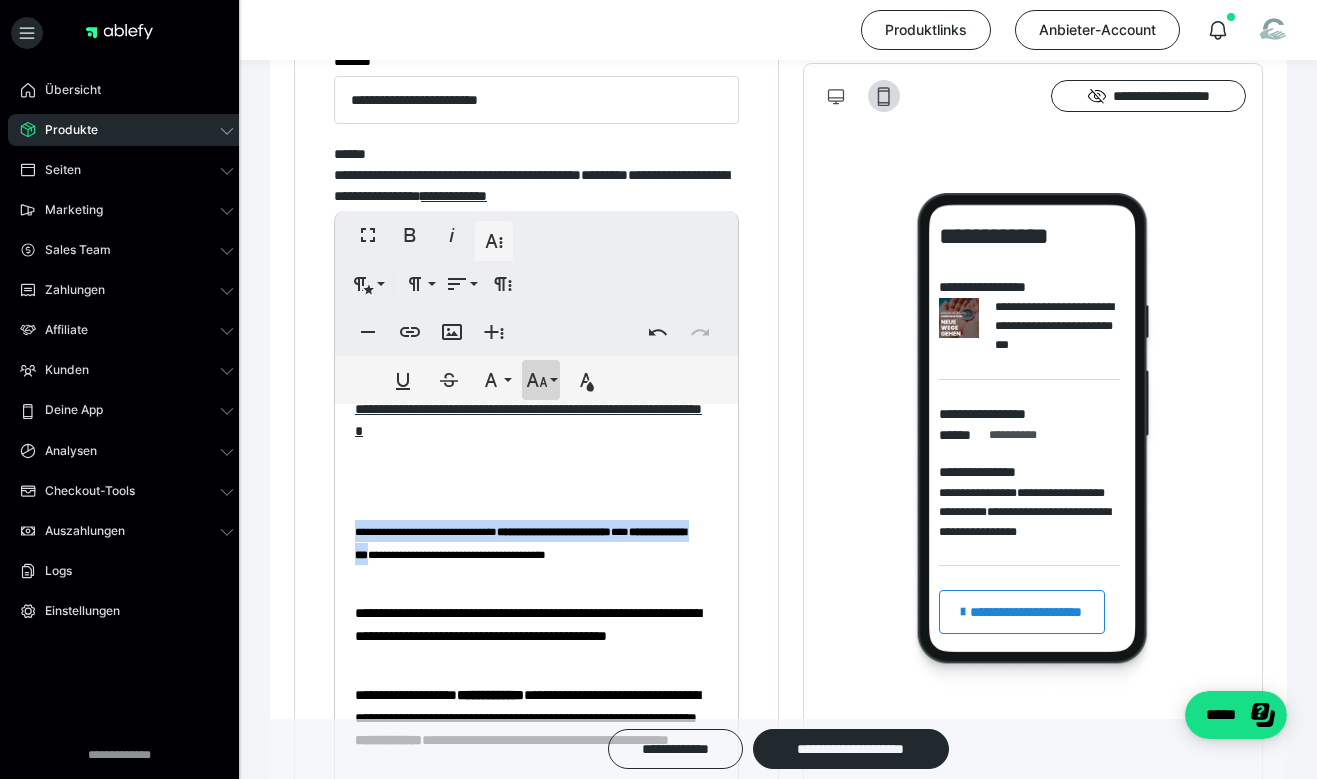 click on "**********" at bounding box center [541, 380] 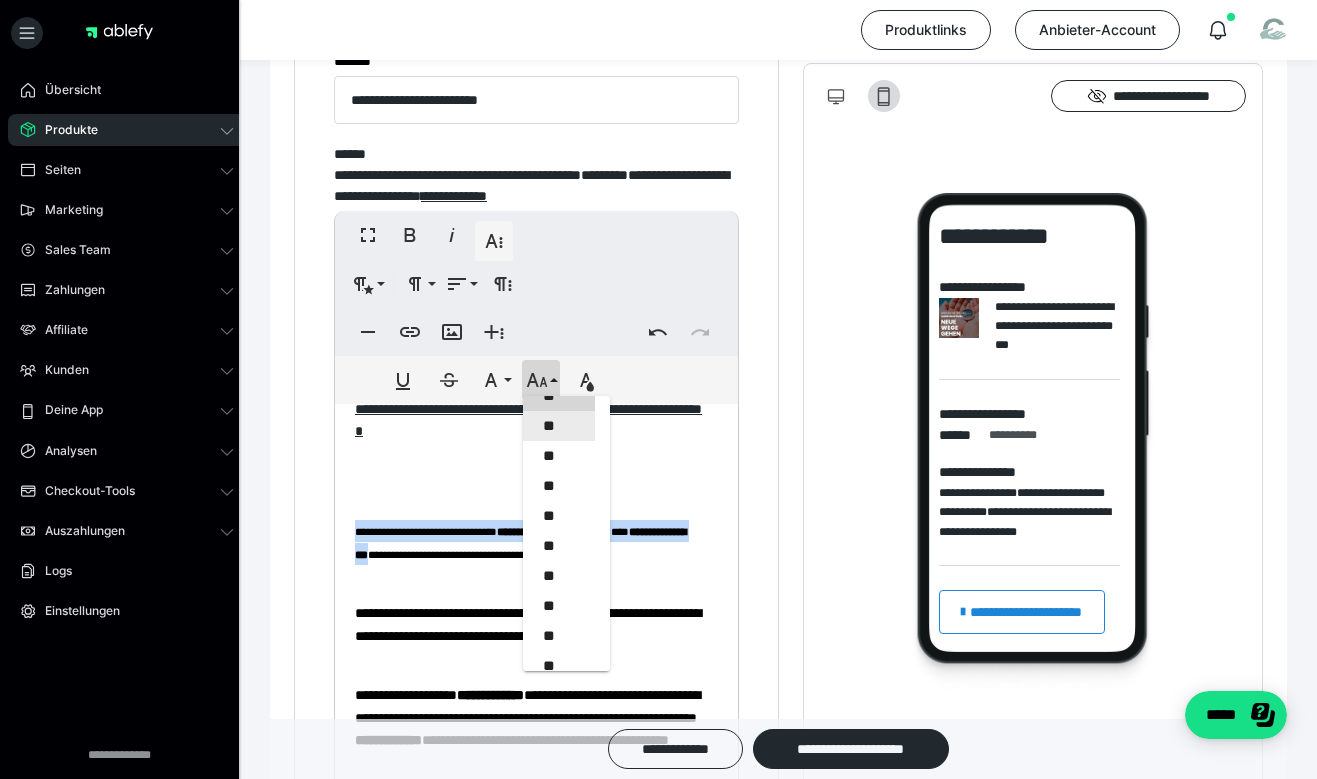click on "**" at bounding box center (559, 426) 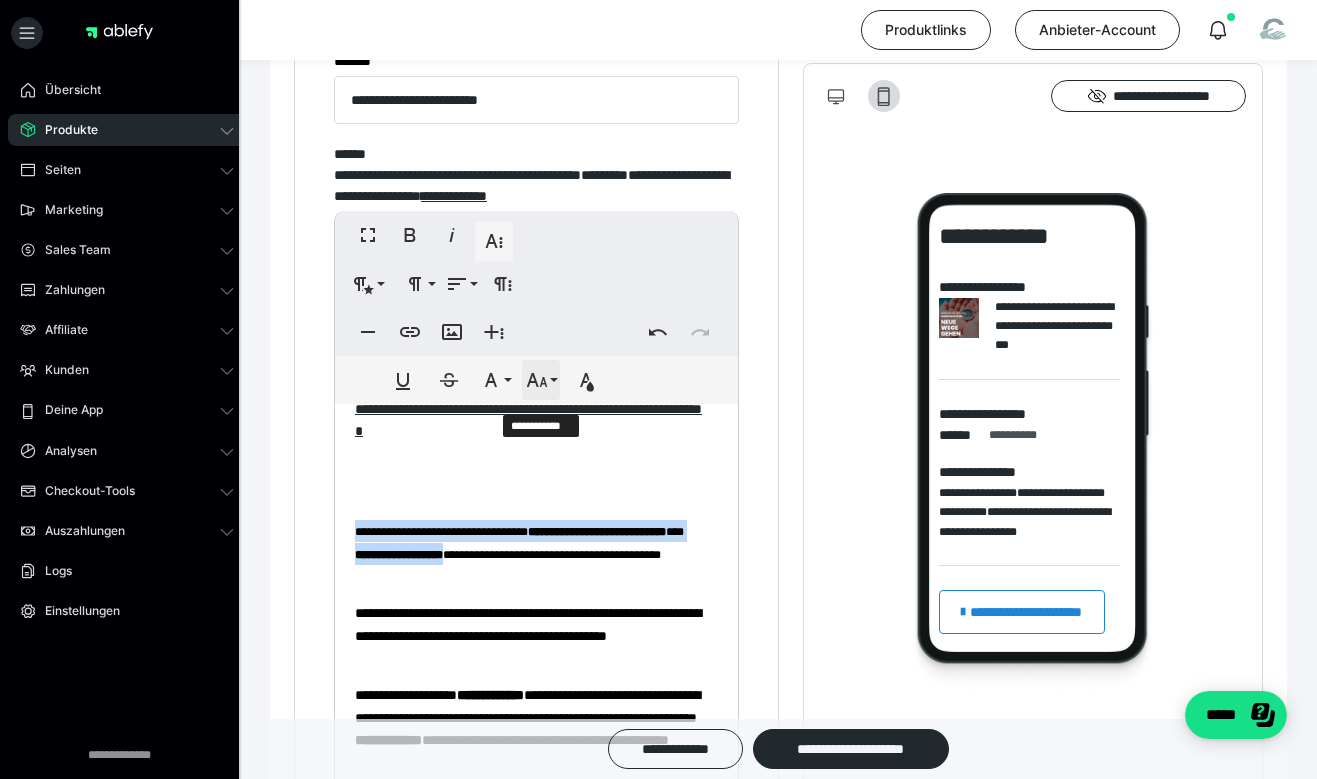 click 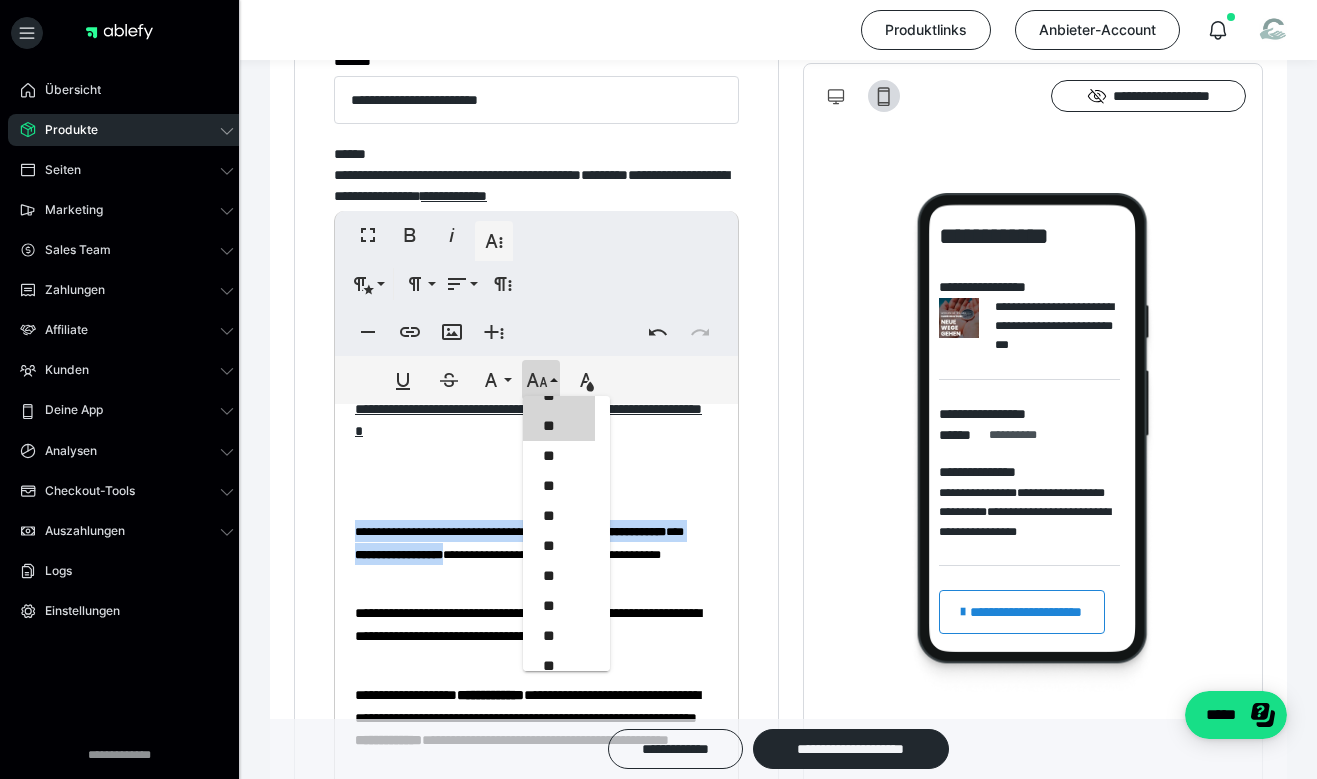 click on "**" at bounding box center [559, 426] 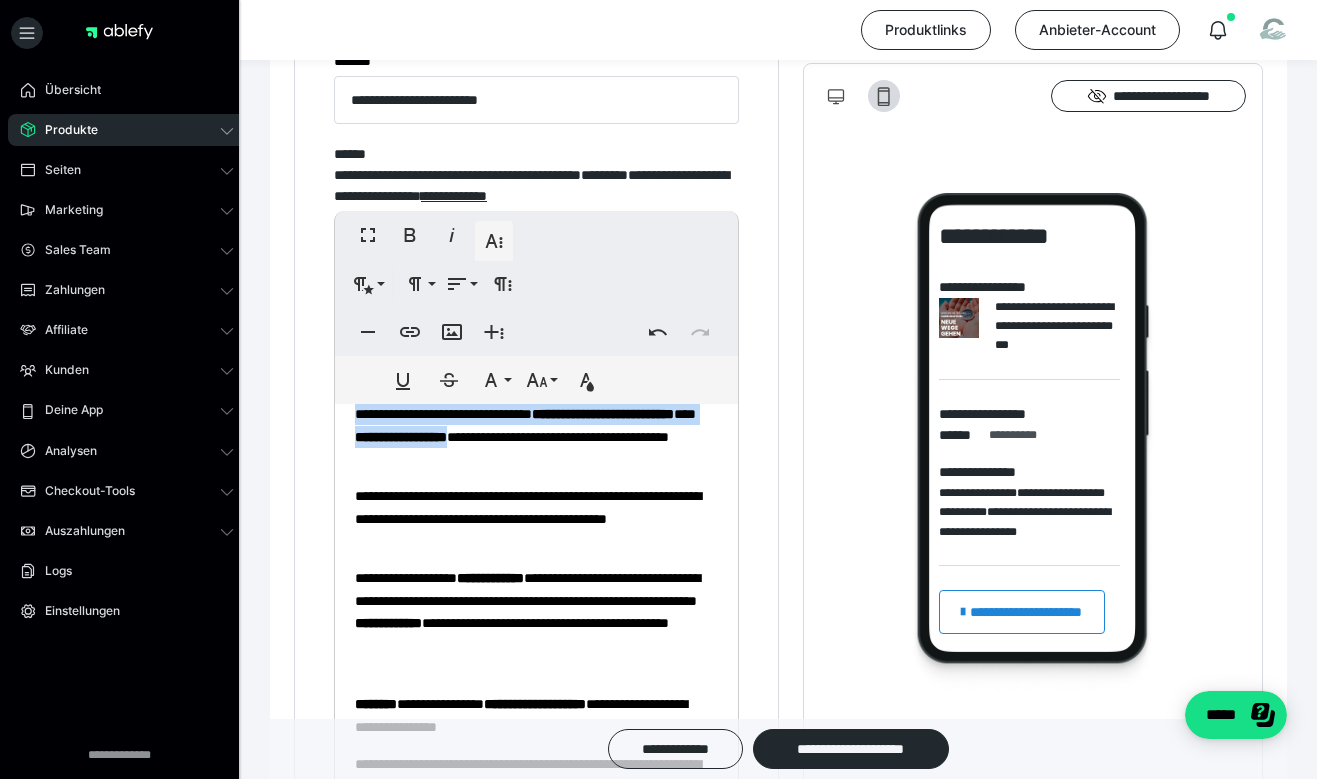scroll, scrollTop: 685, scrollLeft: 0, axis: vertical 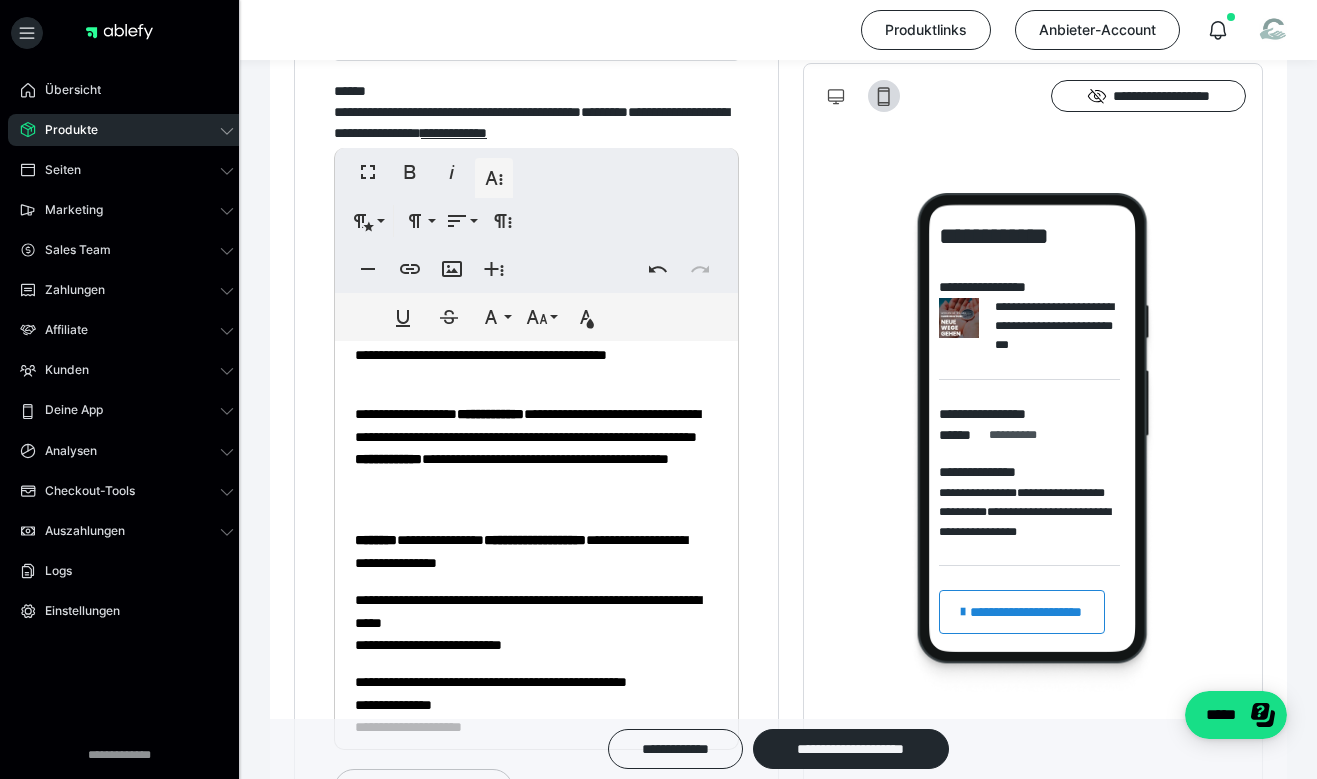 click on "**********" at bounding box center (529, 458) 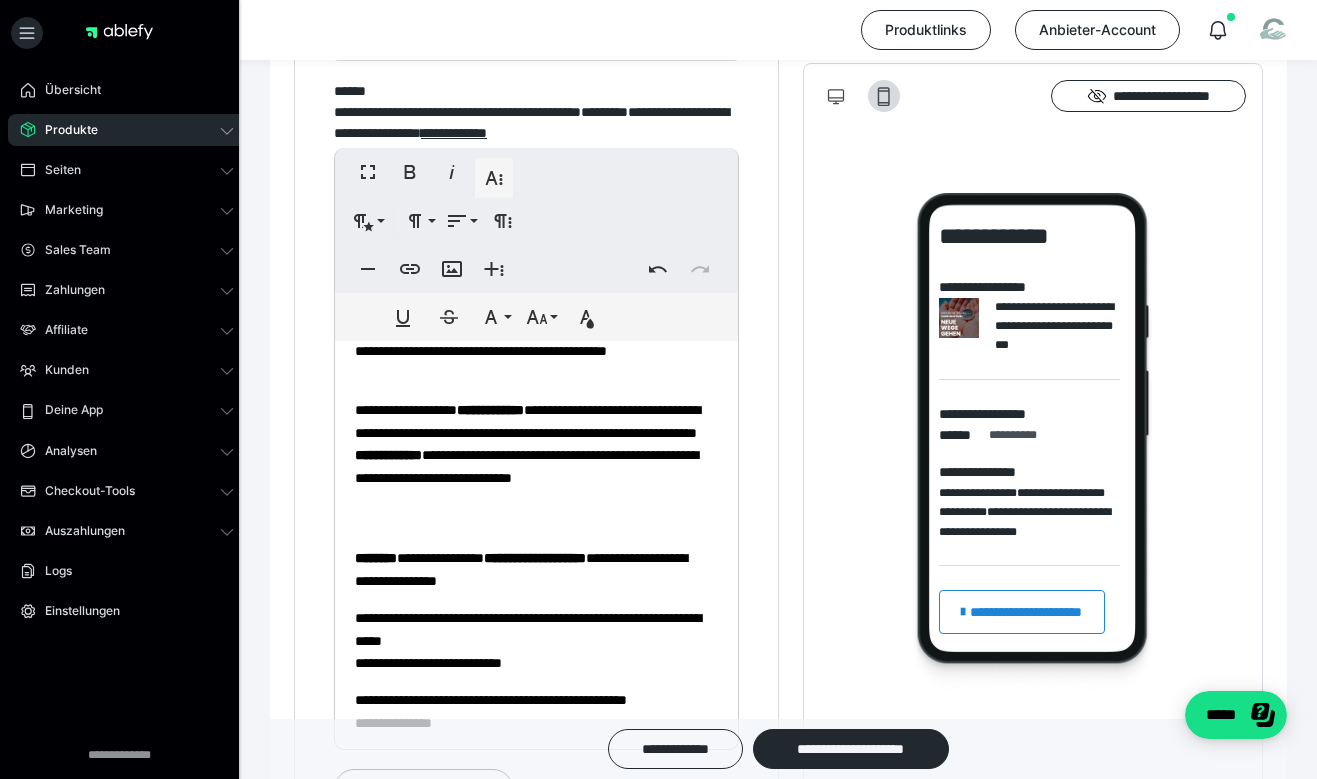 scroll, scrollTop: 660, scrollLeft: 0, axis: vertical 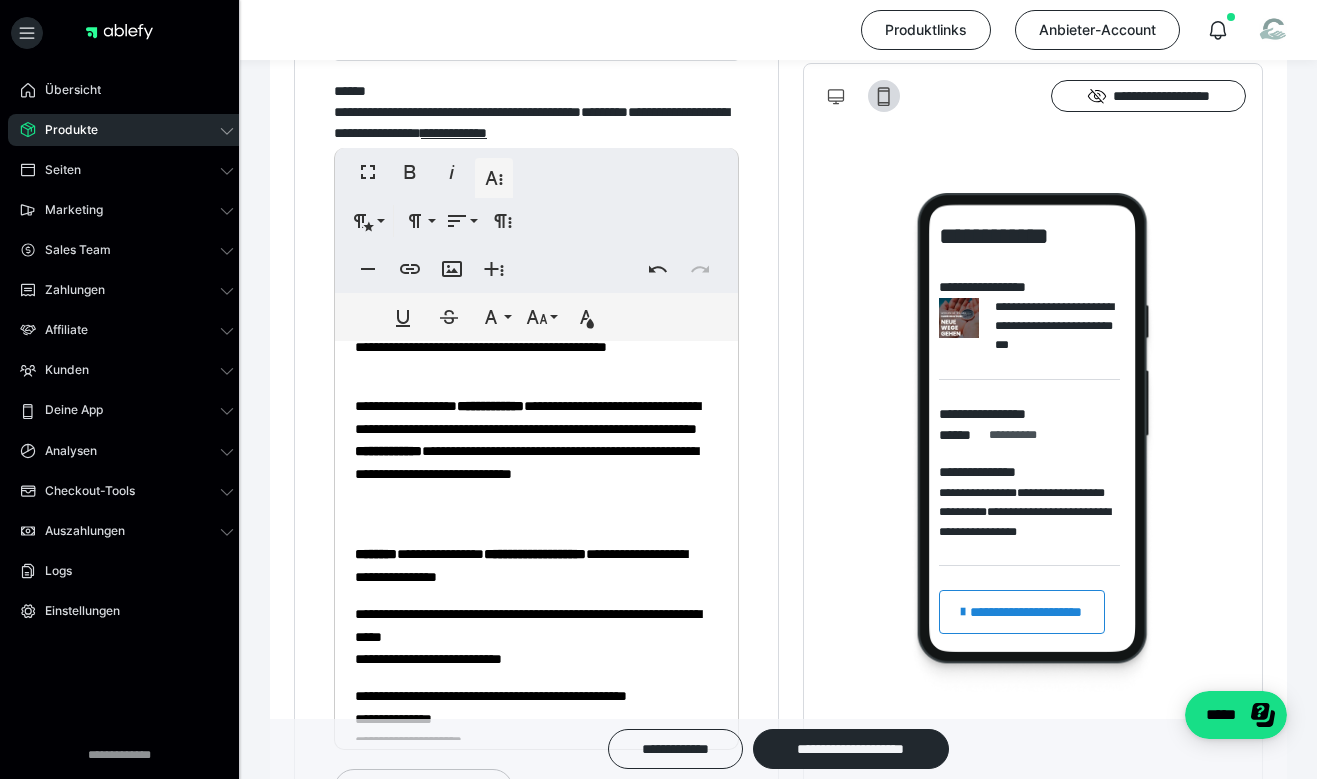 click on "**********" at bounding box center [529, 461] 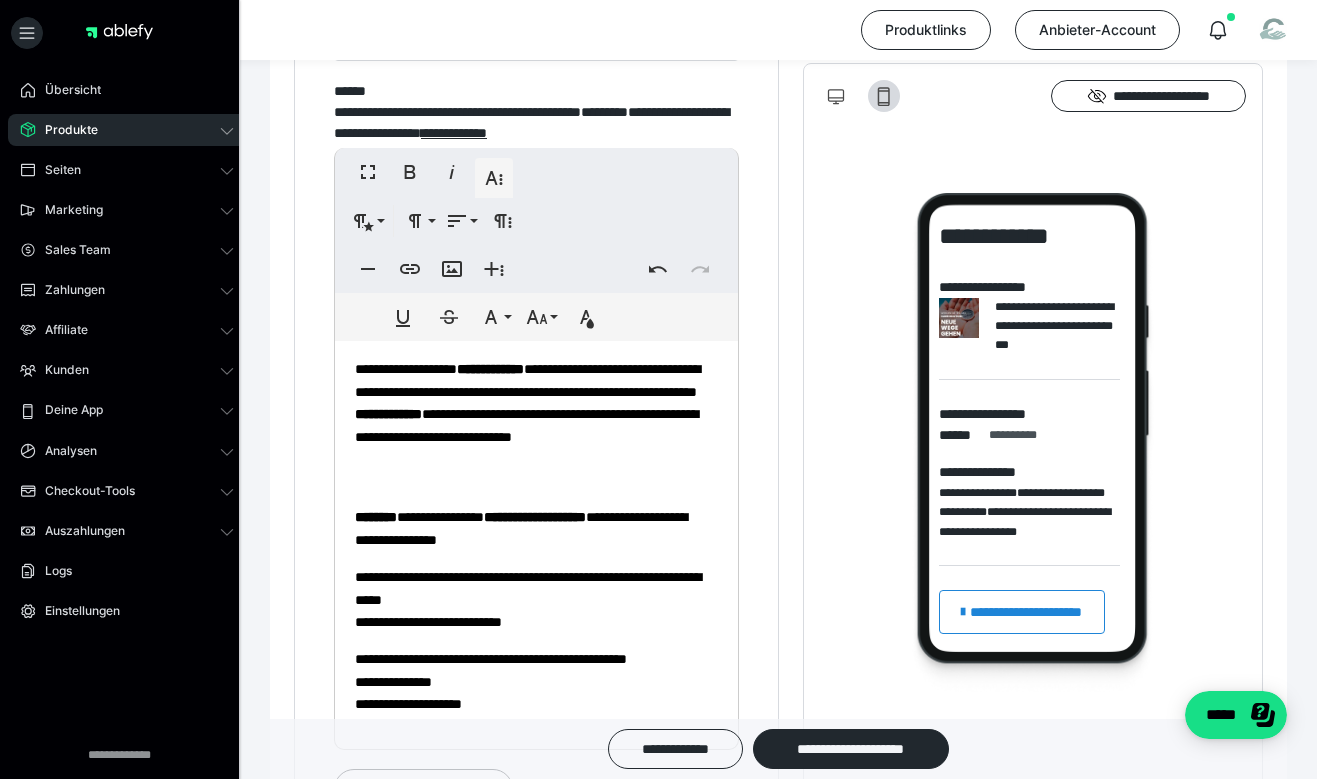 scroll, scrollTop: 707, scrollLeft: 0, axis: vertical 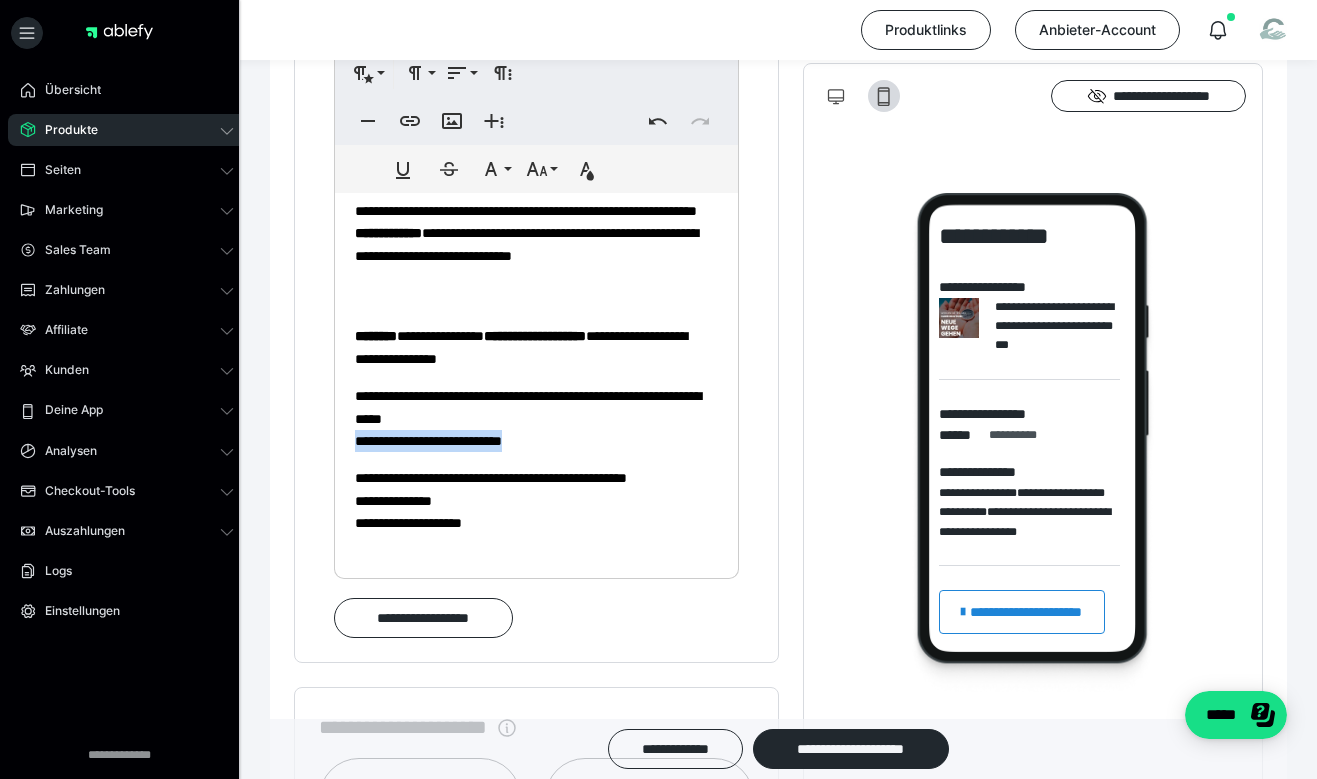 drag, startPoint x: 556, startPoint y: 451, endPoint x: 345, endPoint y: 447, distance: 211.03792 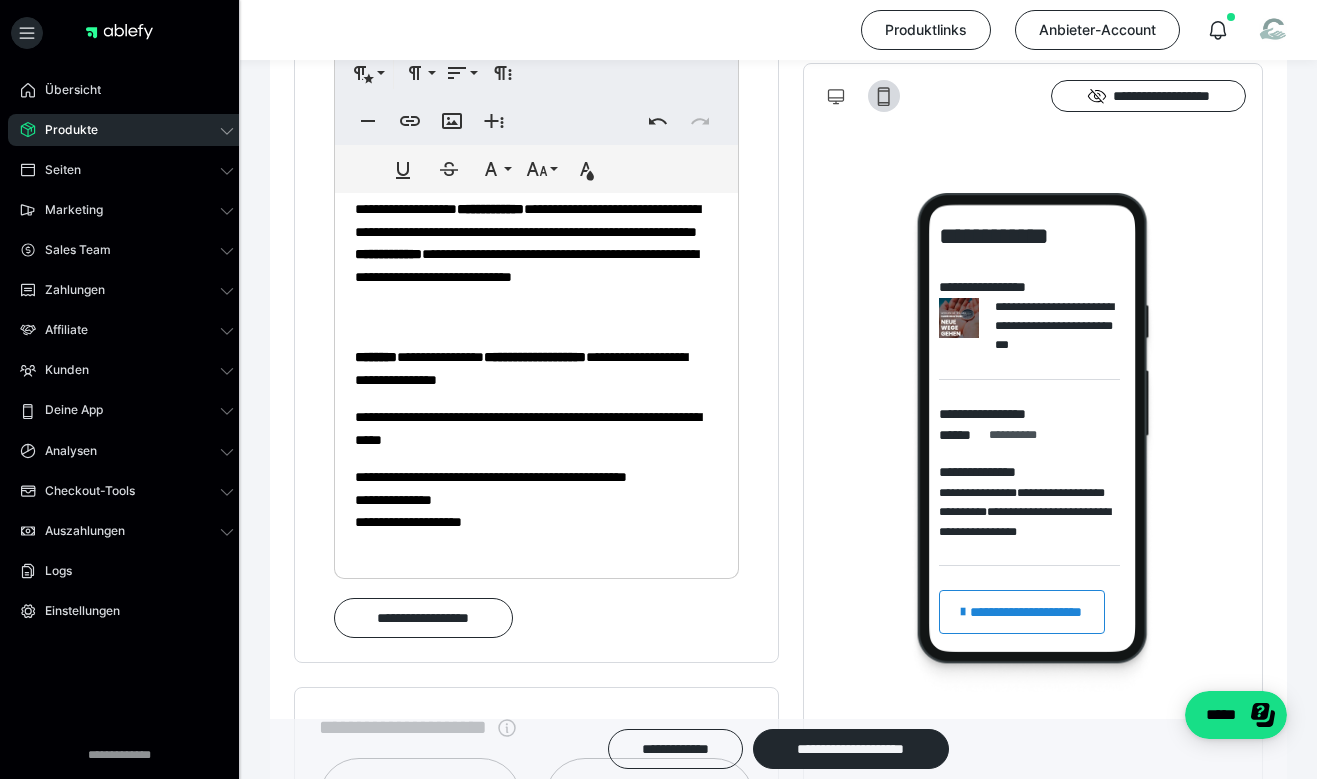 scroll, scrollTop: 685, scrollLeft: 0, axis: vertical 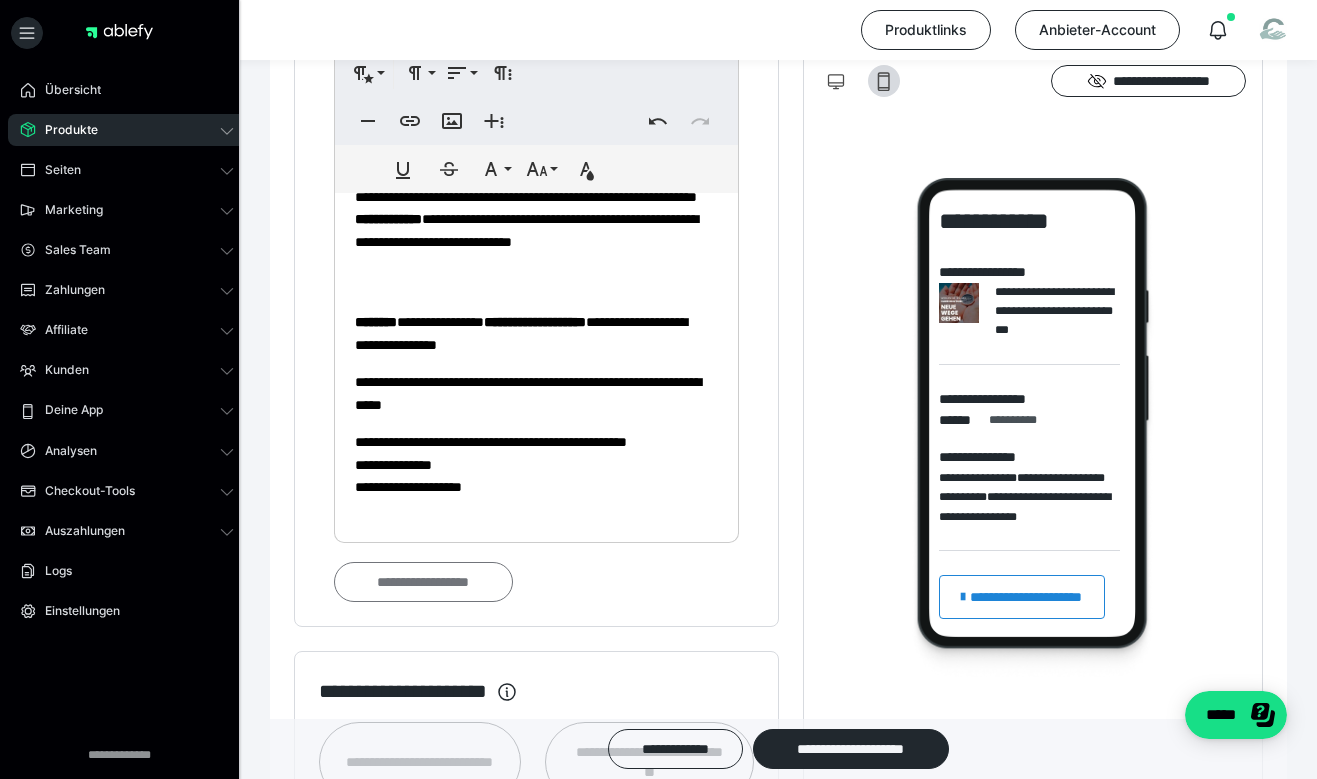 click on "**********" at bounding box center (423, 582) 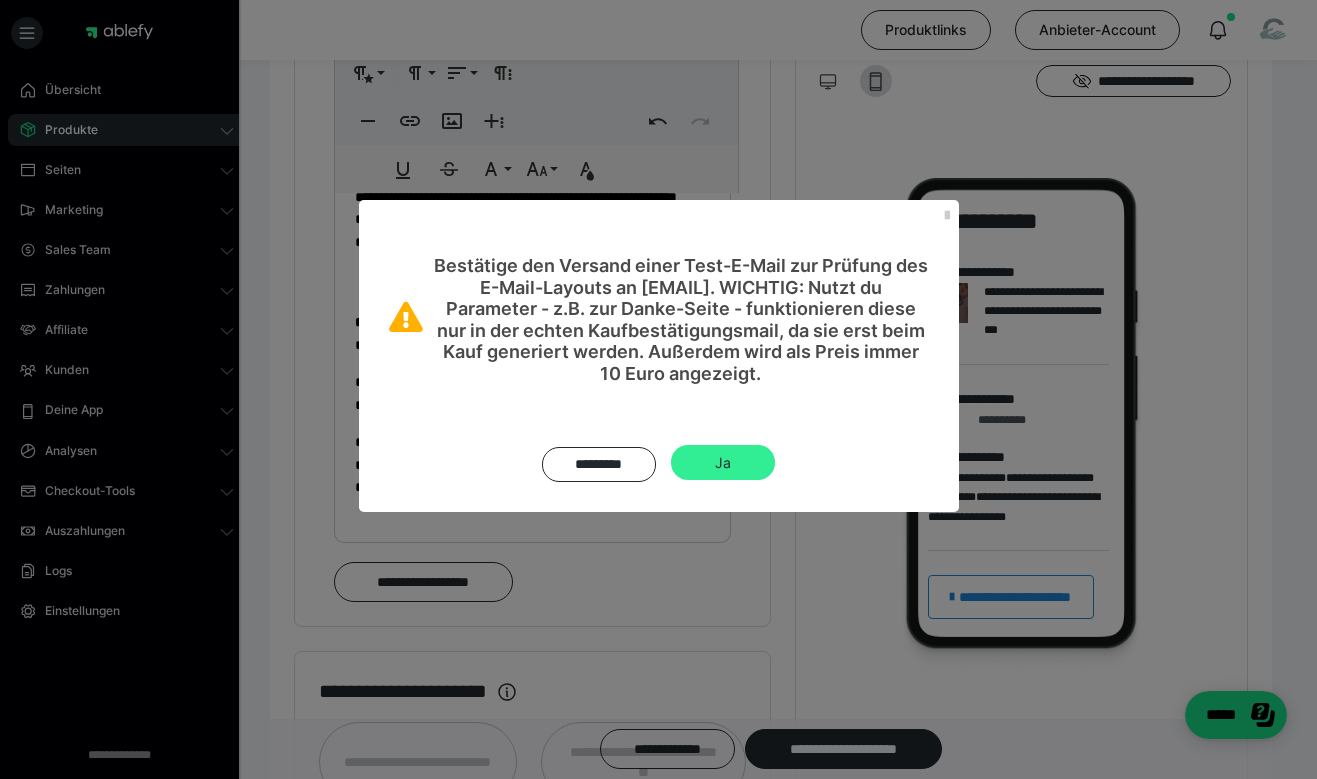 click on "Ja" at bounding box center (723, 463) 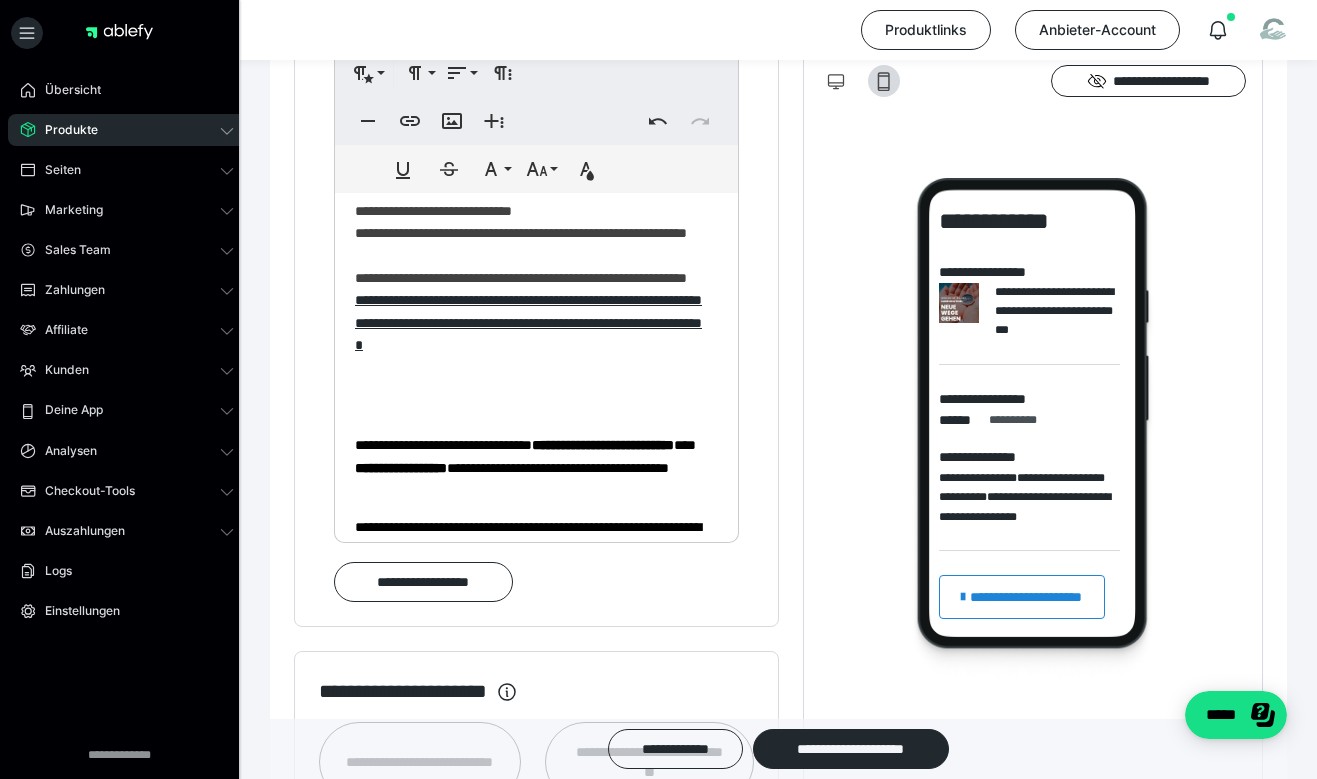 scroll, scrollTop: 0, scrollLeft: 0, axis: both 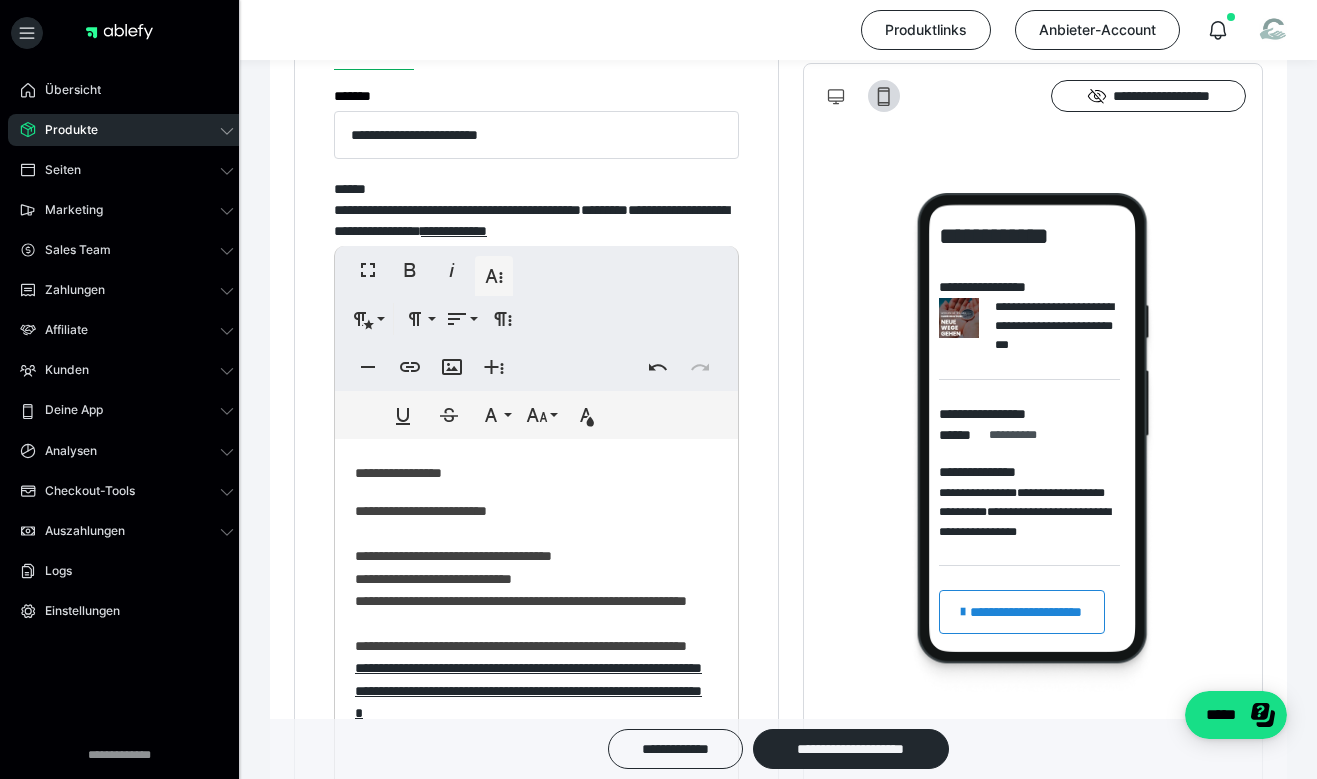 click on "**********" at bounding box center (529, 643) 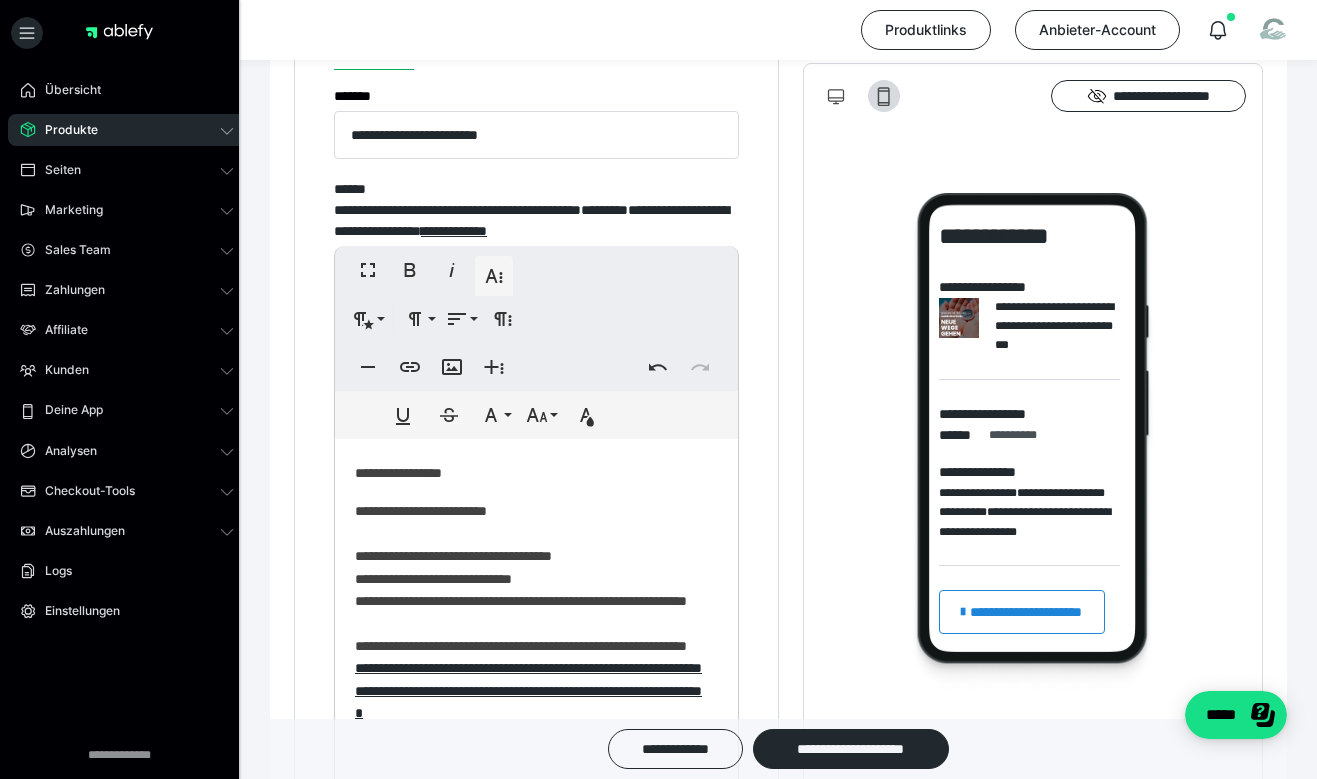 click on "**********" at bounding box center [529, 643] 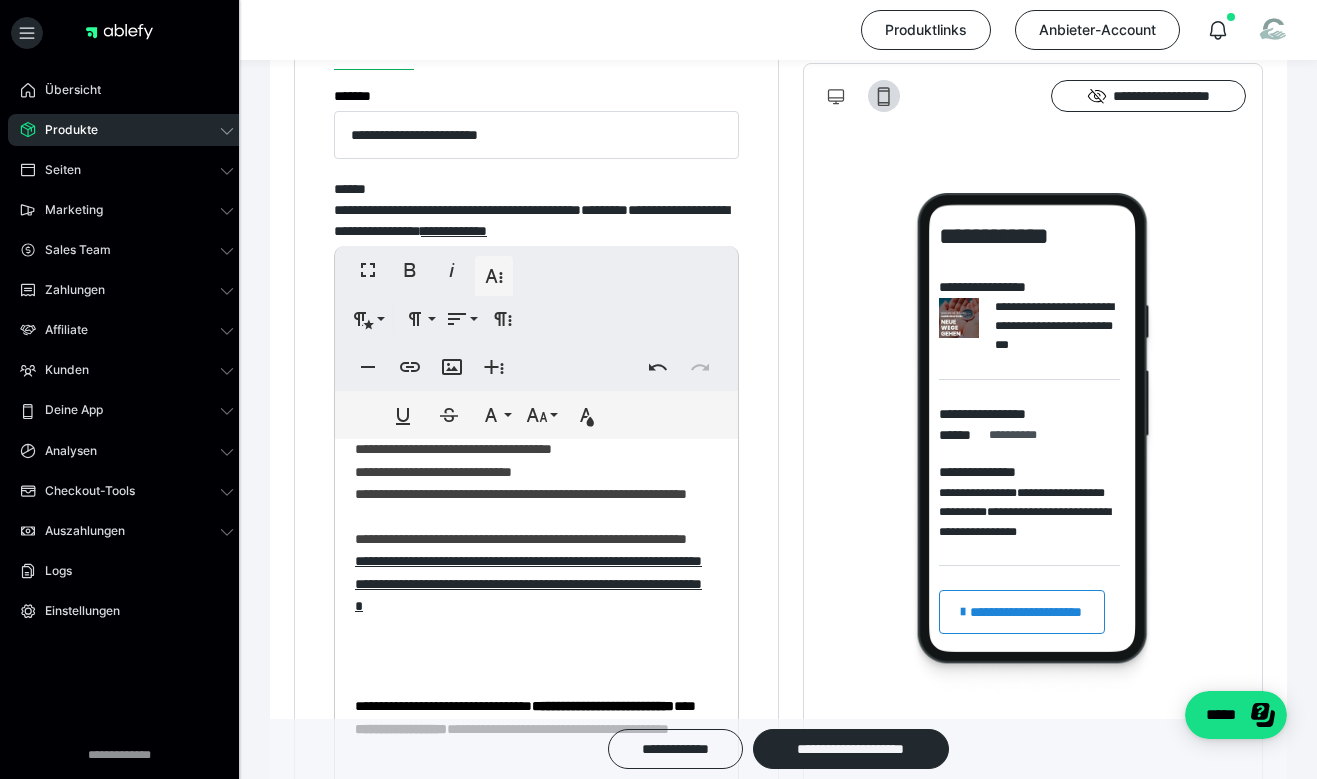 scroll, scrollTop: 362, scrollLeft: 0, axis: vertical 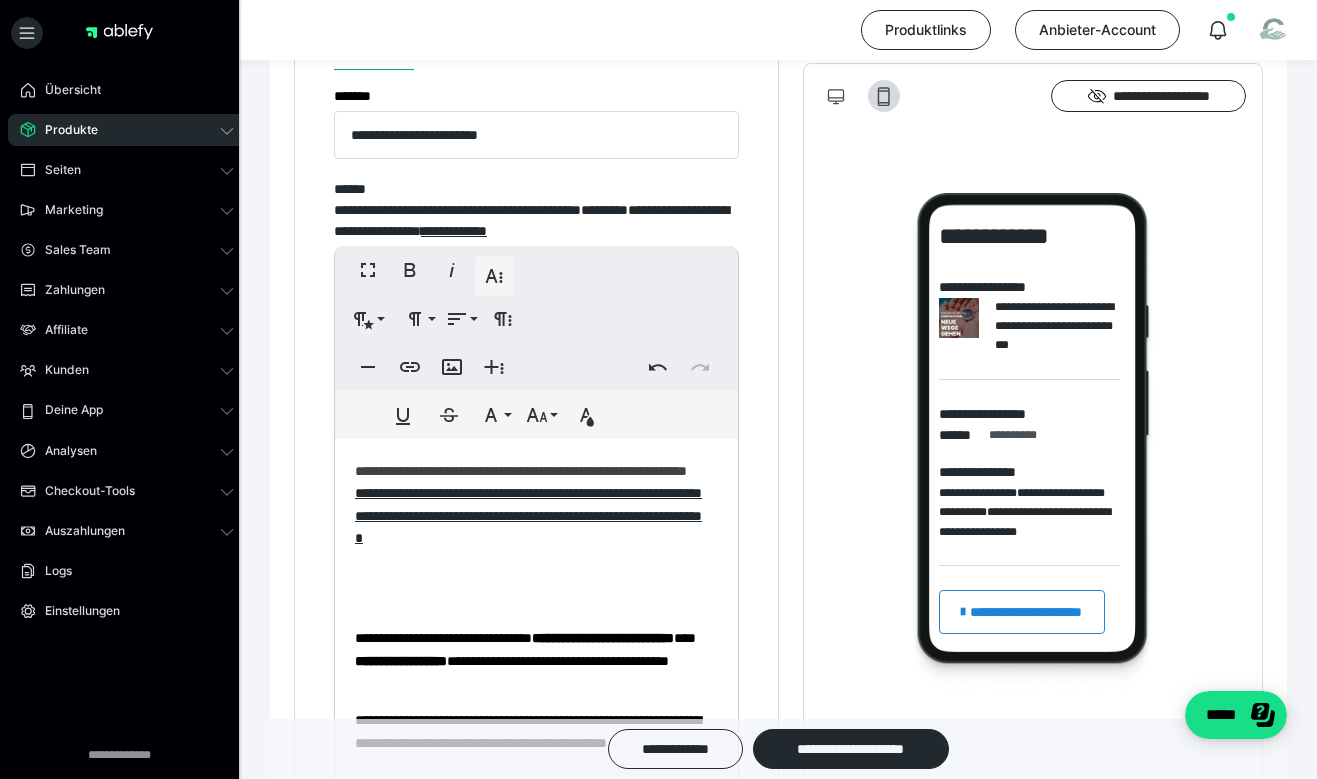 click on "**********" at bounding box center (529, 468) 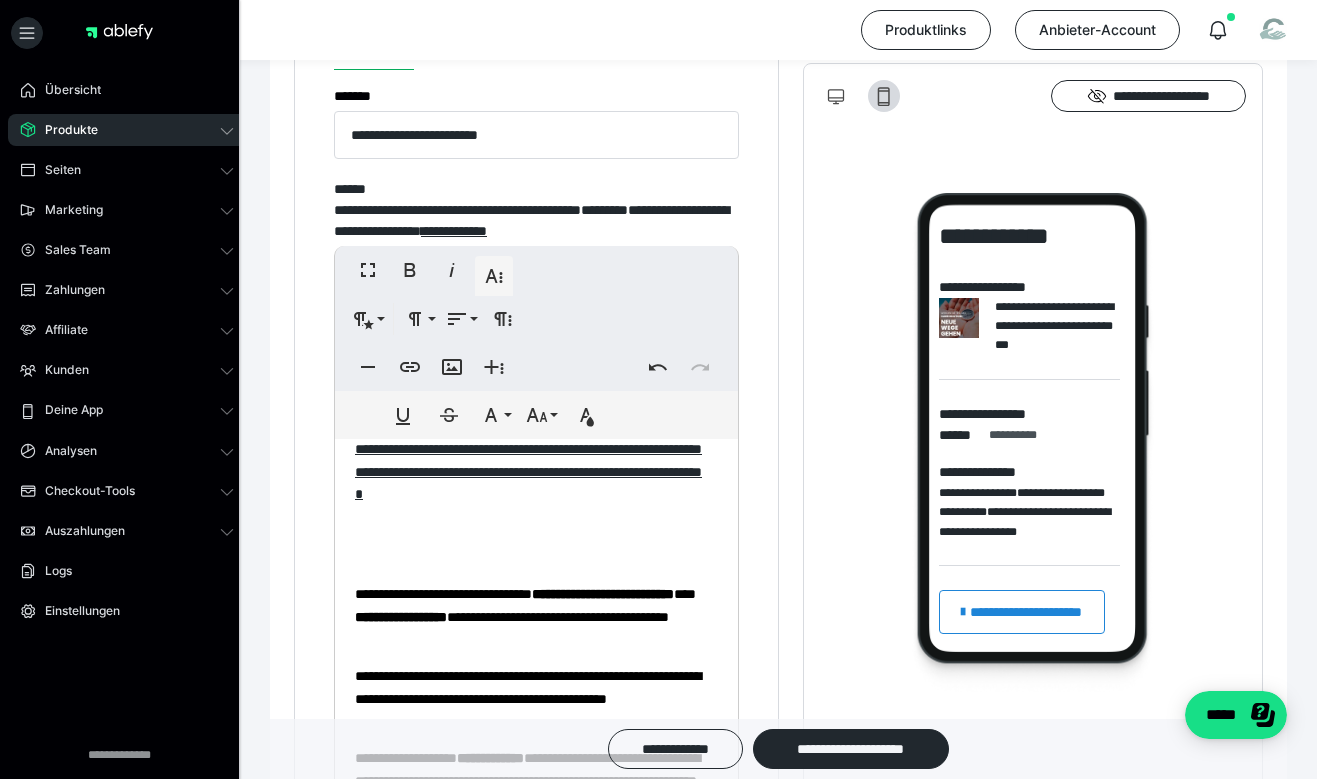 scroll, scrollTop: 422, scrollLeft: 0, axis: vertical 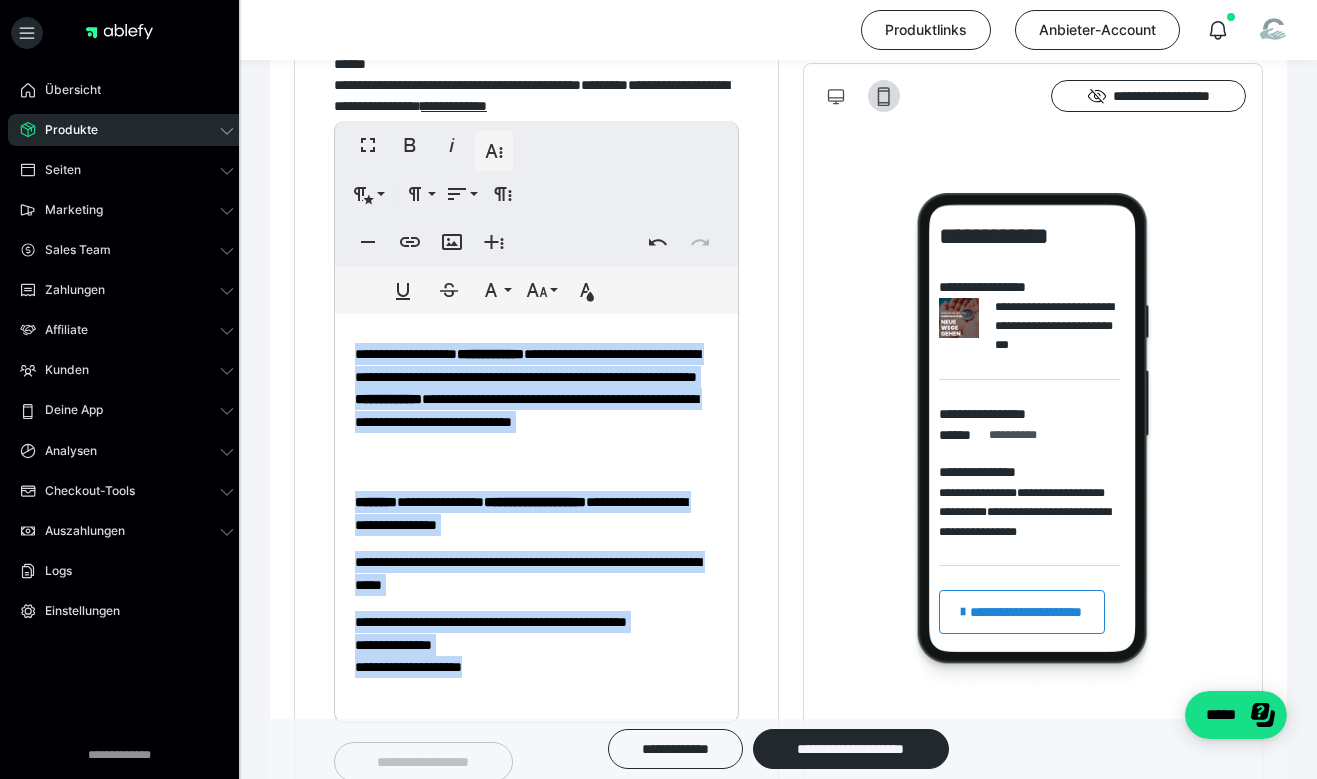 drag, startPoint x: 355, startPoint y: 587, endPoint x: 566, endPoint y: 677, distance: 229.39267 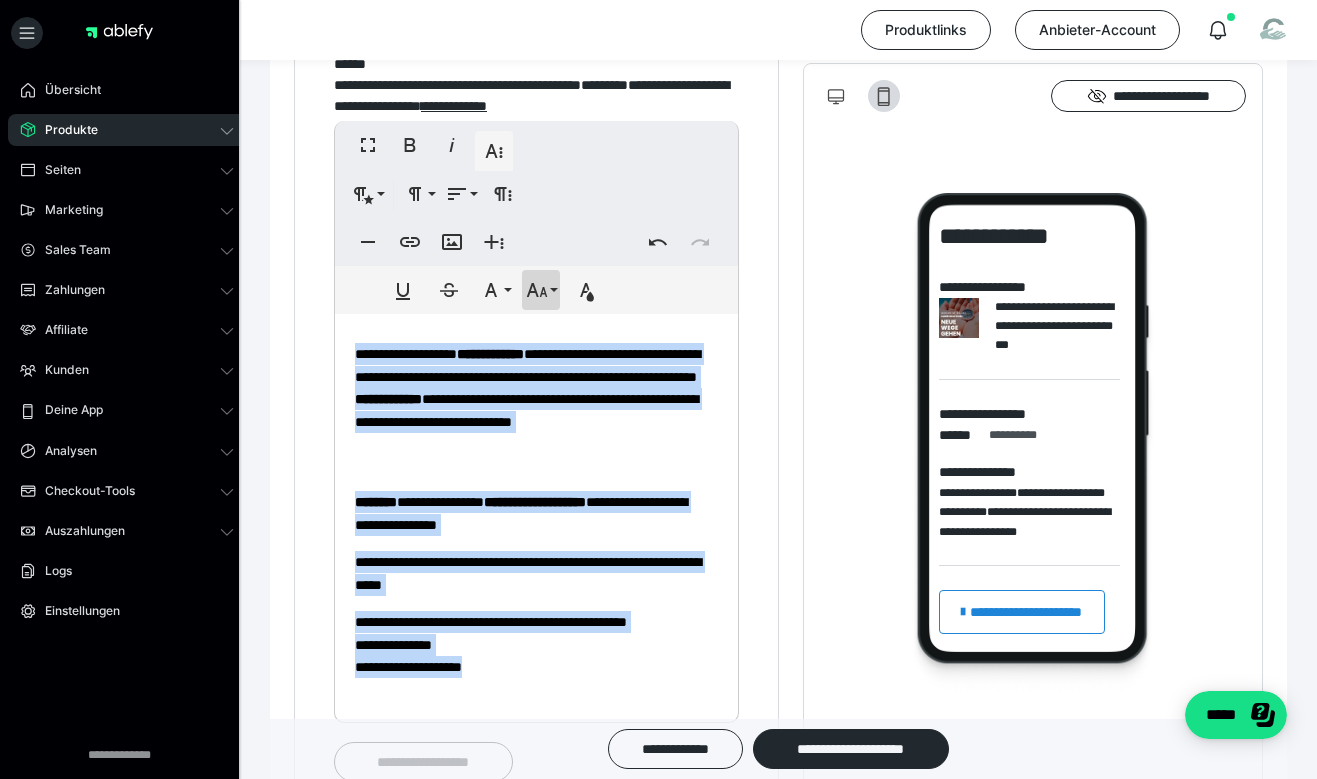 click on "**********" at bounding box center (541, 290) 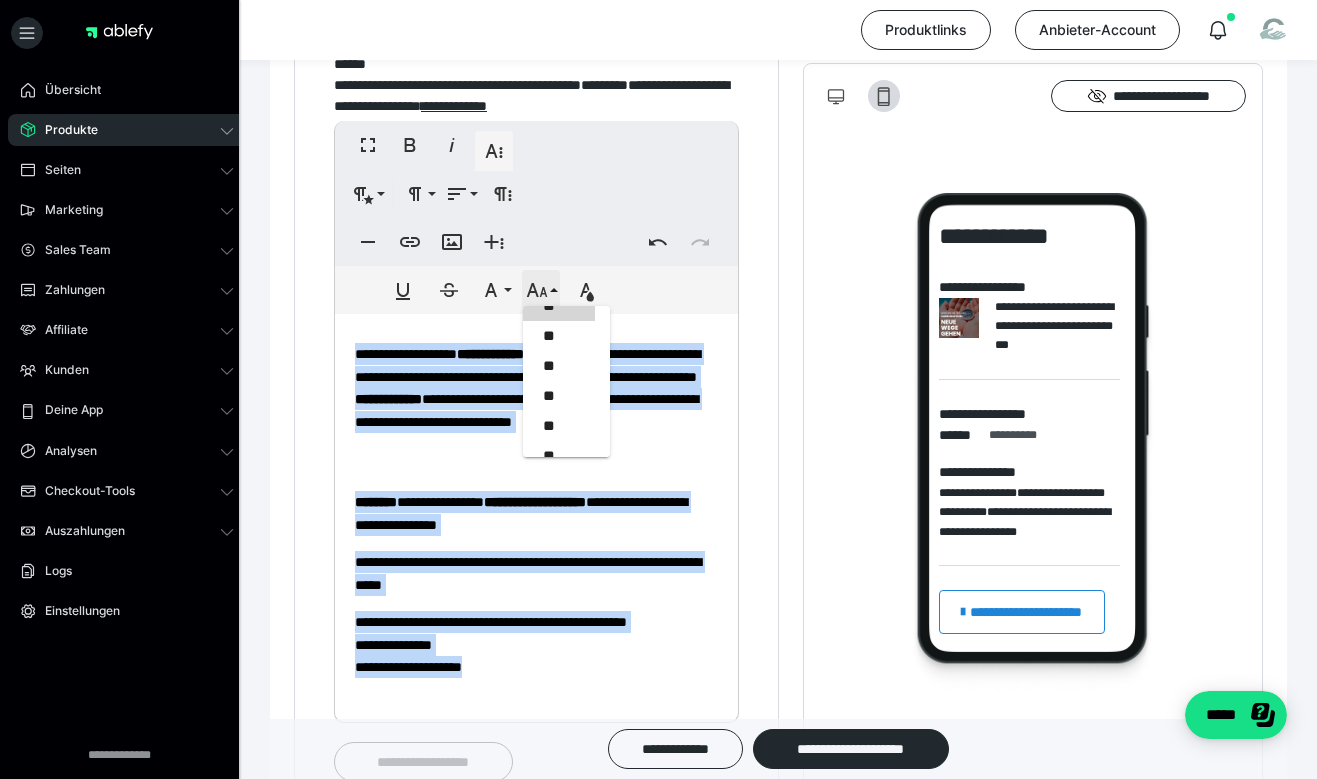 scroll, scrollTop: 161, scrollLeft: 0, axis: vertical 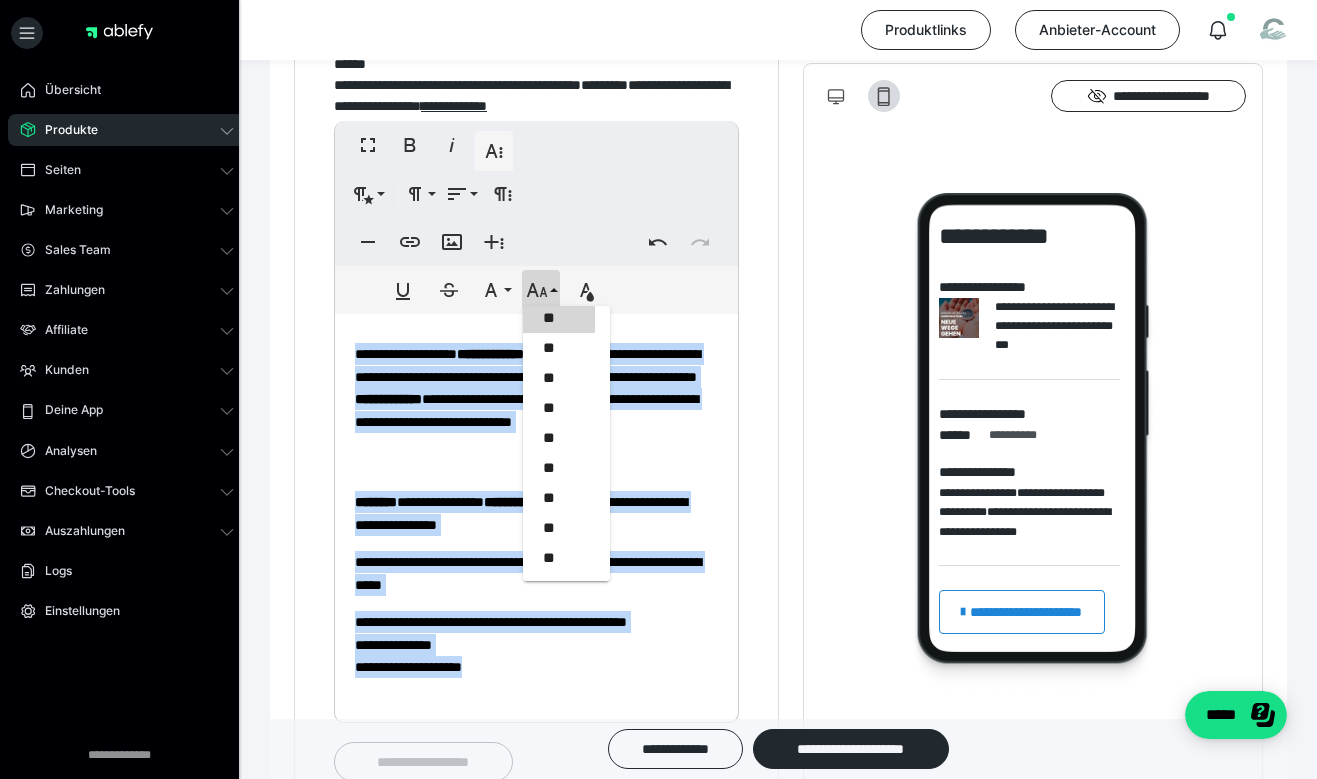 click on "**" at bounding box center (559, 318) 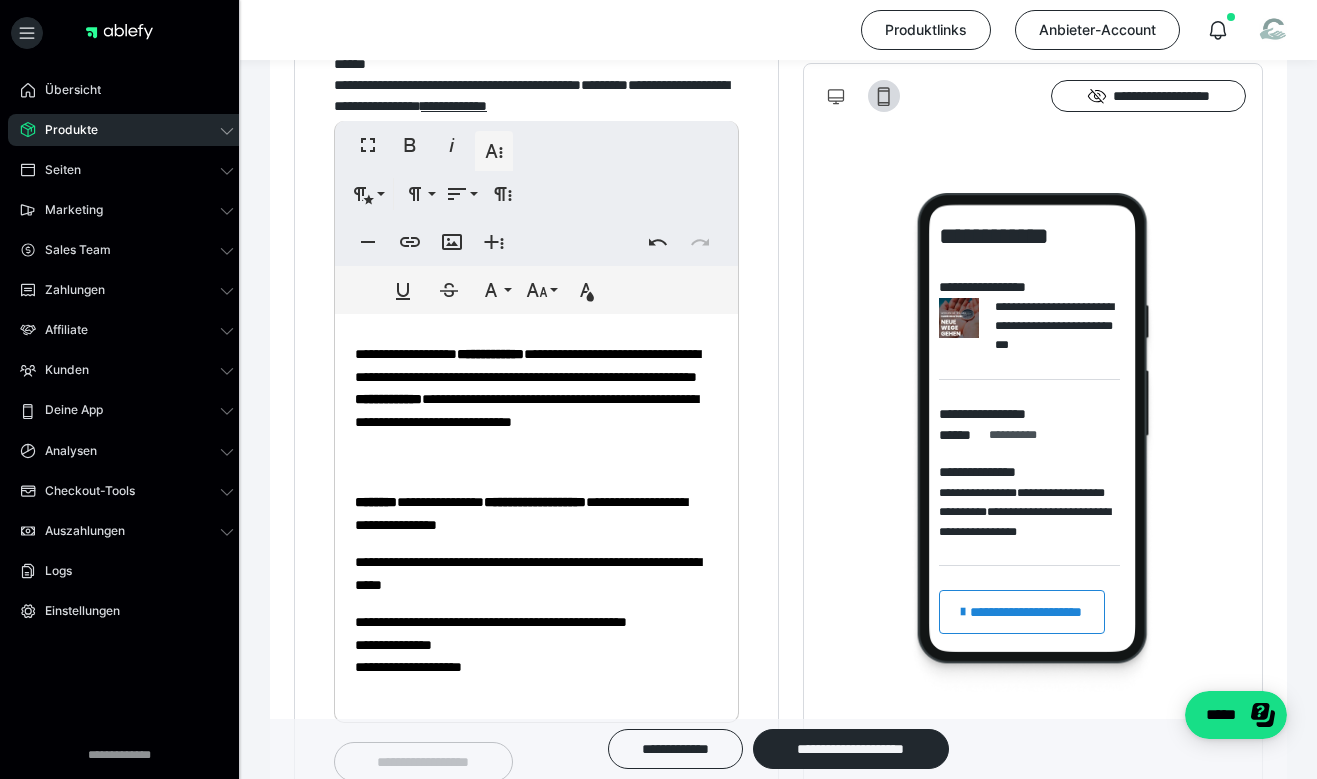click on "**********" at bounding box center (536, 171) 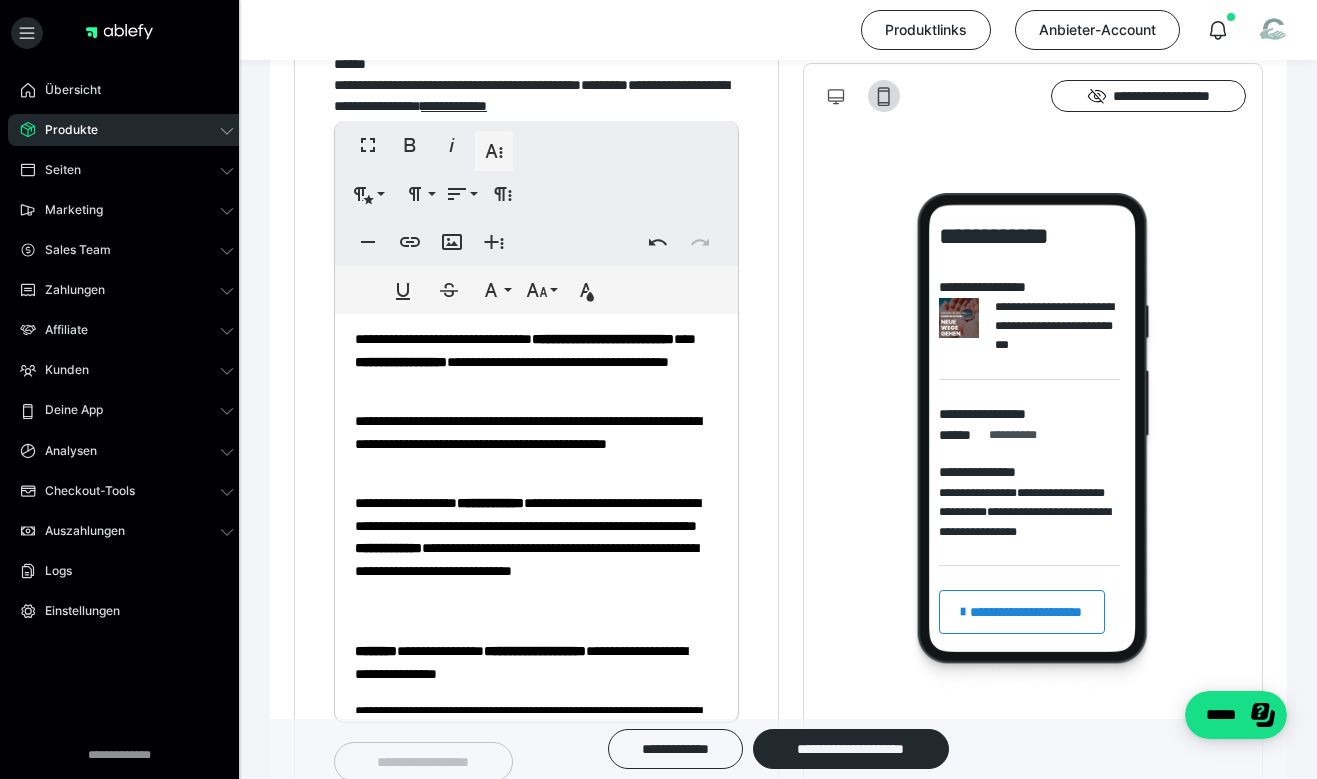 scroll, scrollTop: 683, scrollLeft: 0, axis: vertical 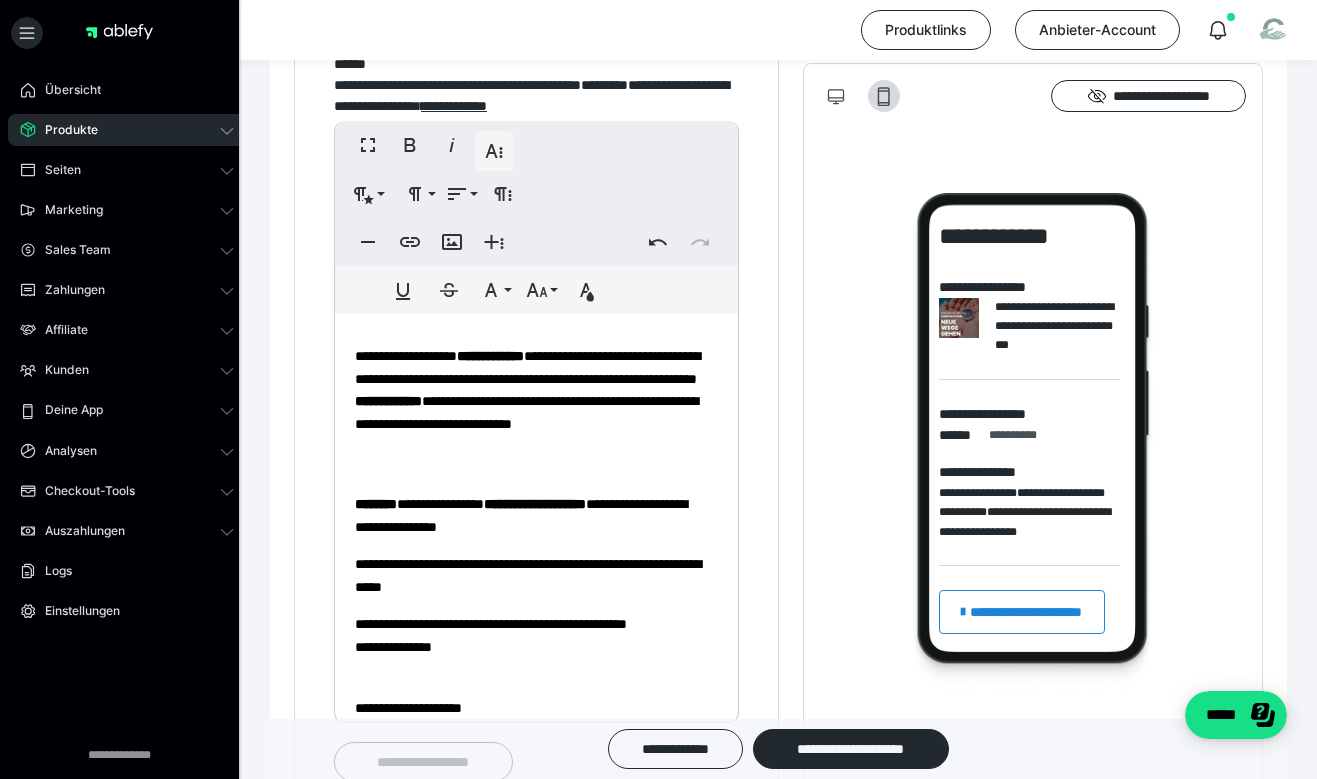 click on "**********" at bounding box center [521, 515] 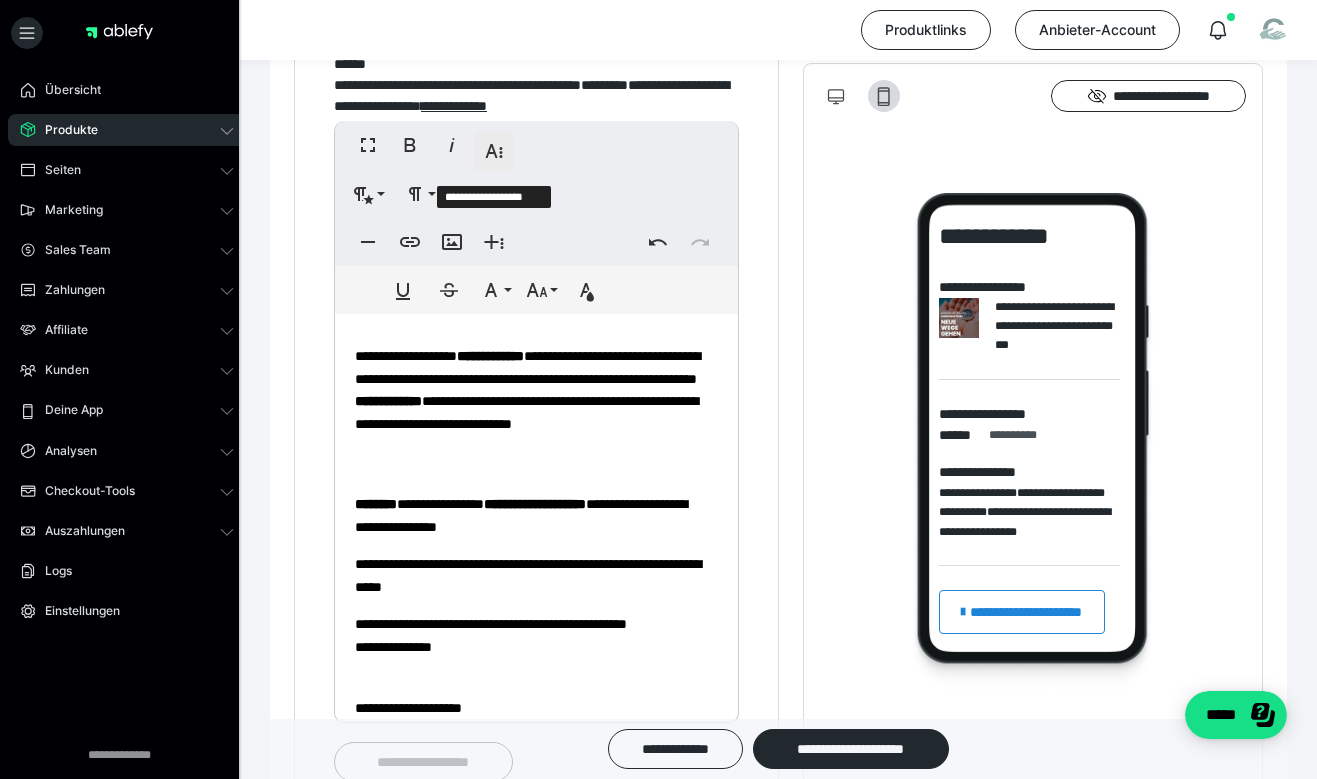 click 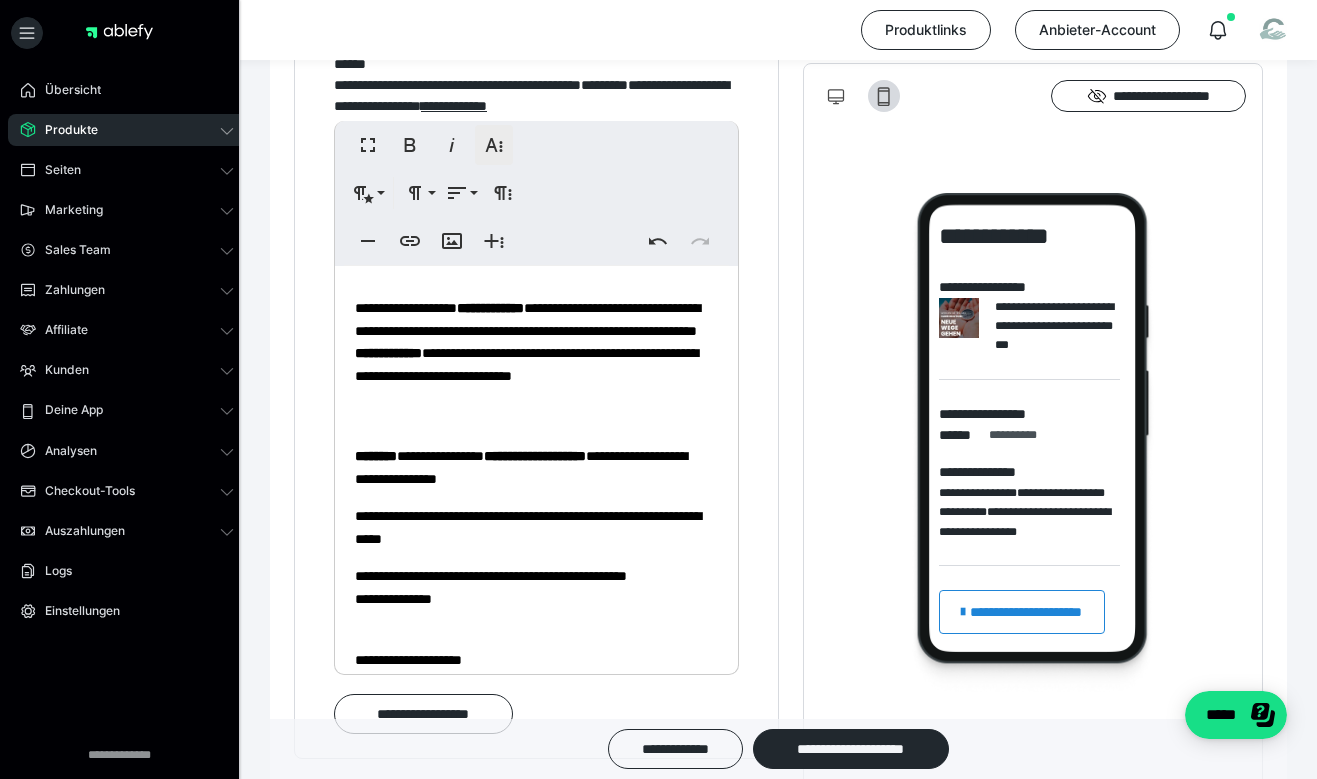 click 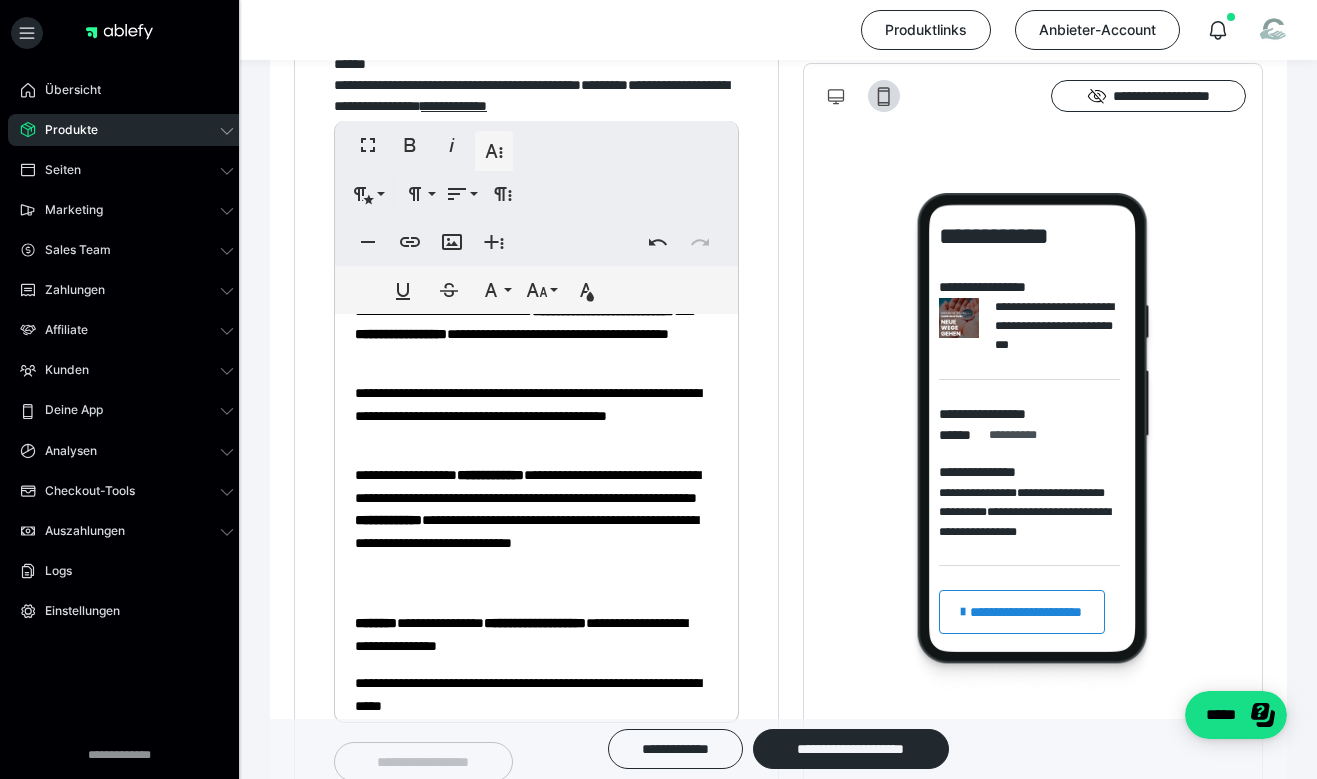 scroll, scrollTop: 723, scrollLeft: 0, axis: vertical 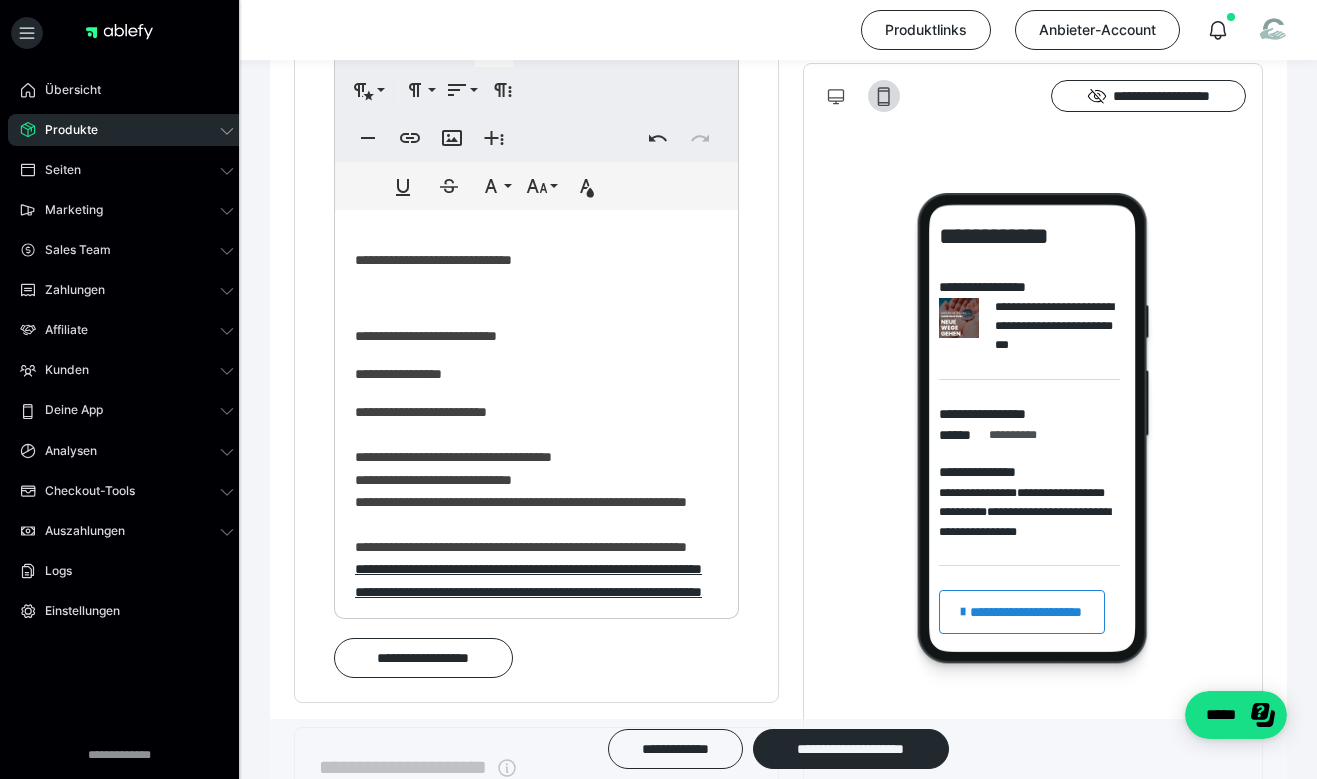click on "**********" at bounding box center (529, 260) 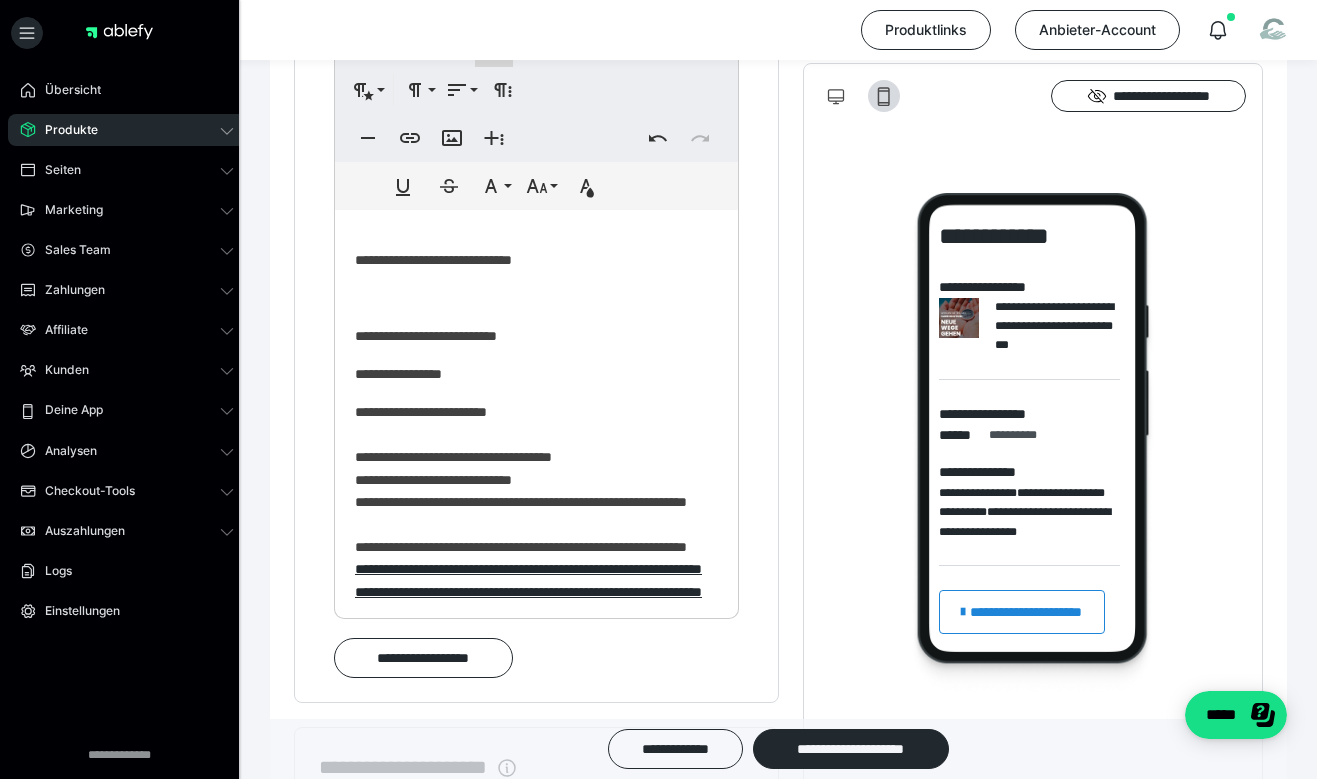 click 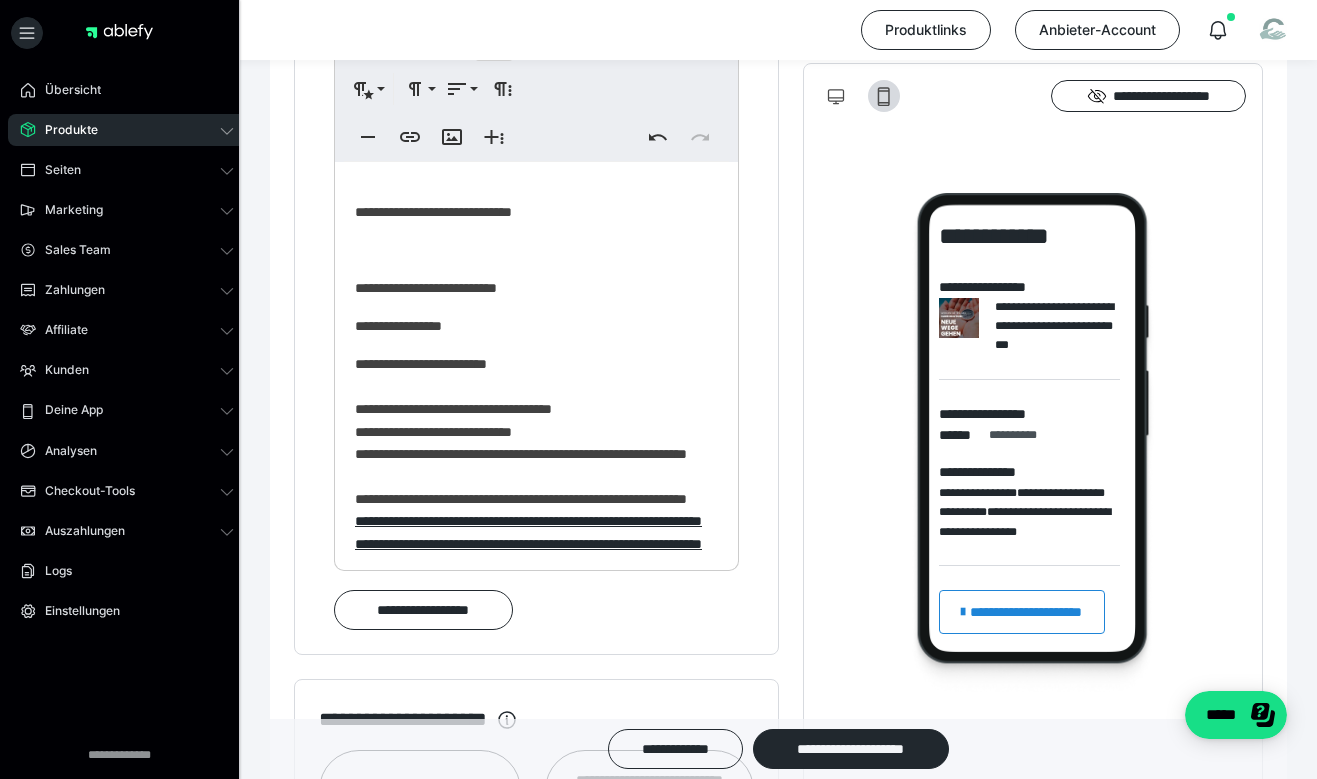 click 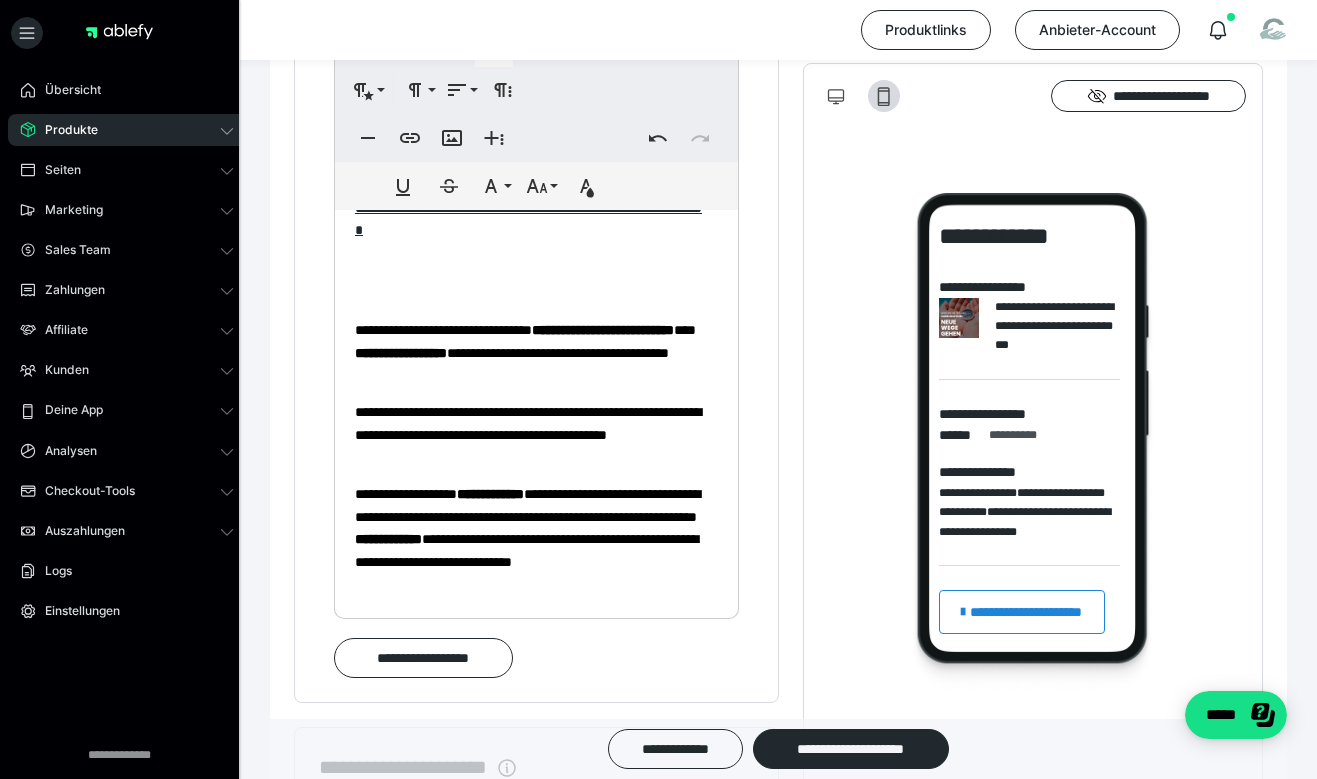scroll, scrollTop: 723, scrollLeft: 0, axis: vertical 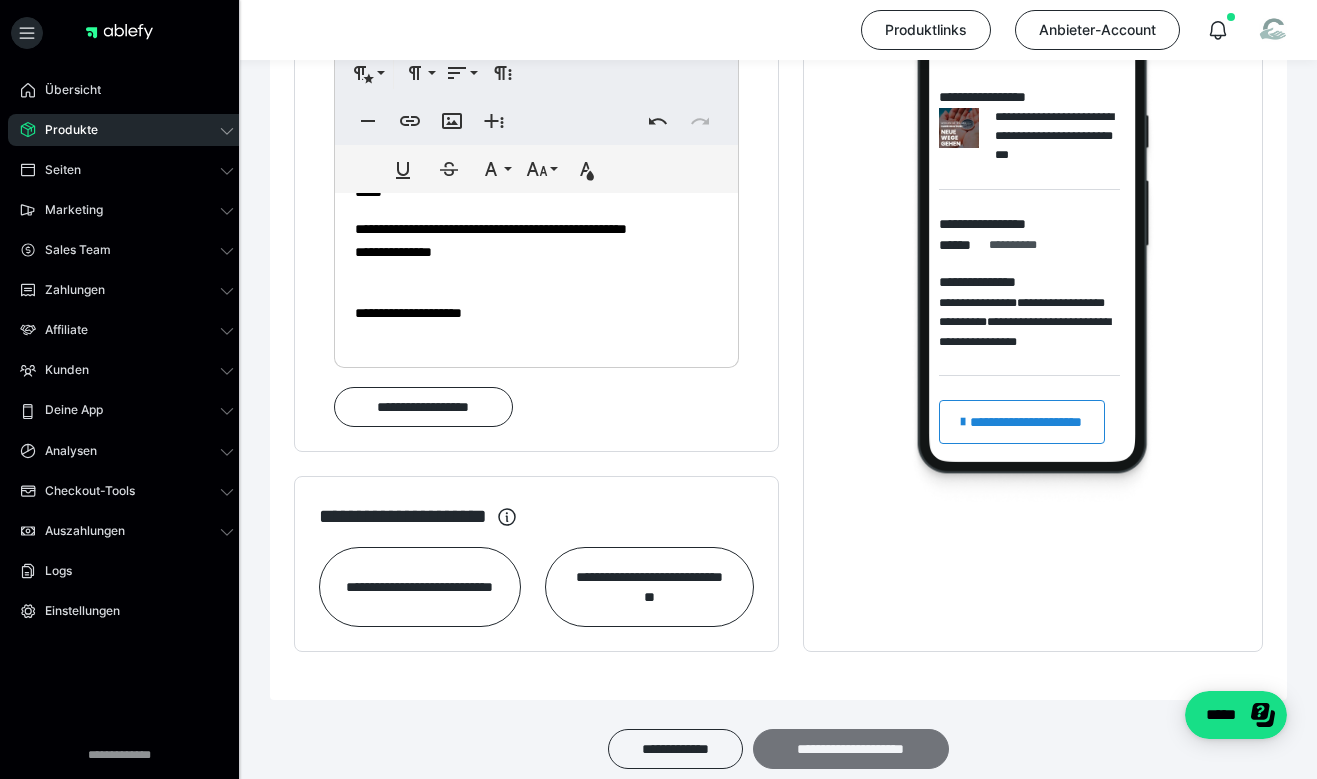 click on "**********" at bounding box center (851, 749) 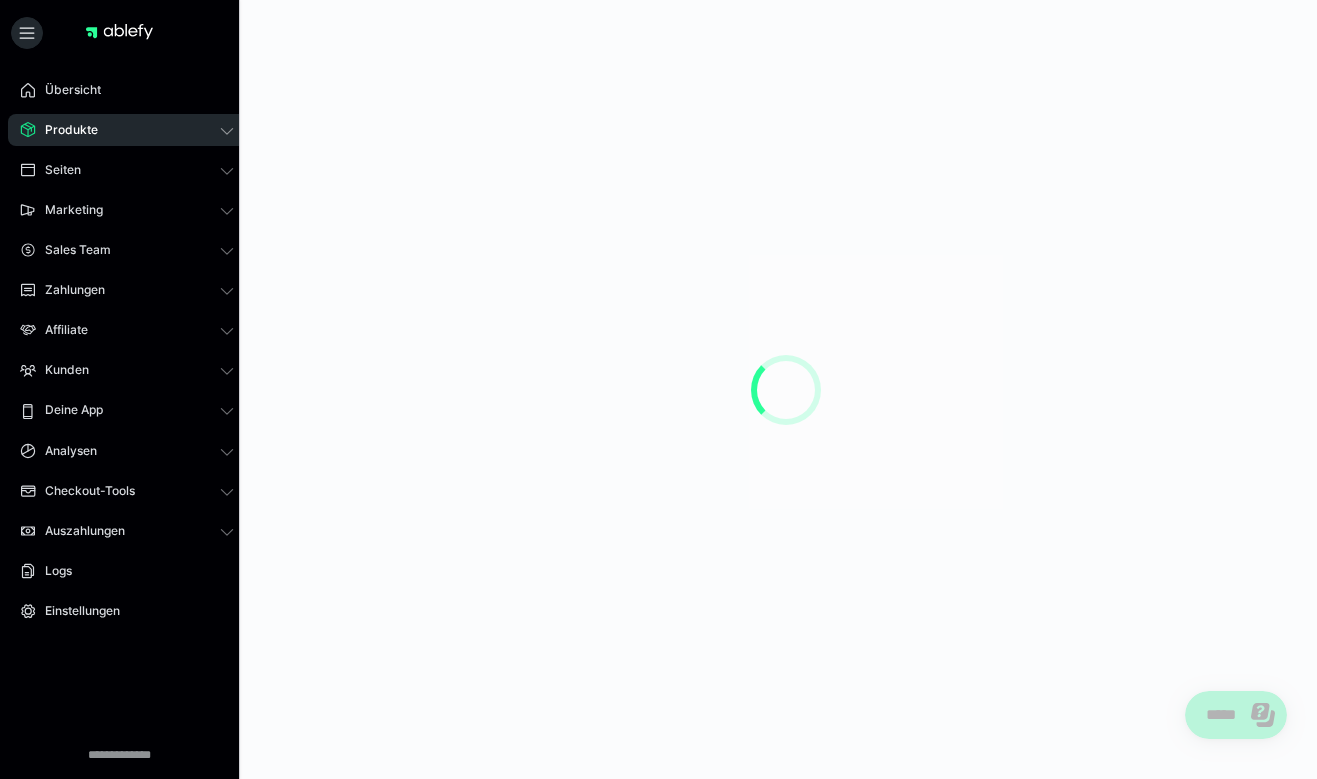 scroll, scrollTop: 0, scrollLeft: 0, axis: both 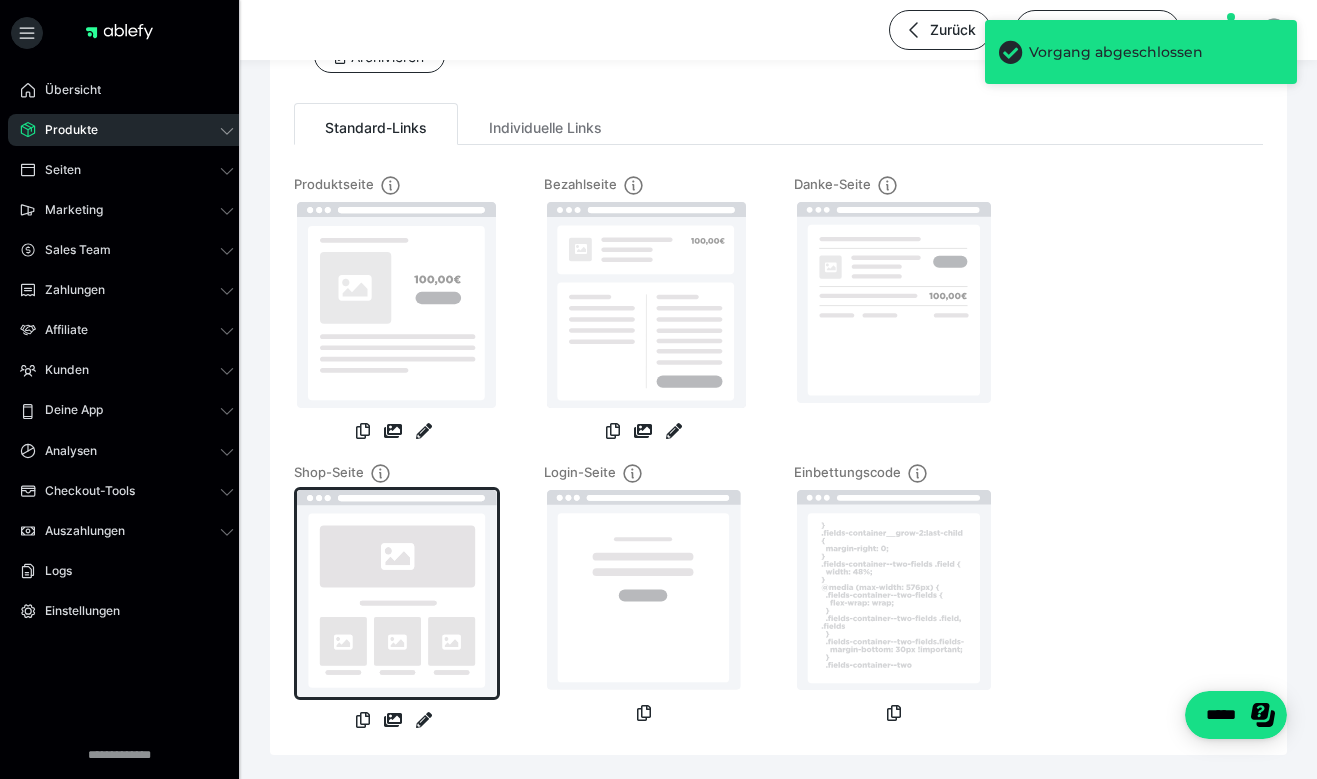 click at bounding box center [397, 593] 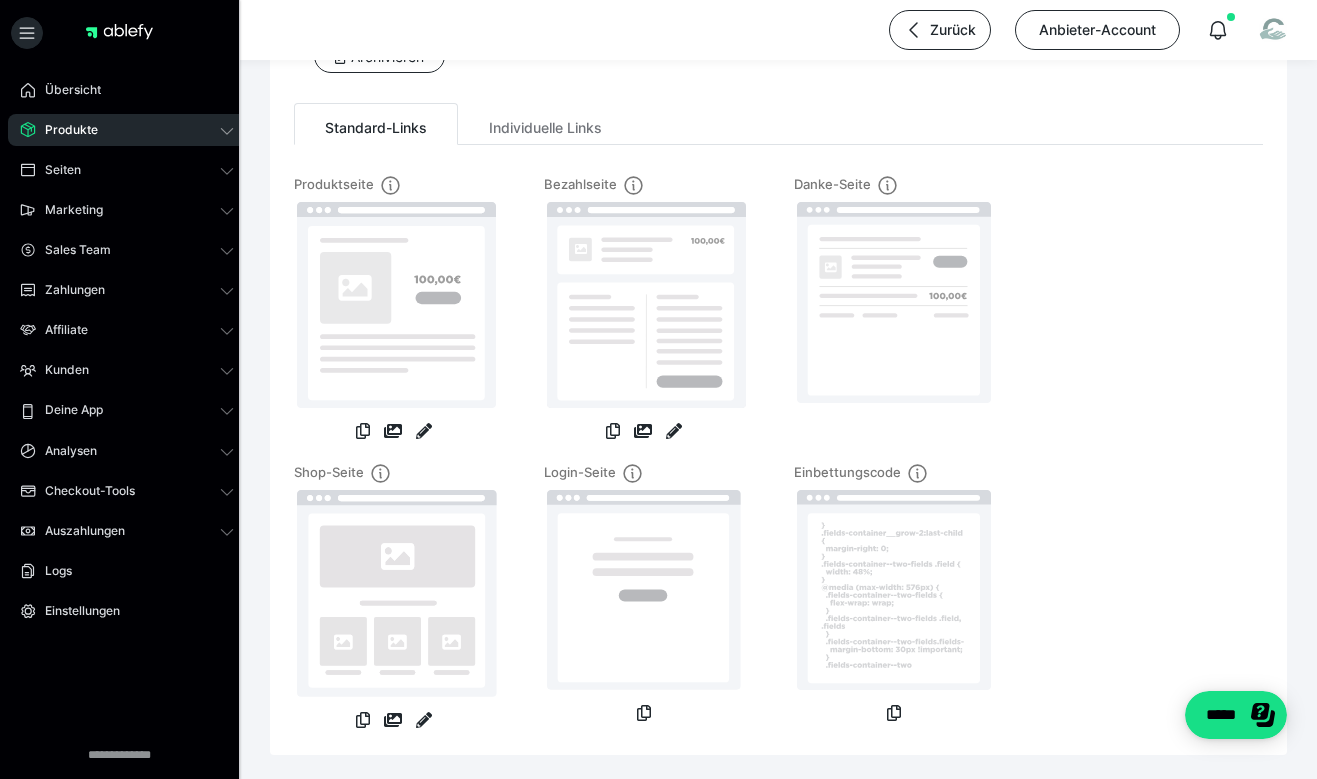 click on "Produkte" at bounding box center (127, 130) 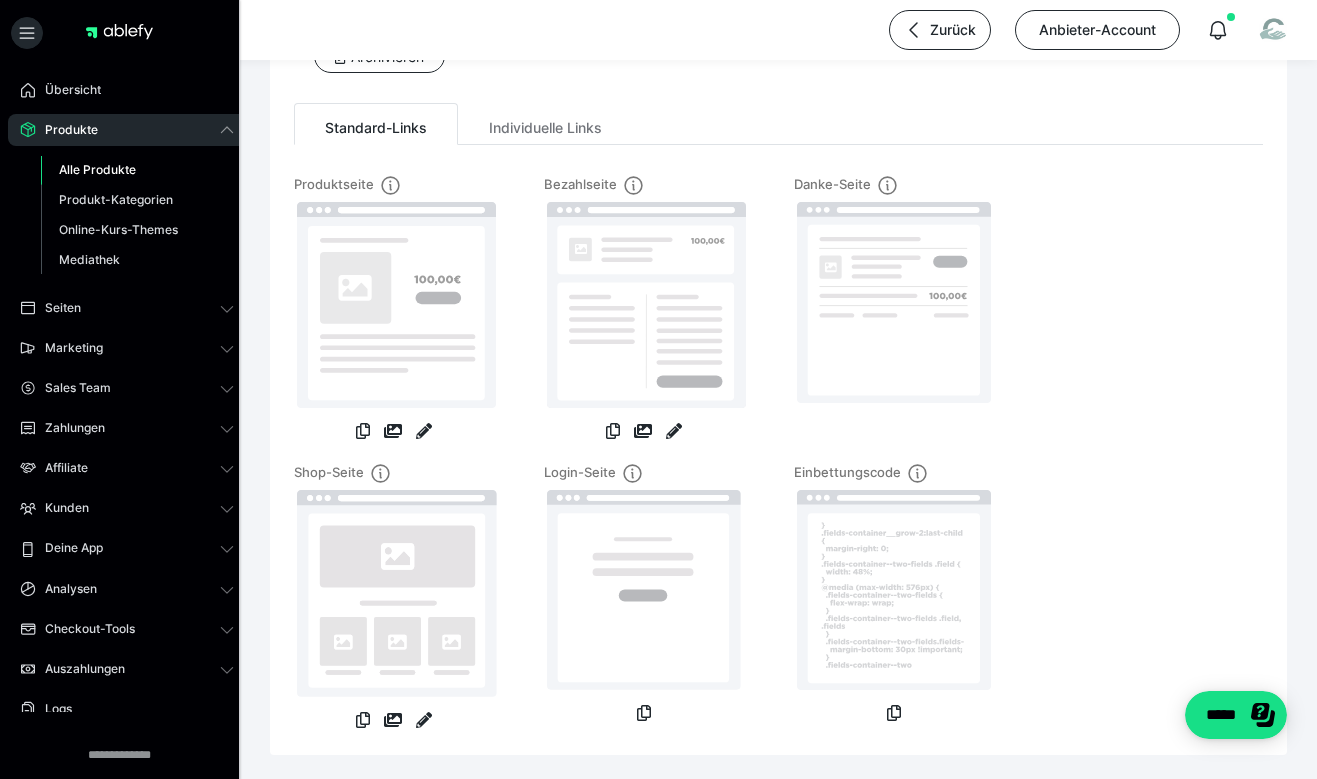 click on "Alle Produkte" at bounding box center [137, 170] 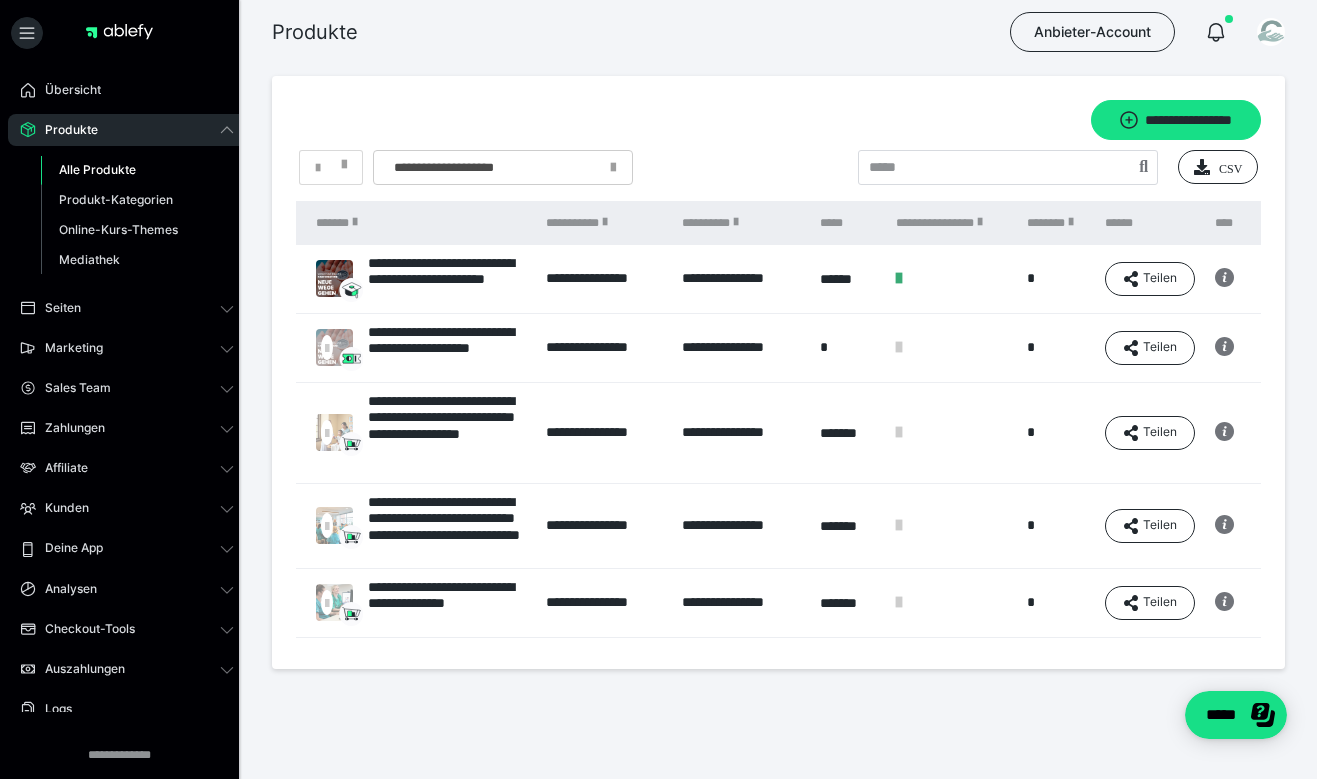 scroll, scrollTop: 0, scrollLeft: 158, axis: horizontal 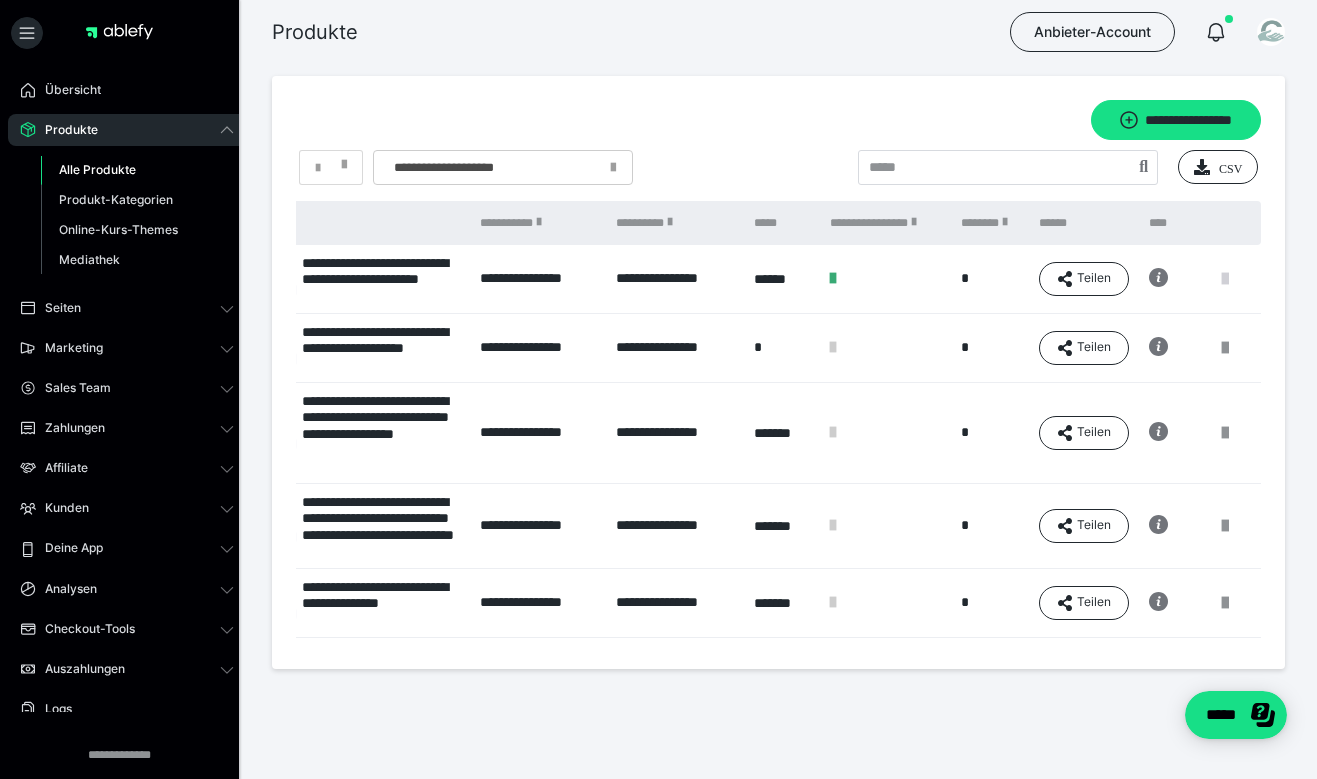 click at bounding box center (1225, 279) 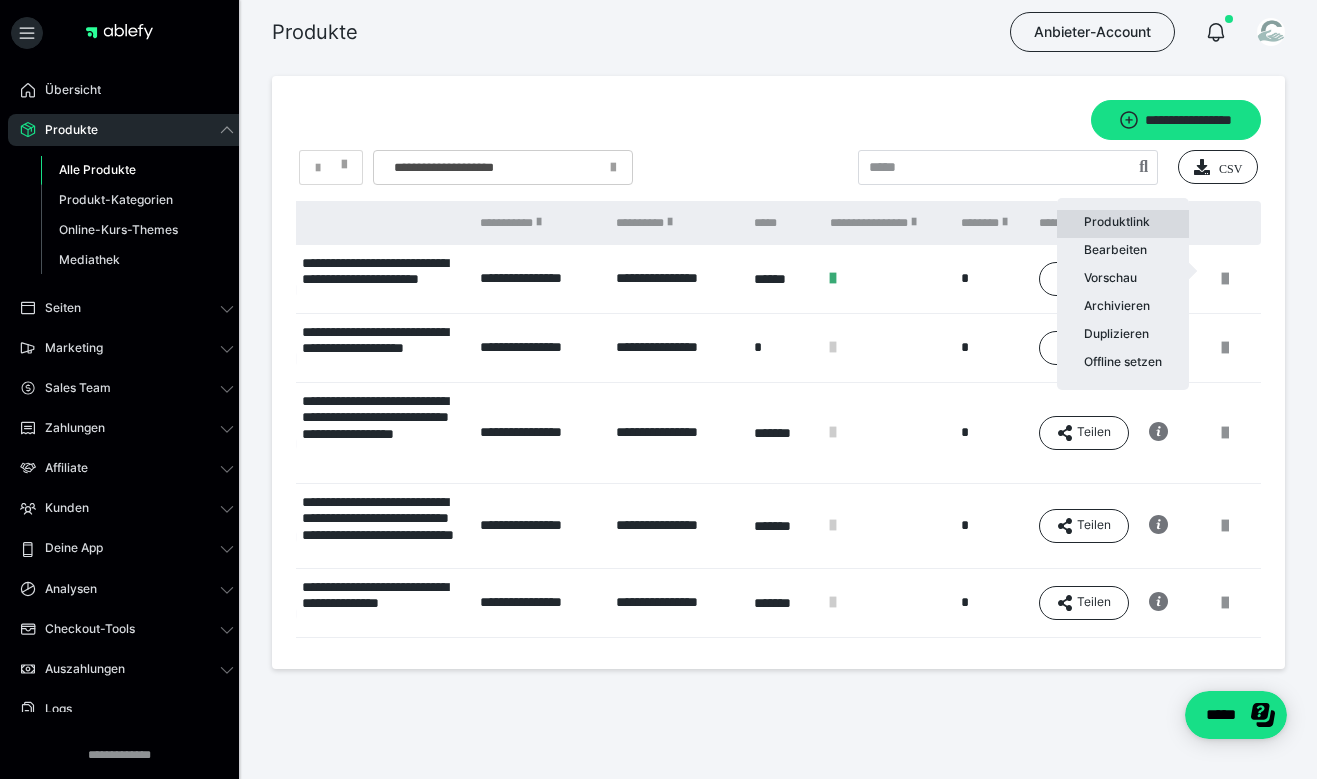 click on "Produktlink" at bounding box center (1123, 224) 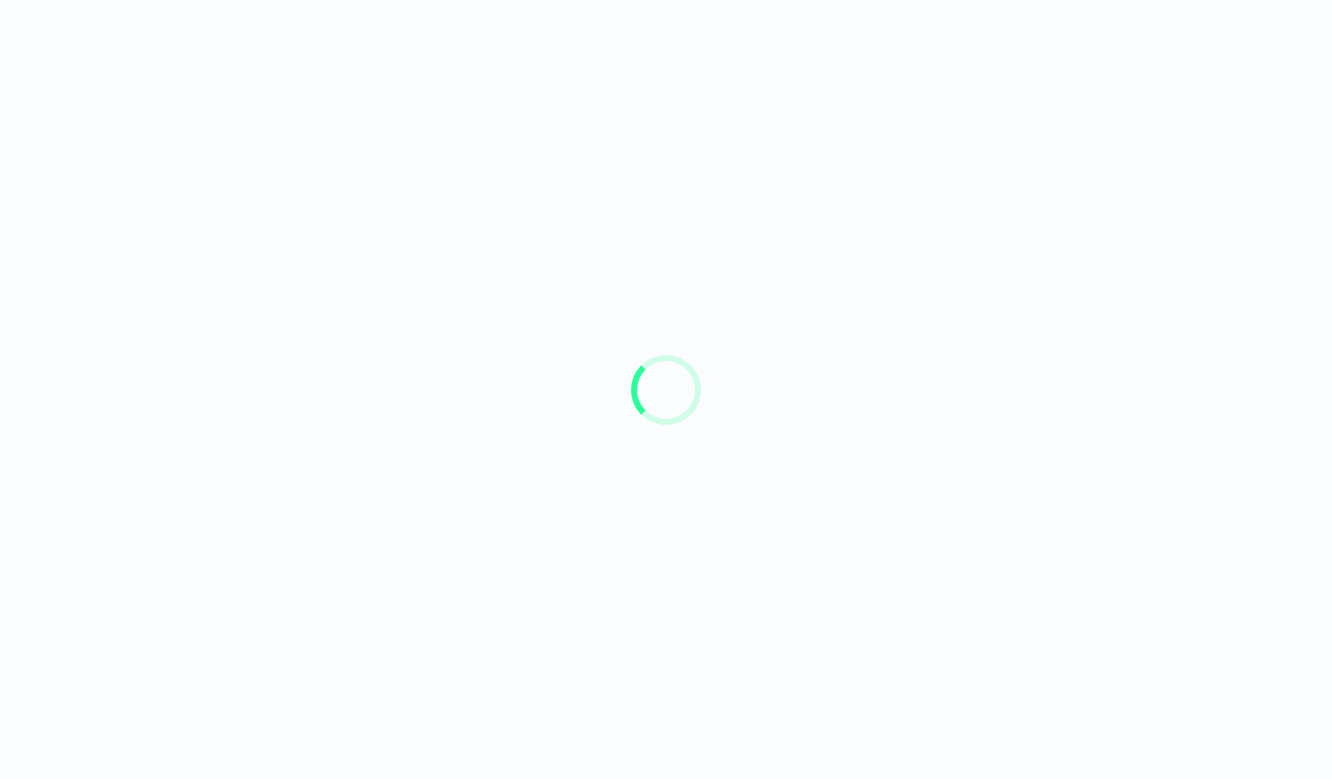scroll, scrollTop: 0, scrollLeft: 0, axis: both 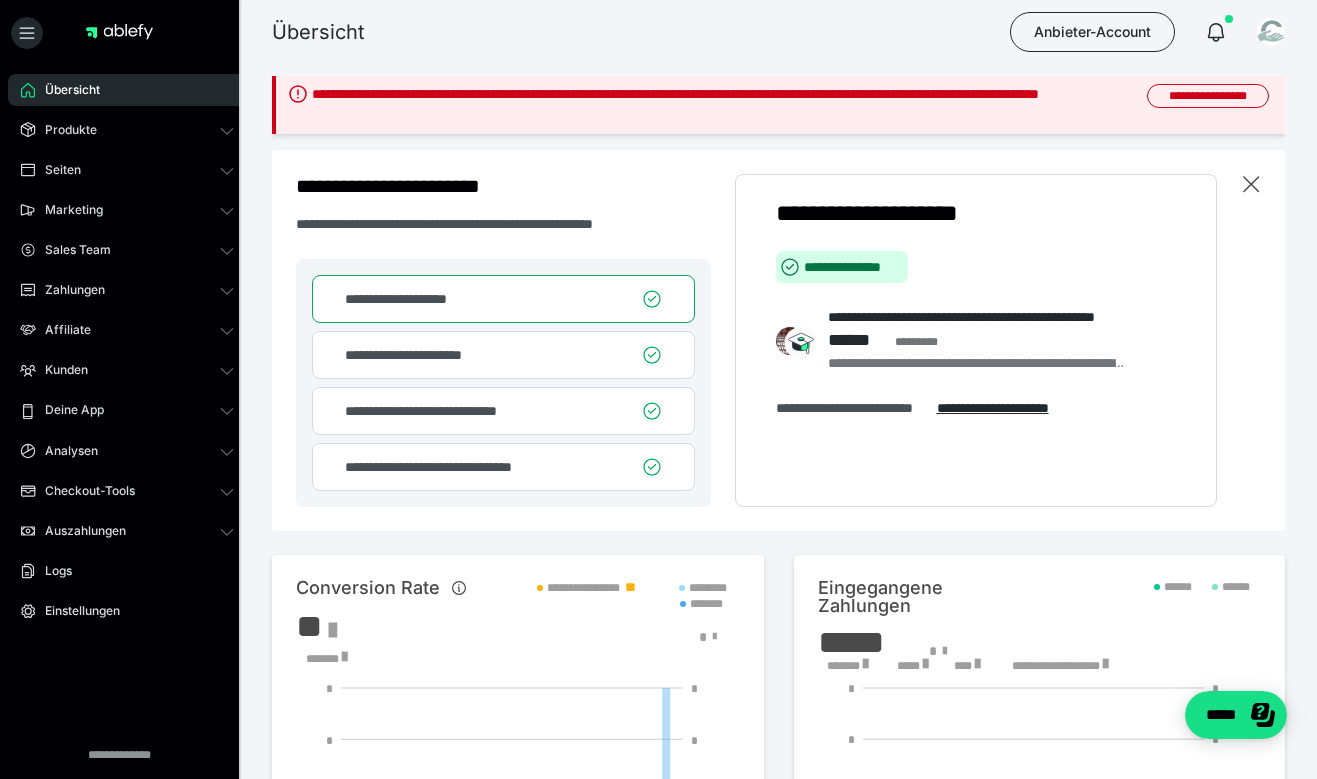 click on "Übersicht Anbieter-Account" at bounding box center [658, 32] 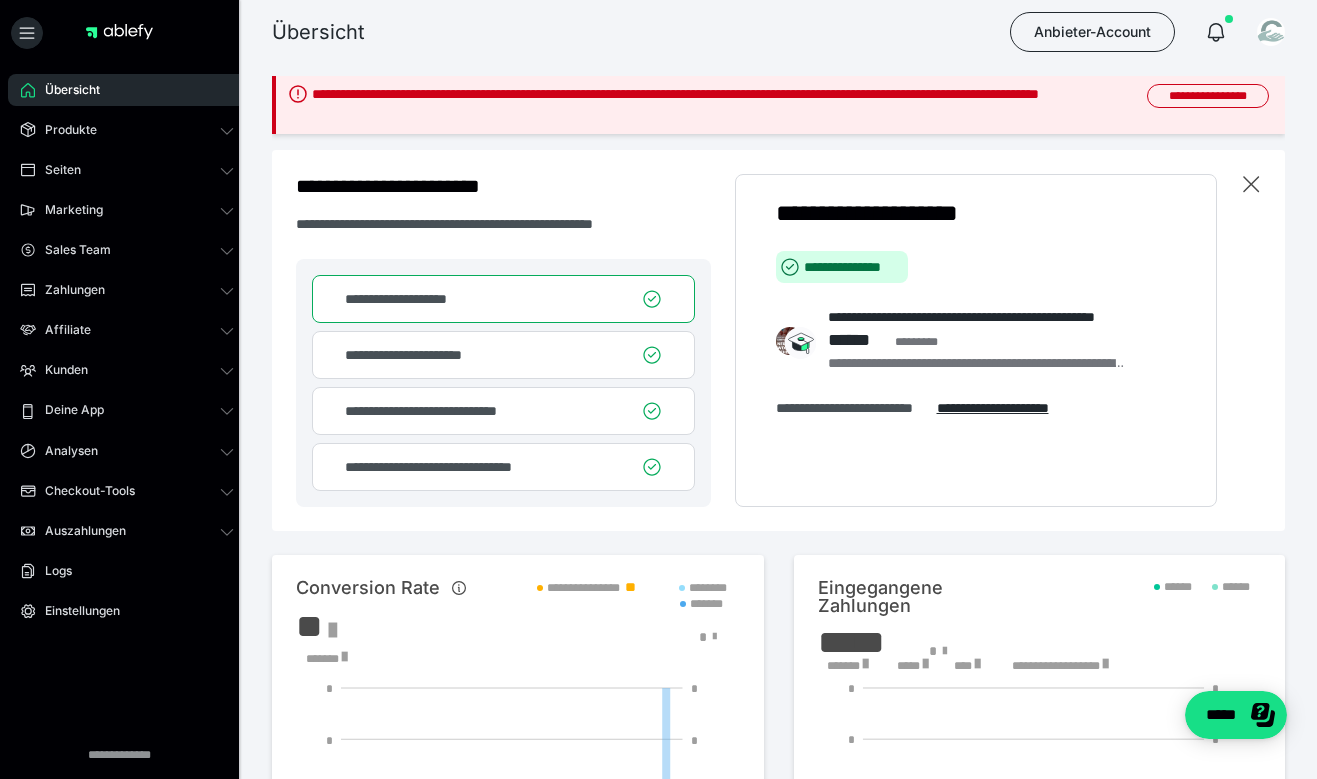 click on "Übersicht Anbieter-Account" at bounding box center [658, 32] 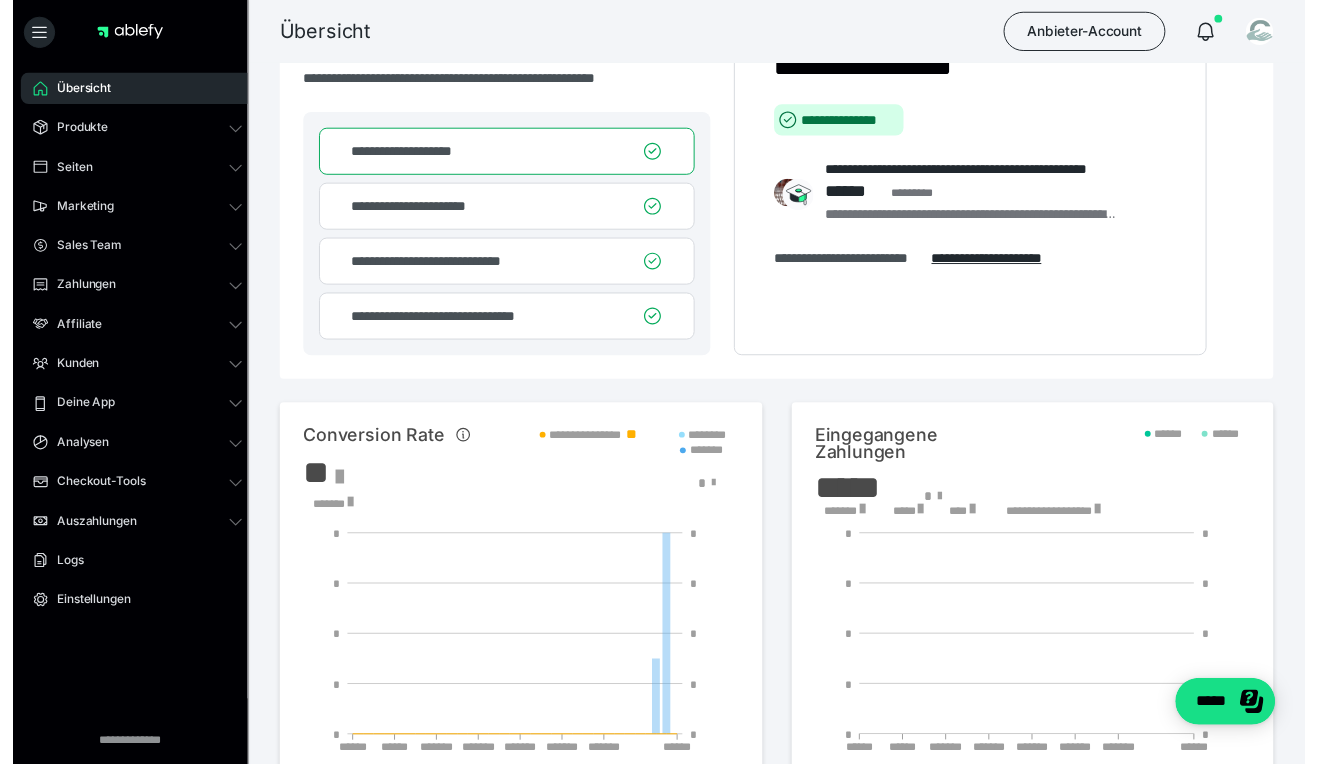 scroll, scrollTop: 0, scrollLeft: 0, axis: both 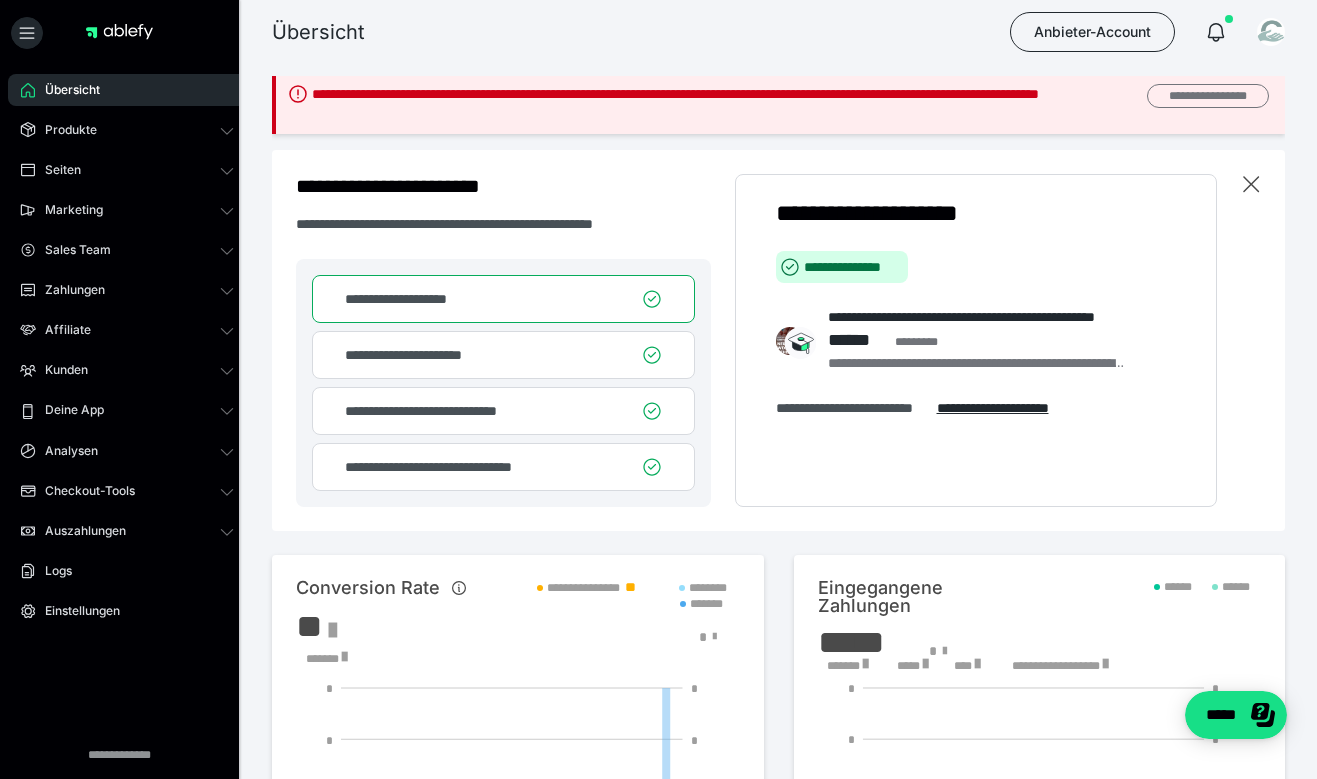 click on "**********" at bounding box center (1208, 96) 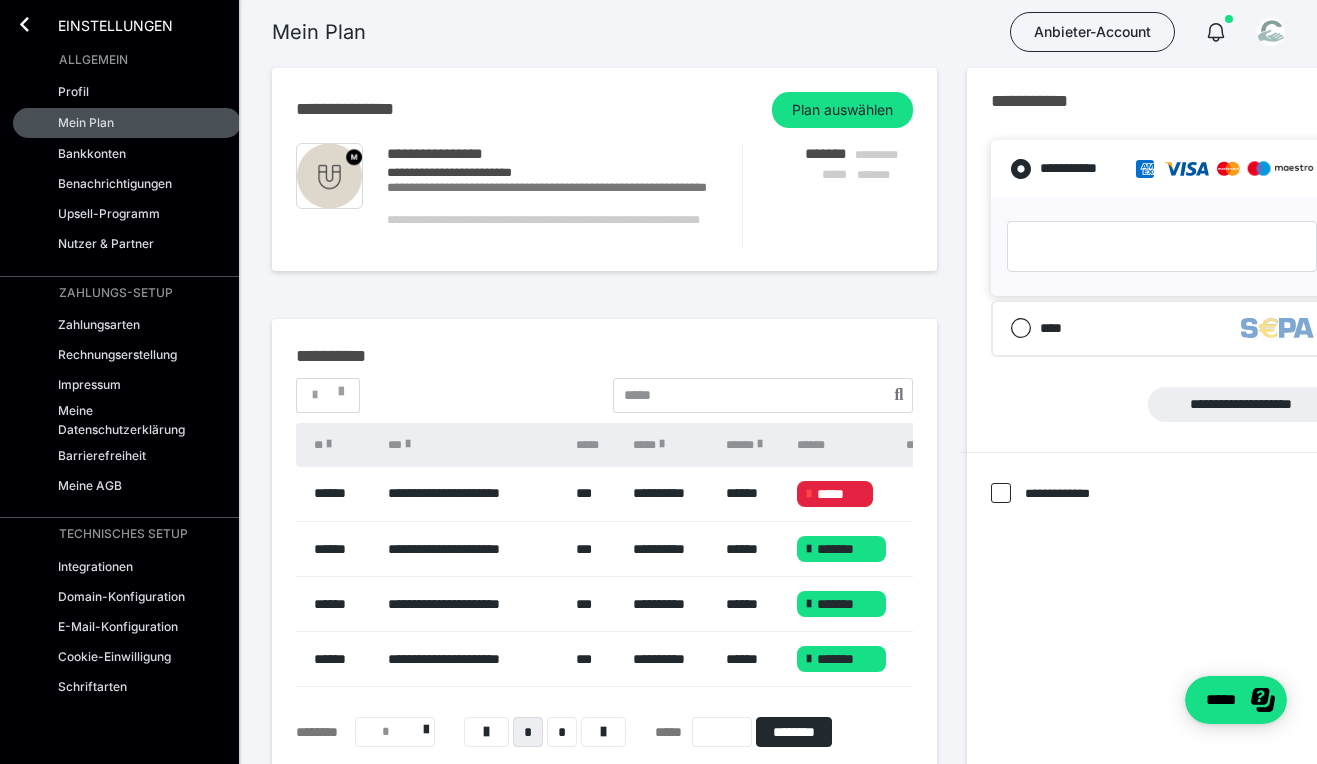 scroll, scrollTop: 82, scrollLeft: 0, axis: vertical 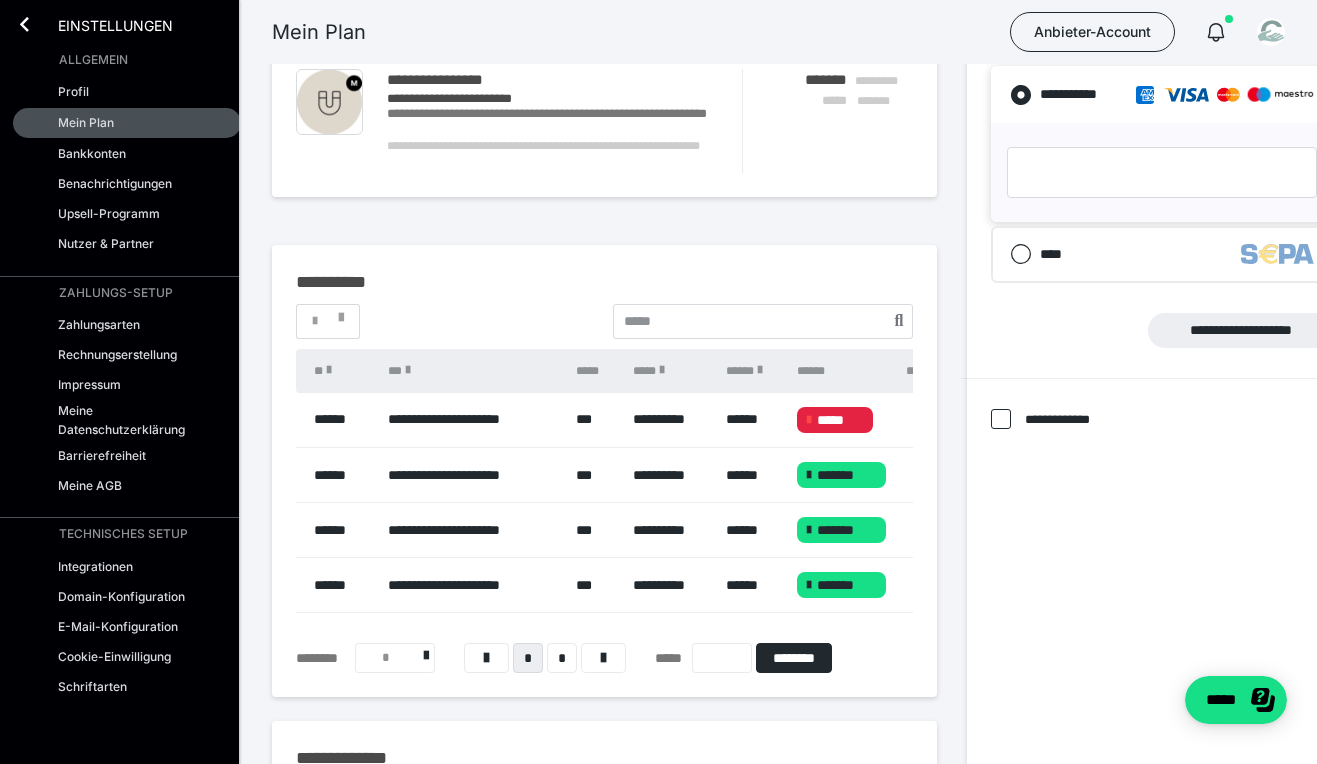 click on "*****" at bounding box center [835, 420] 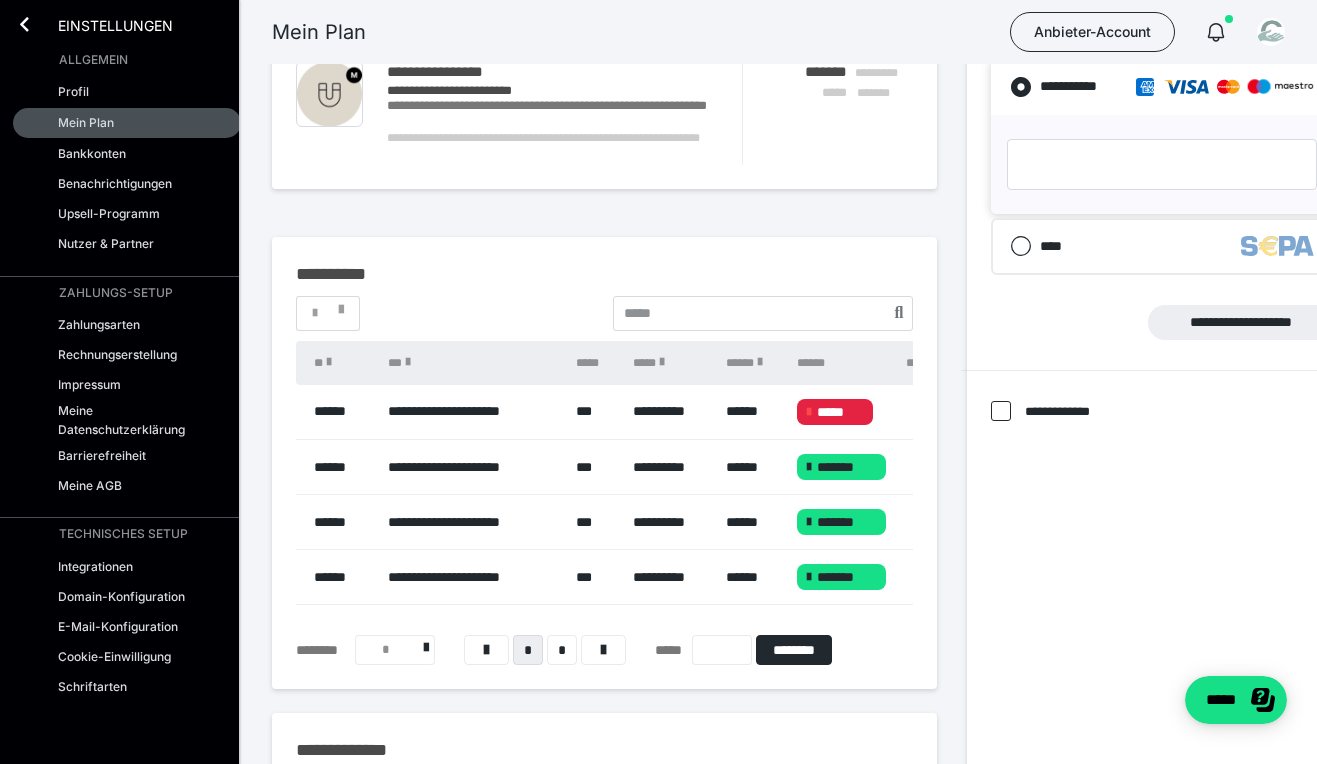 scroll, scrollTop: 94, scrollLeft: 0, axis: vertical 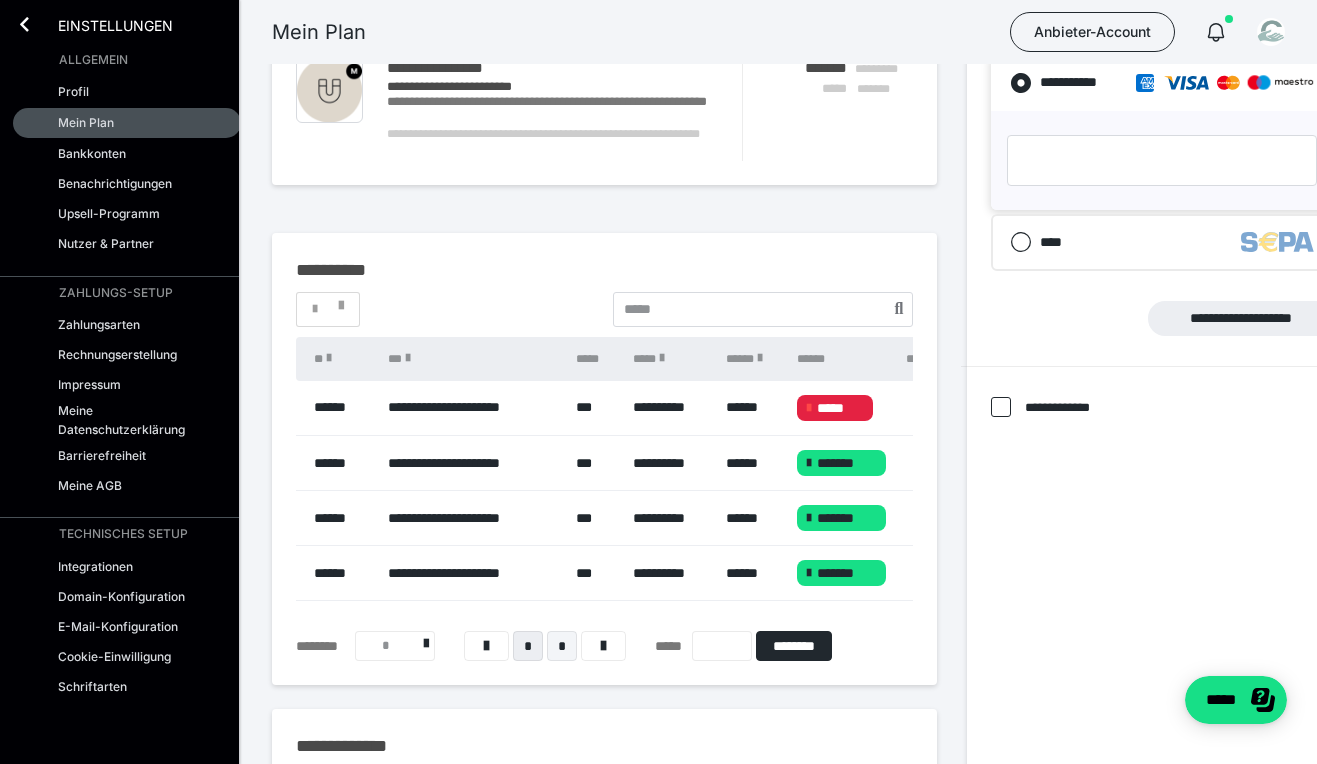 click on "*" at bounding box center [562, 646] 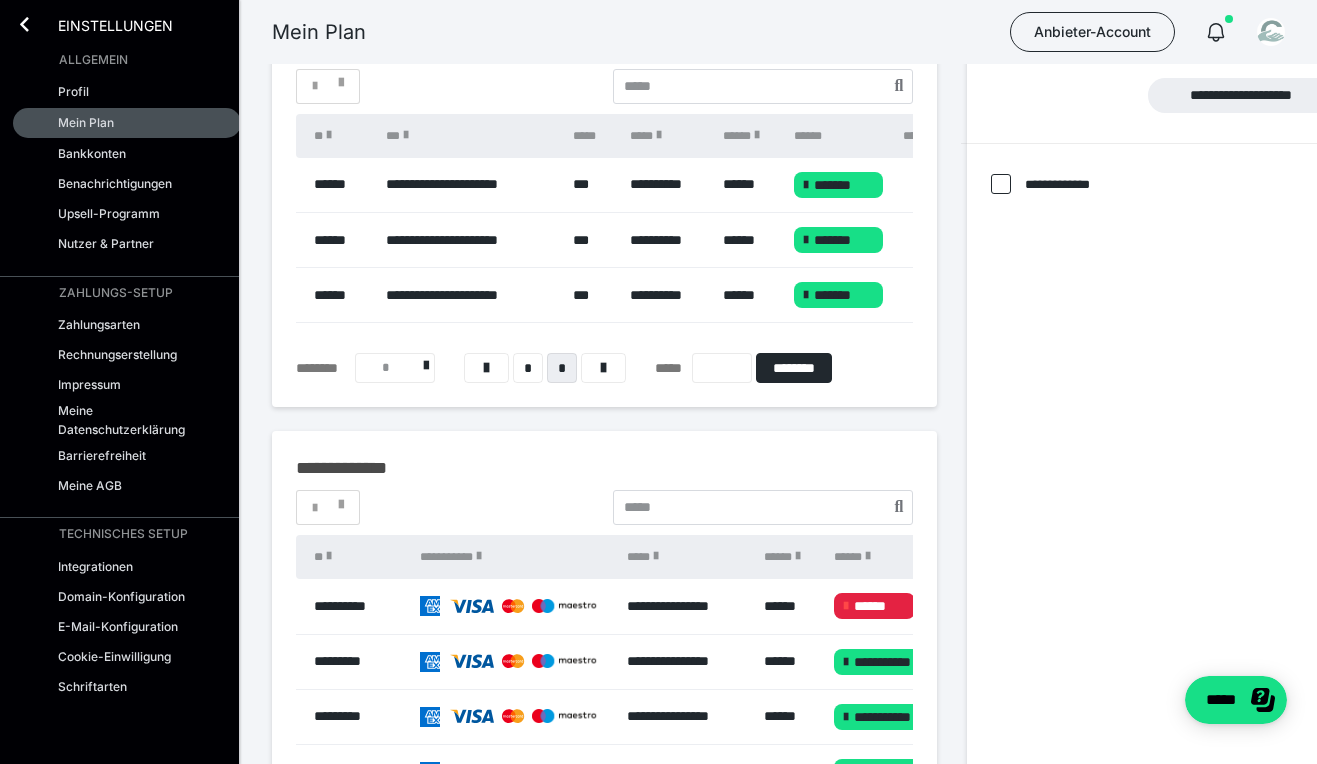 scroll, scrollTop: 384, scrollLeft: 0, axis: vertical 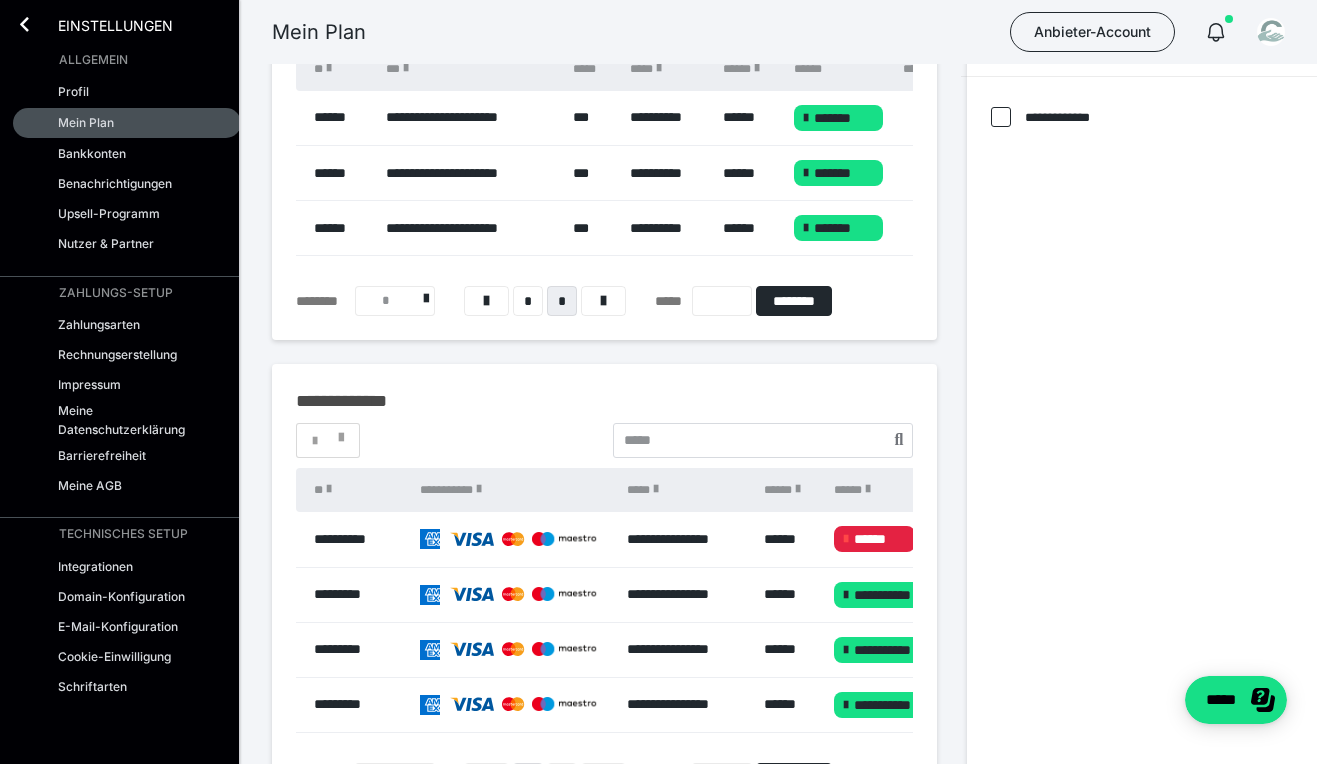 click on "******" at bounding box center (874, 539) 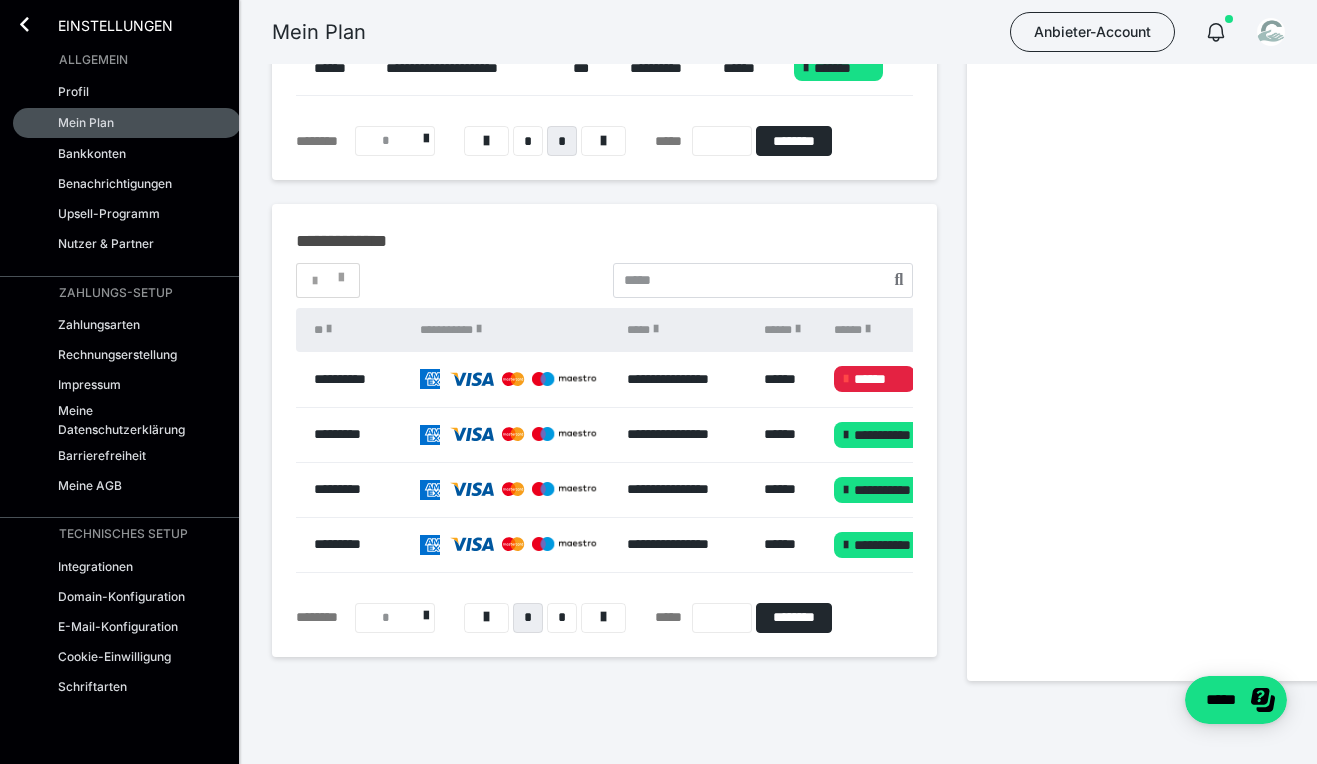 scroll, scrollTop: 590, scrollLeft: 0, axis: vertical 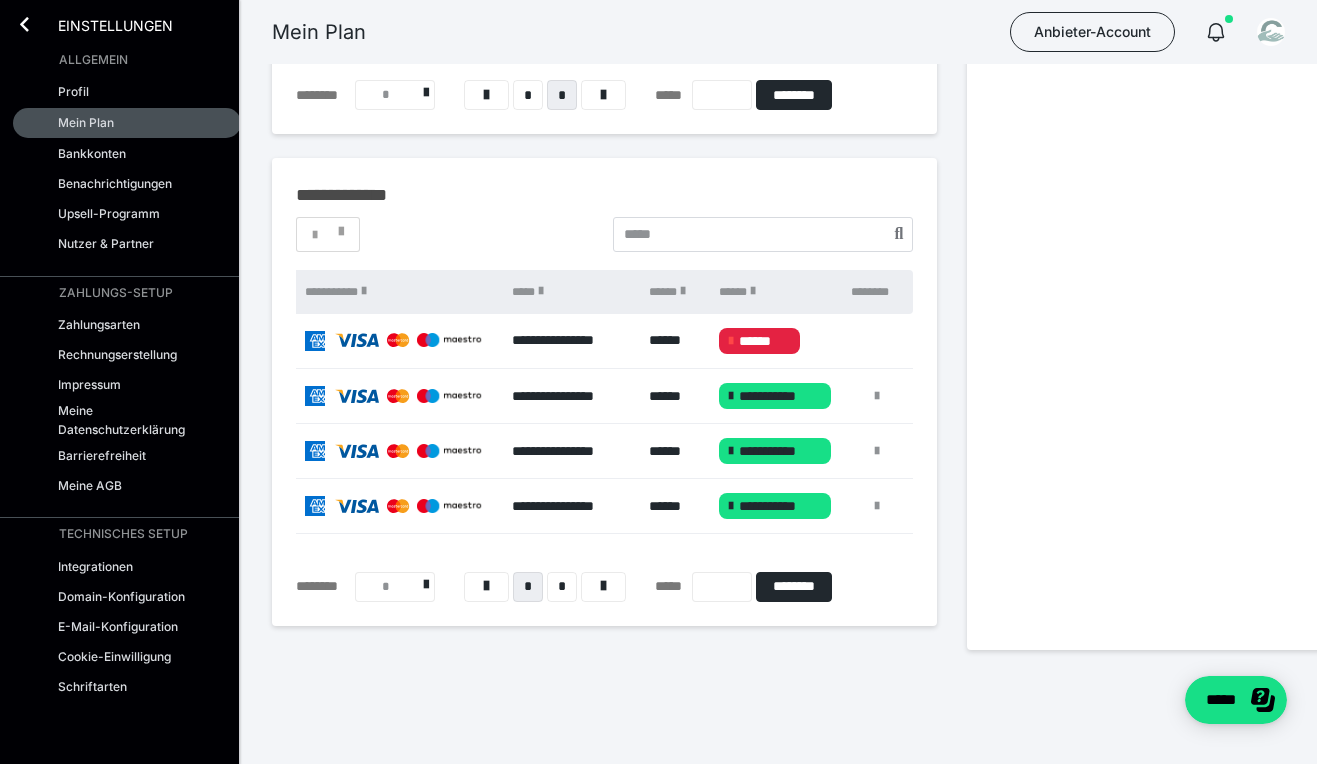 click on "********" at bounding box center (838, -137) 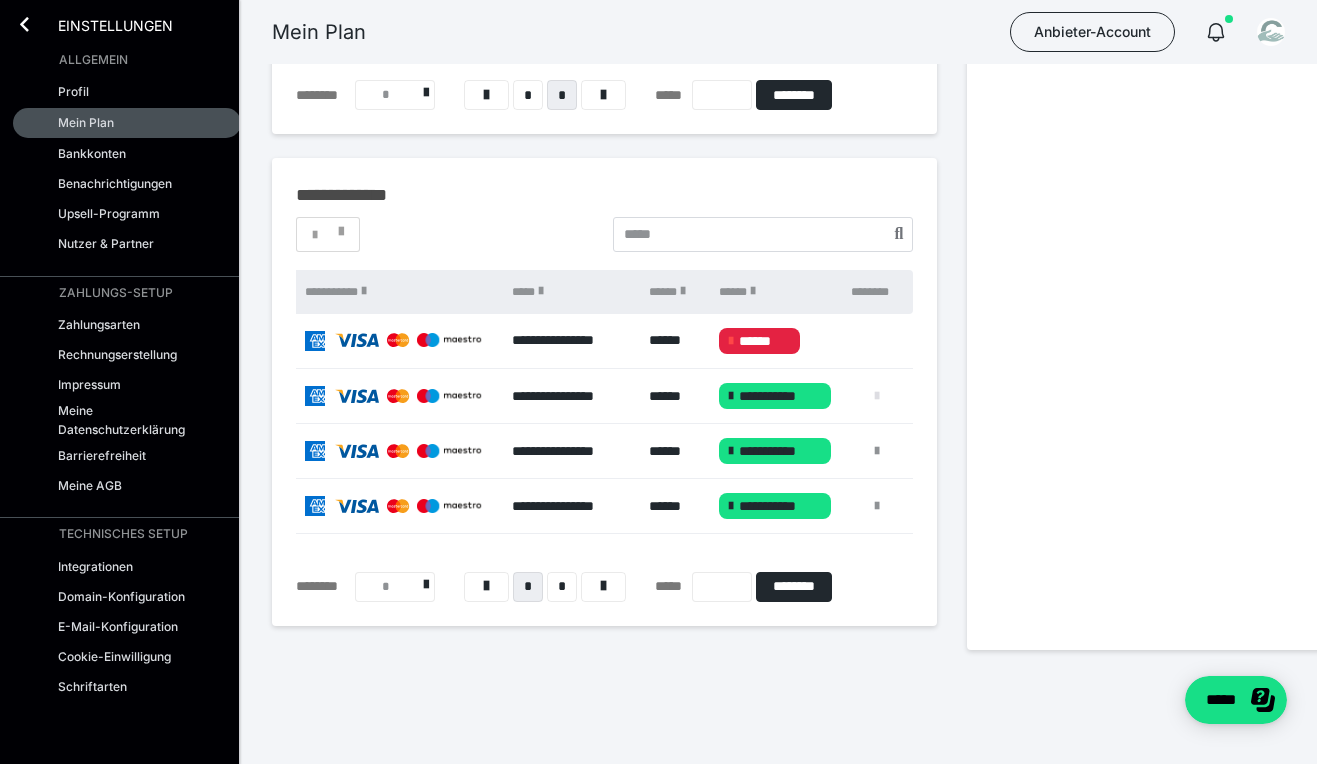 click at bounding box center [877, 396] 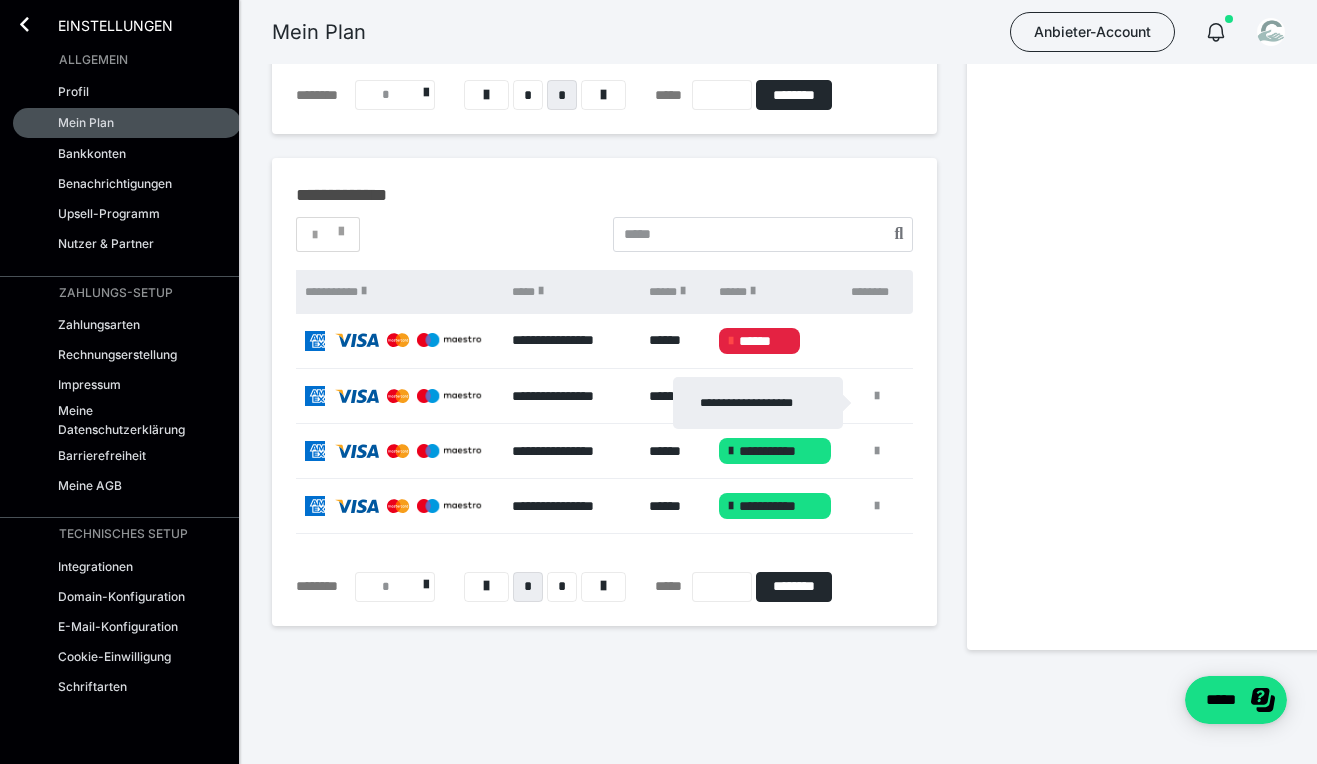 click at bounding box center (658, 382) 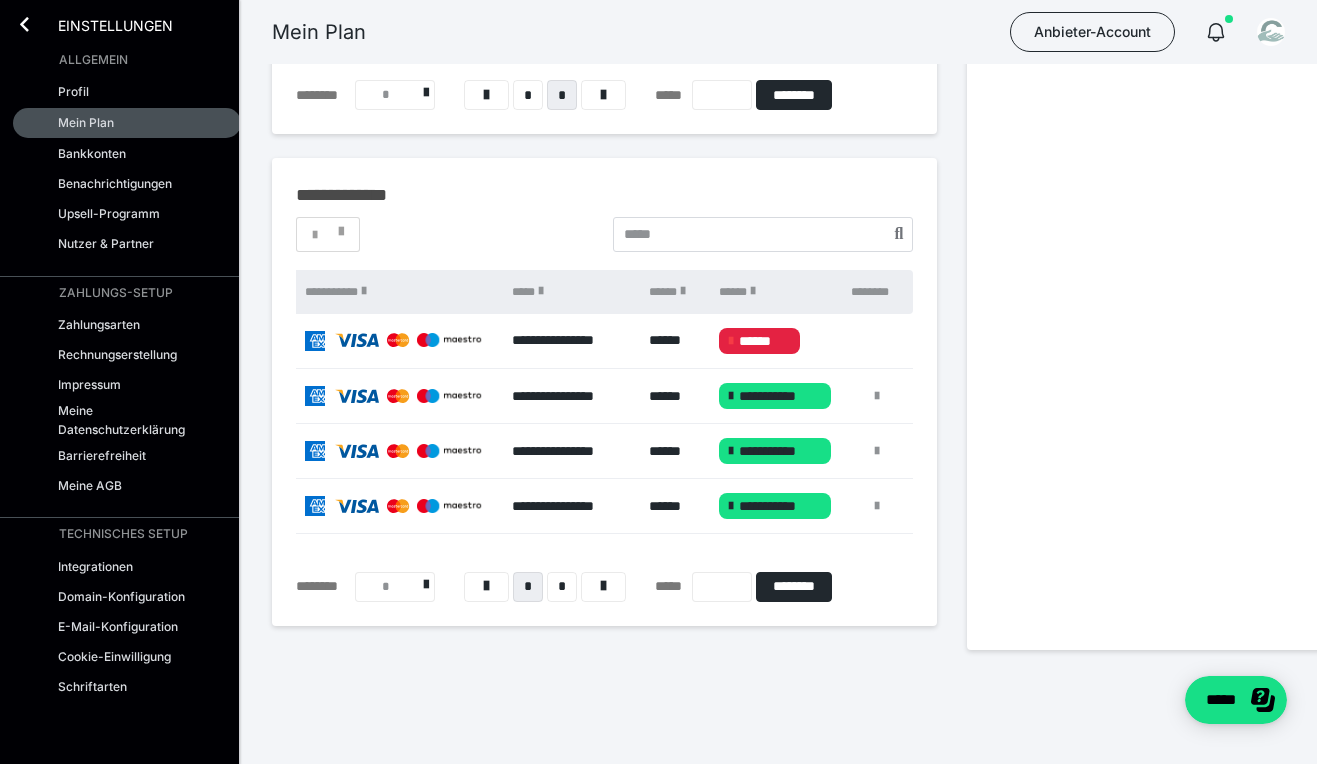 click at bounding box center [731, 341] 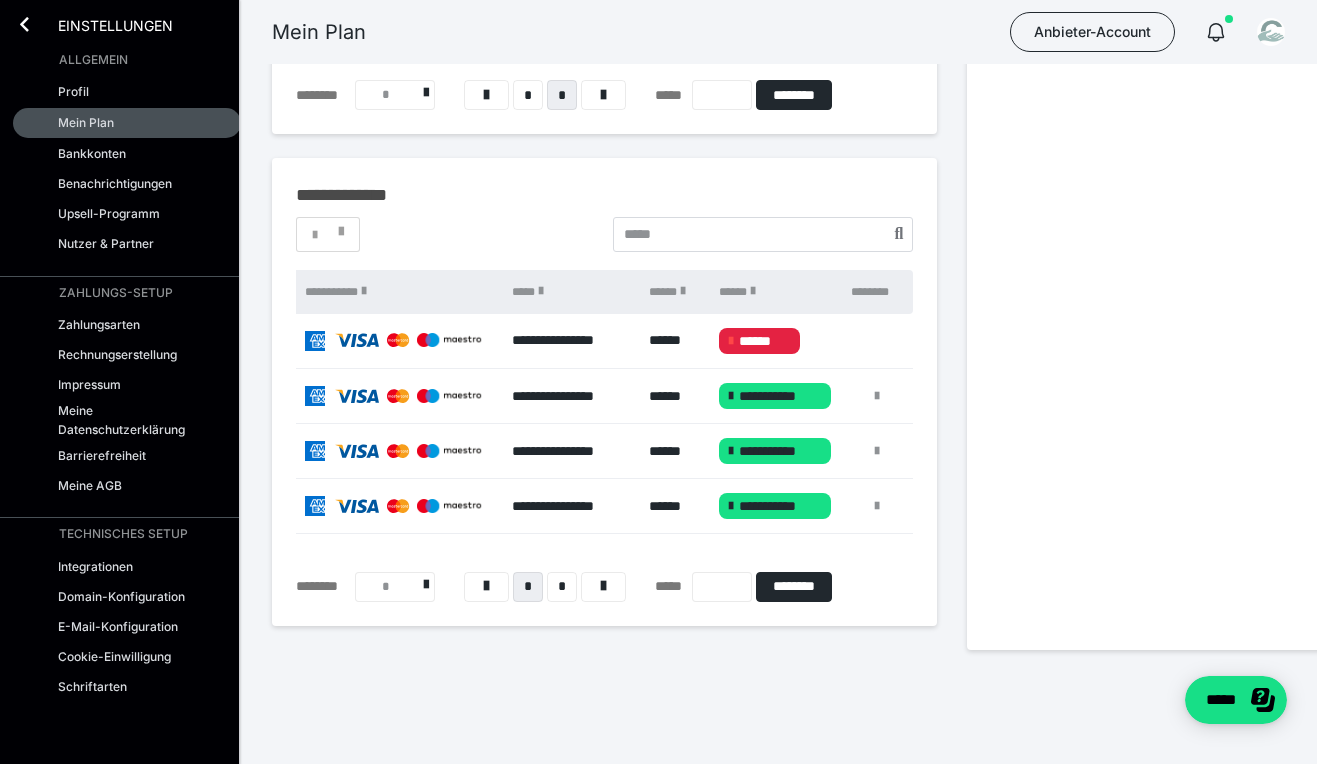 click on "******" at bounding box center (759, 341) 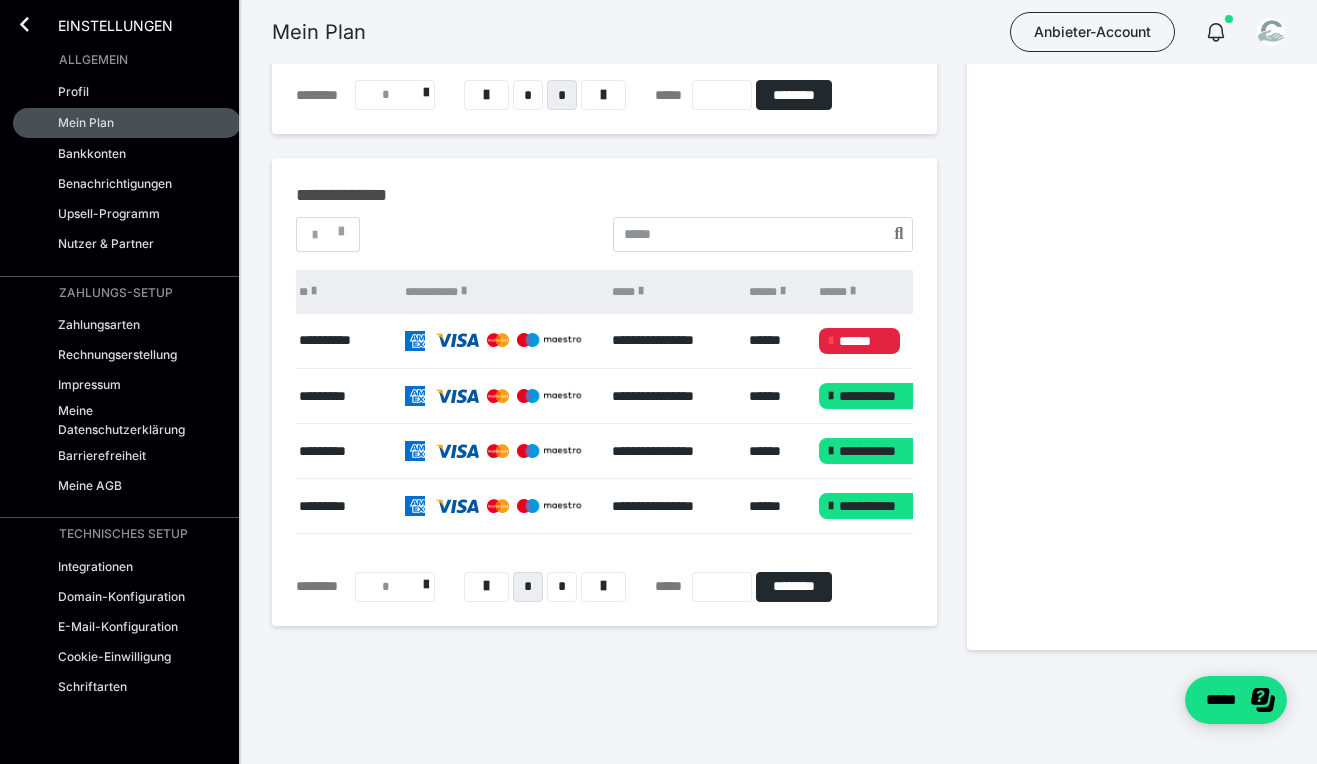 scroll, scrollTop: 0, scrollLeft: 0, axis: both 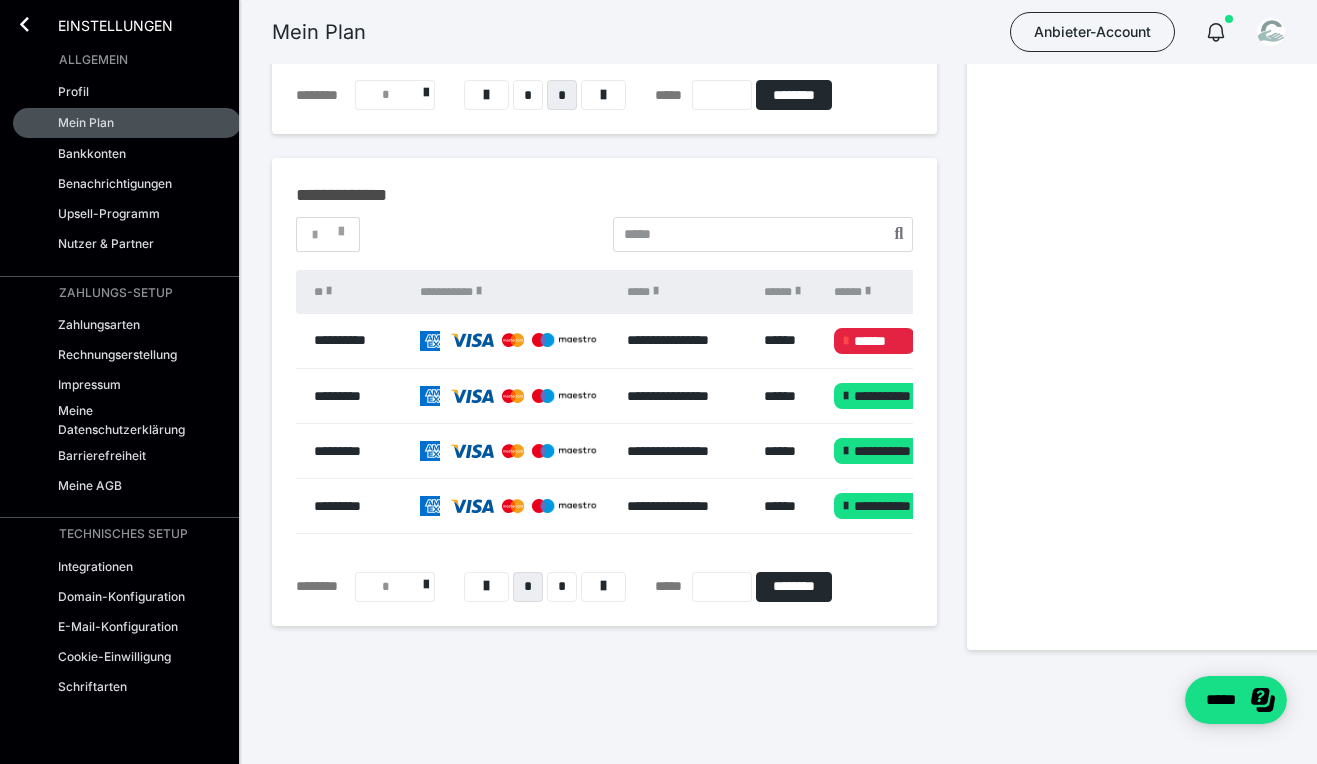 click on "******" at bounding box center [874, 341] 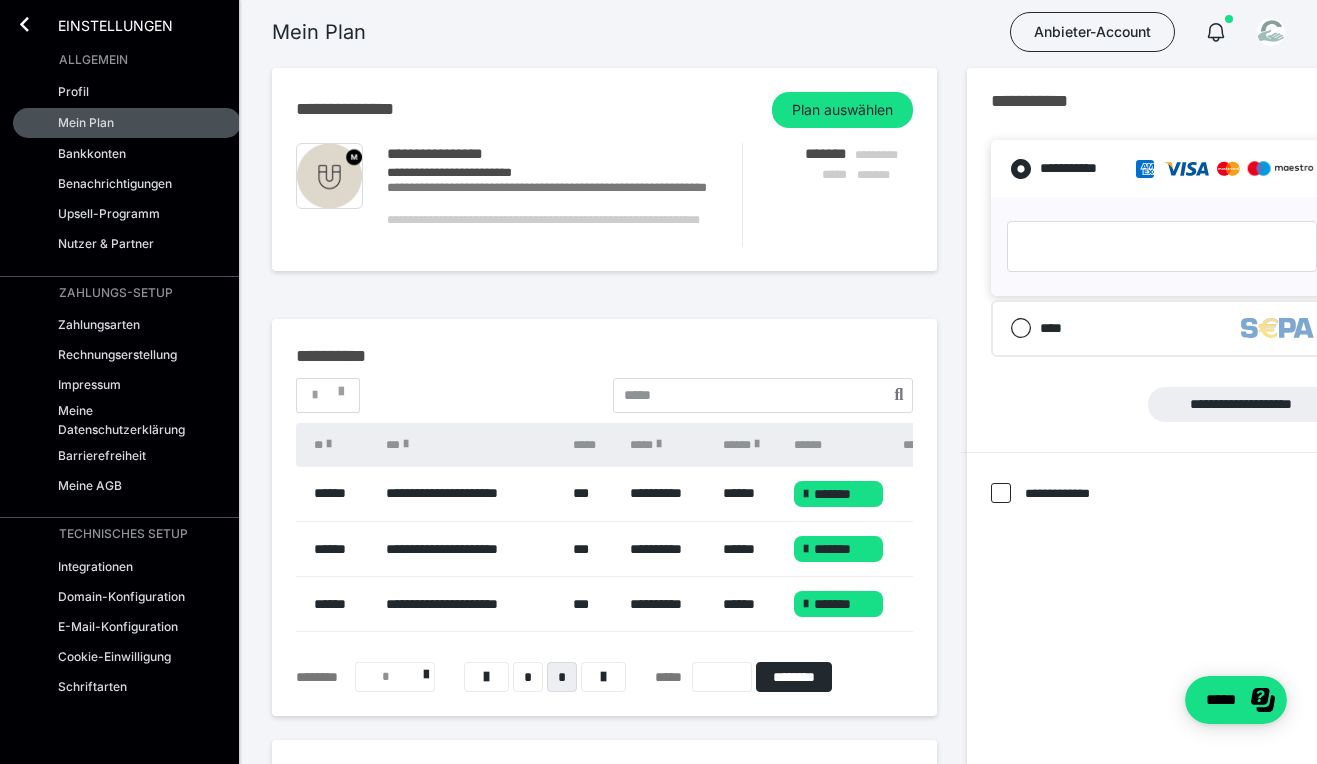 scroll, scrollTop: 12, scrollLeft: 0, axis: vertical 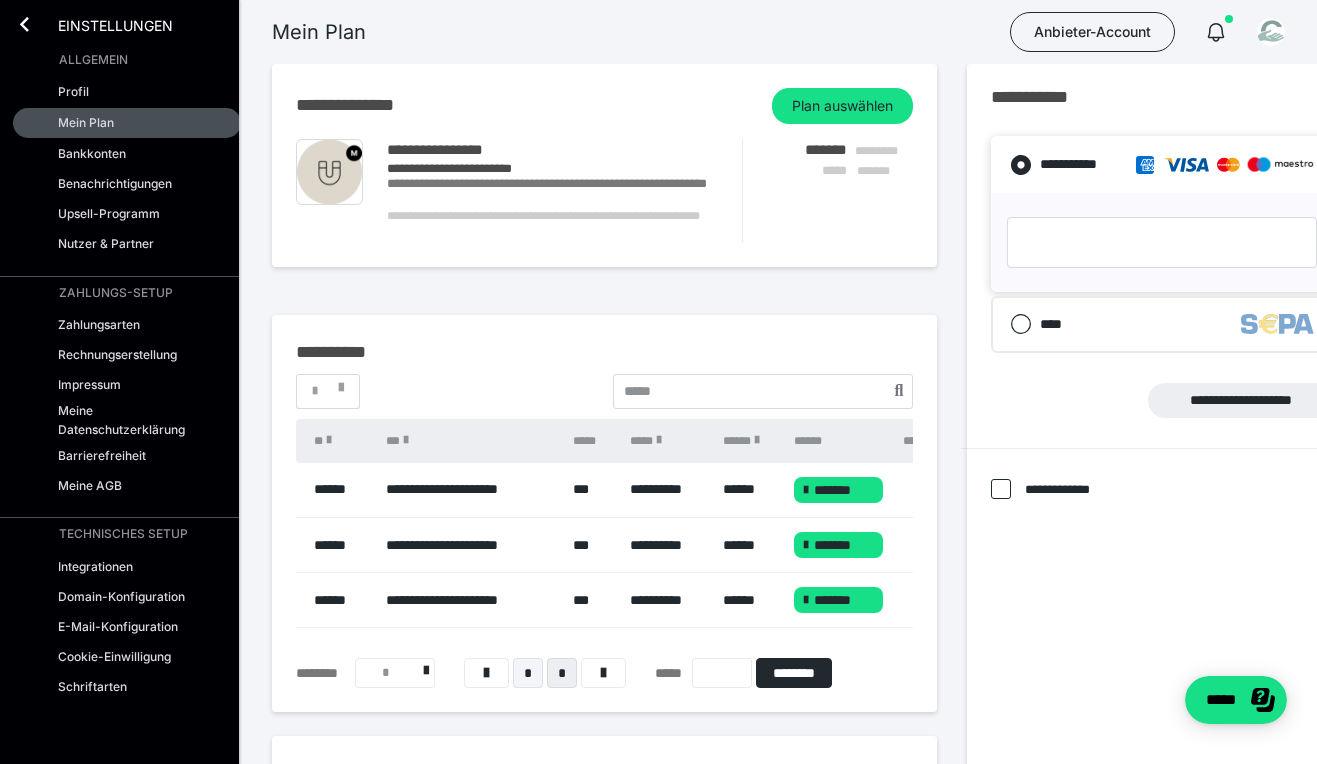 click on "*" at bounding box center (528, 673) 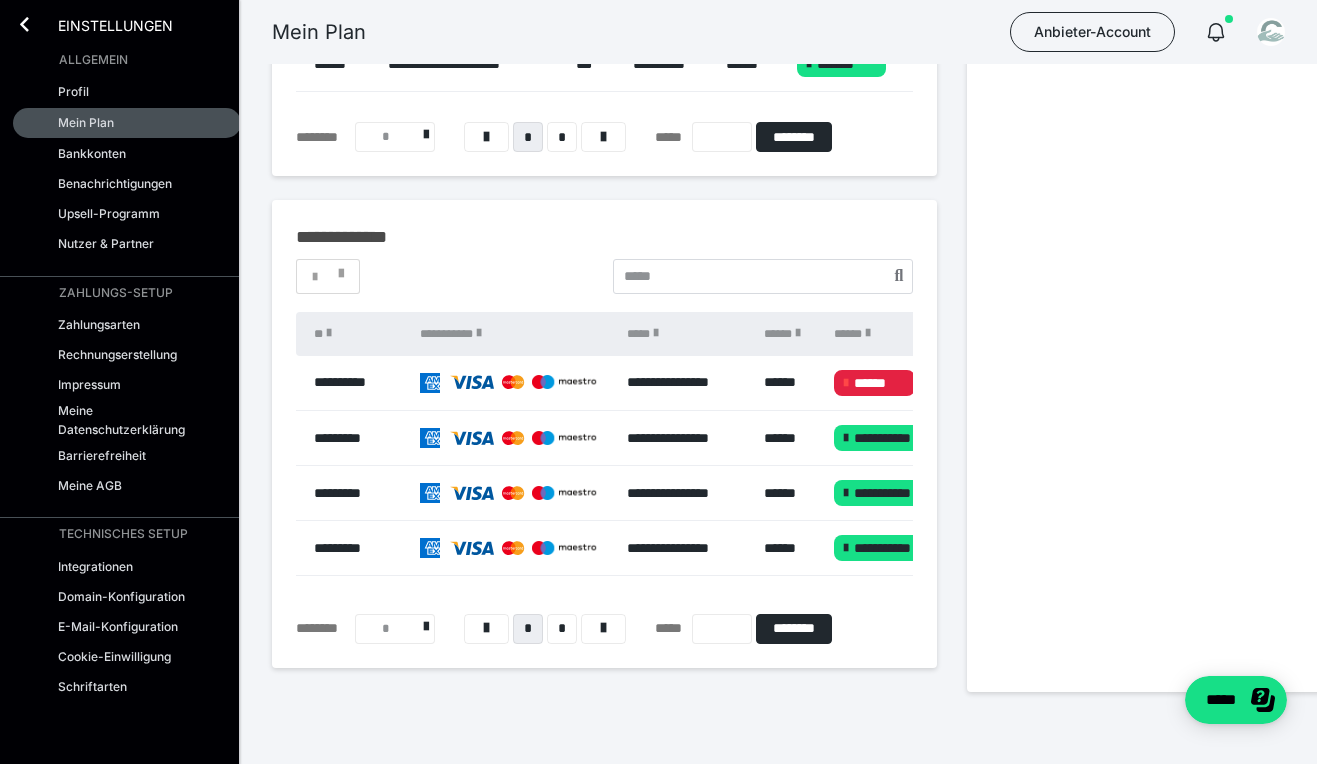 scroll, scrollTop: 607, scrollLeft: 0, axis: vertical 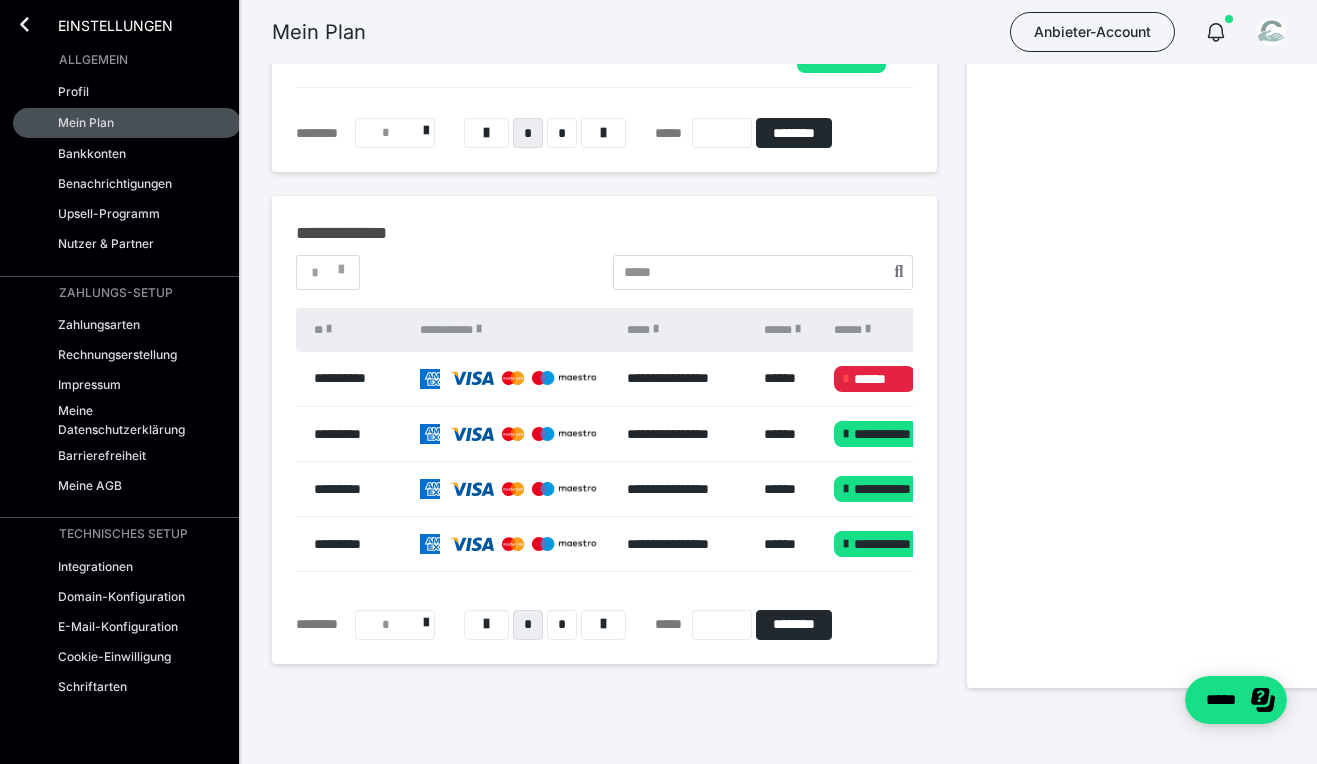 click on "******" at bounding box center (874, 379) 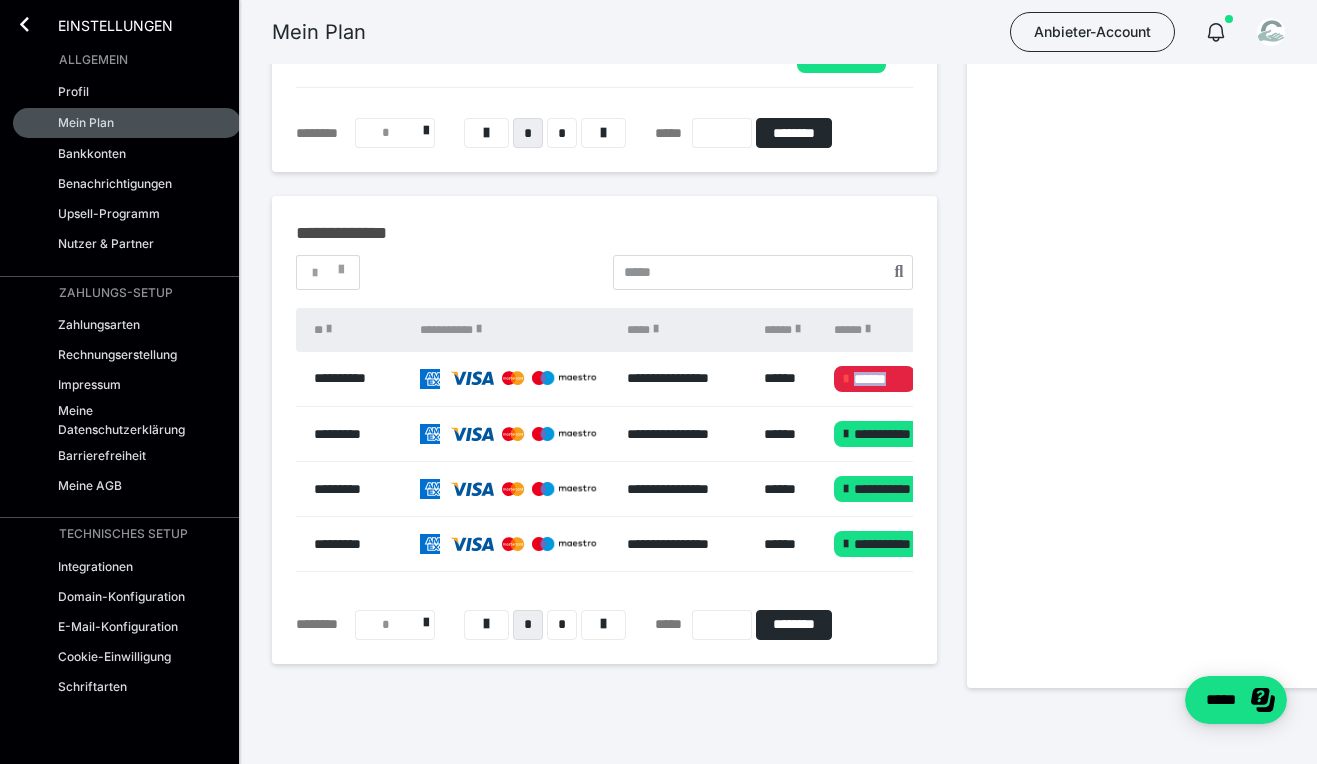 click on "******" at bounding box center (874, 379) 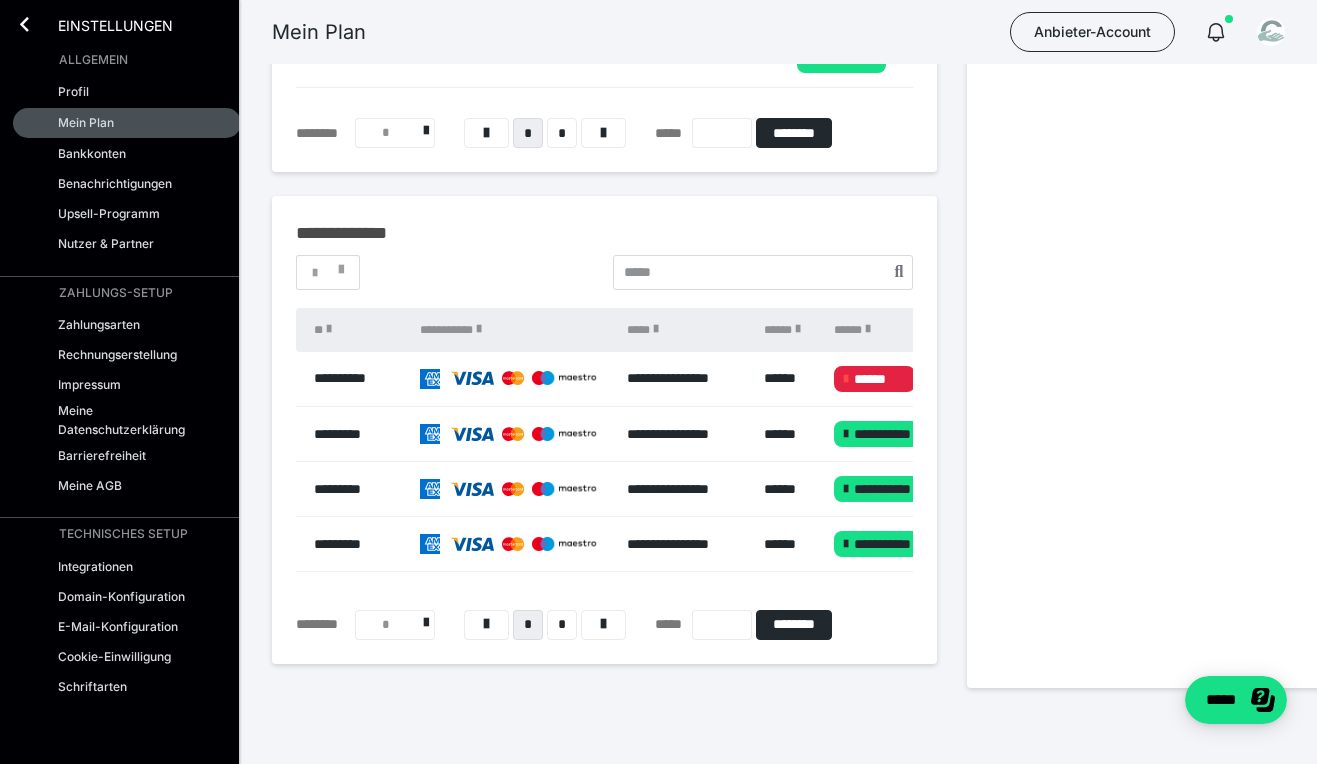 click on "**********" at bounding box center [337, -105] 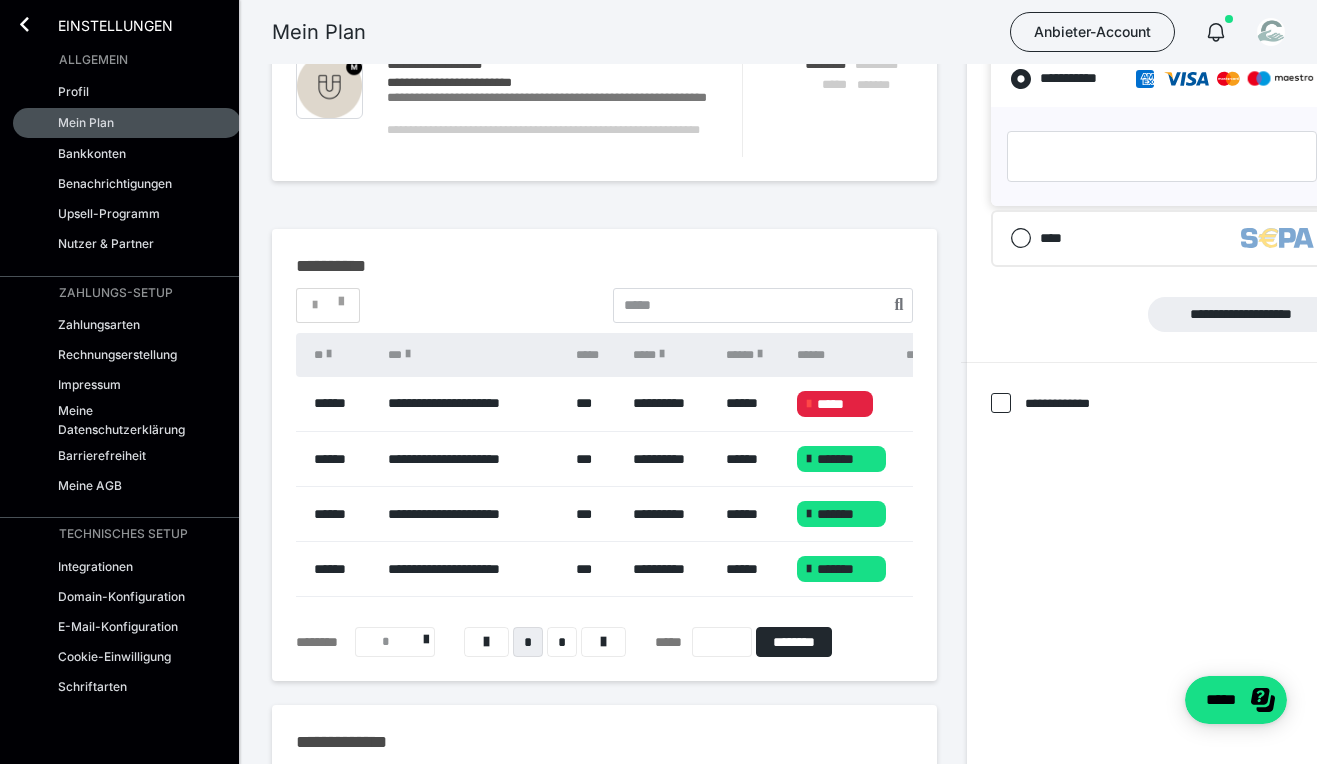scroll, scrollTop: 0, scrollLeft: 0, axis: both 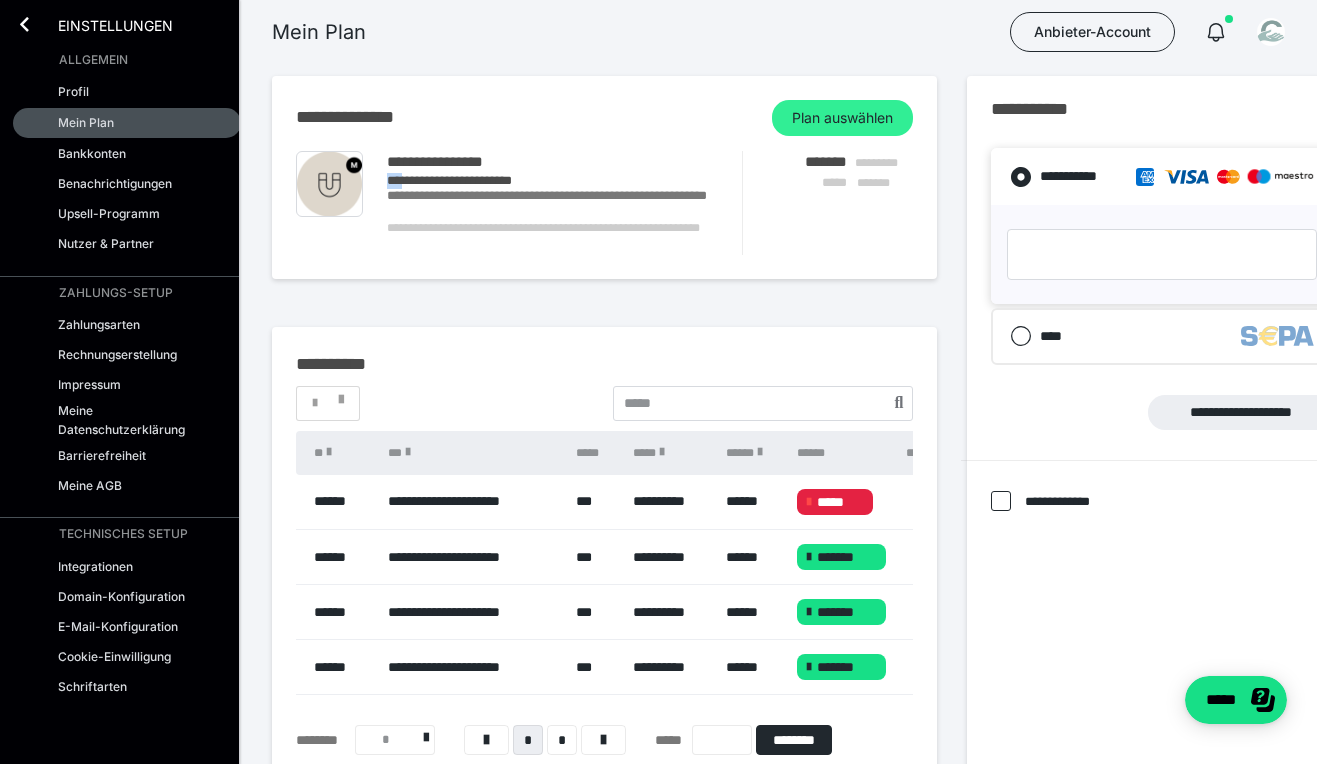 click on "Plan auswählen" at bounding box center [842, 118] 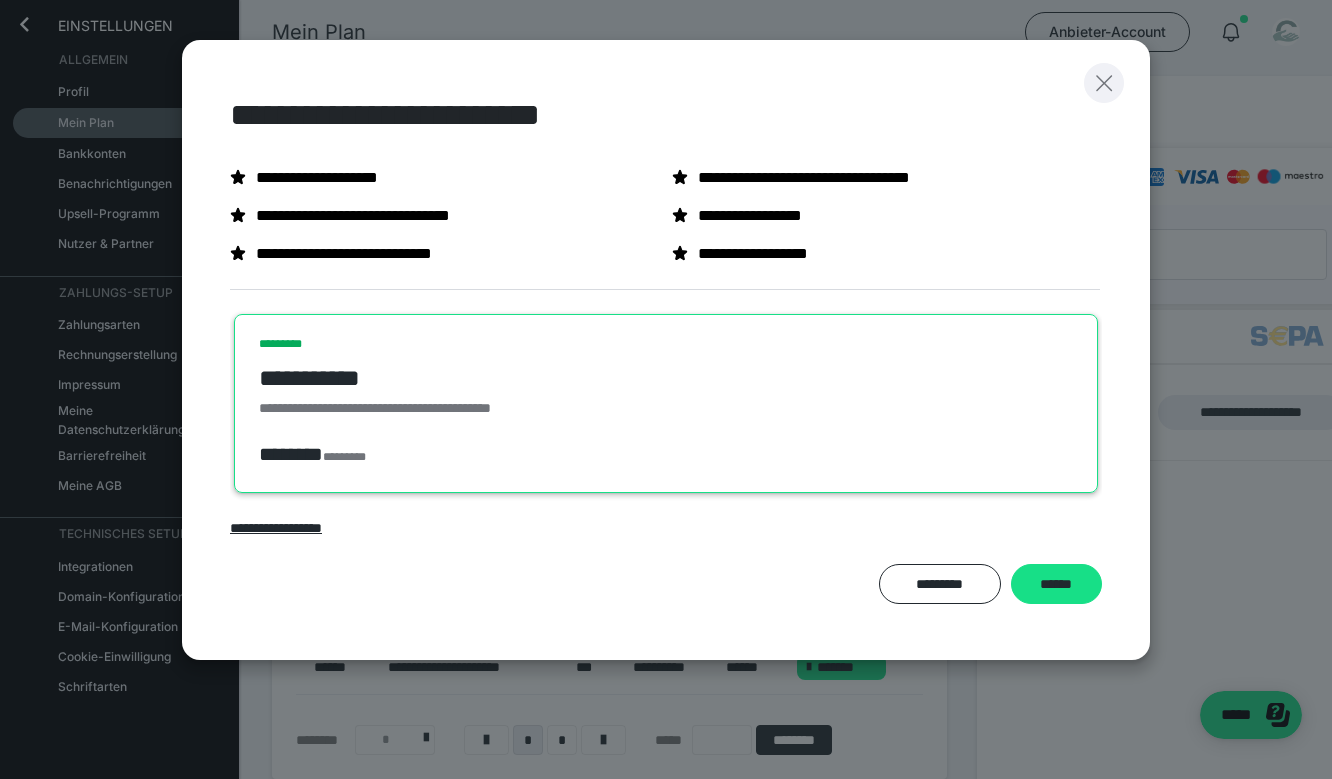 click 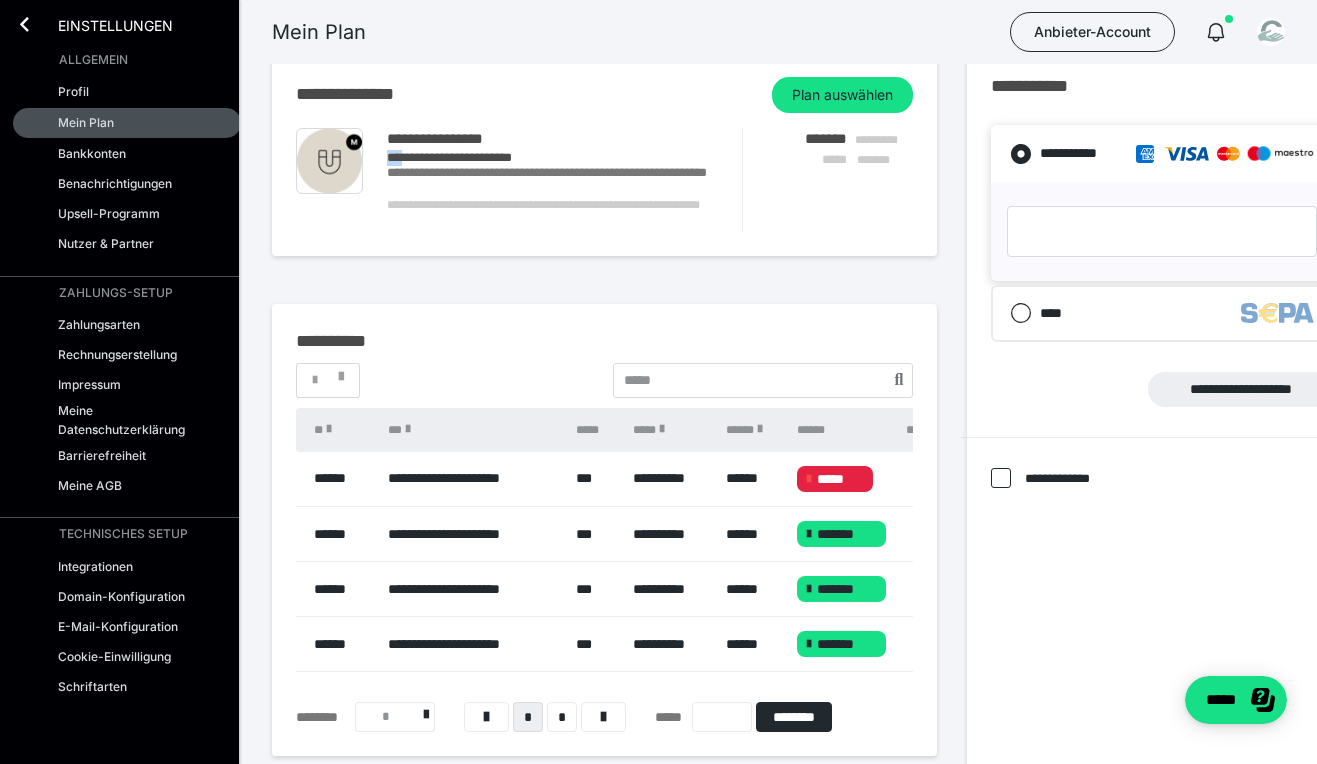 scroll, scrollTop: 42, scrollLeft: 0, axis: vertical 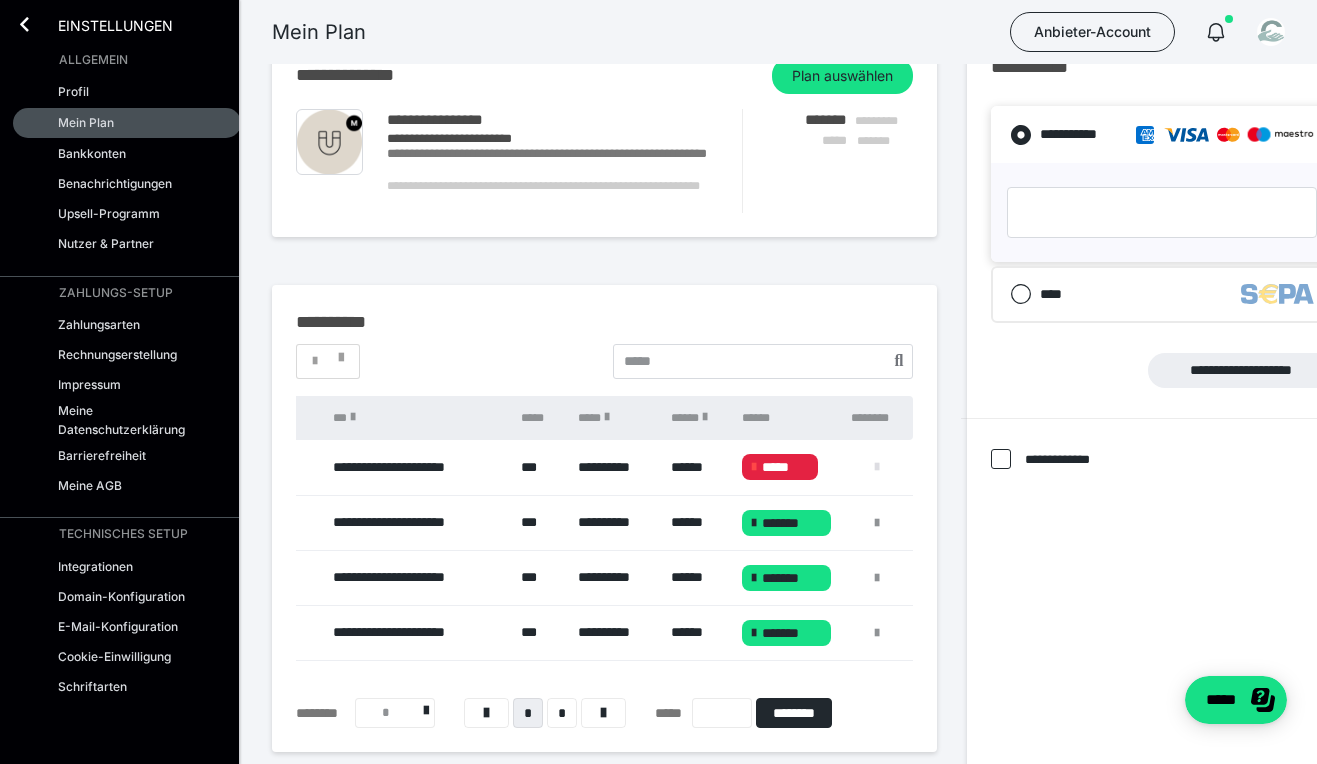 click at bounding box center [877, 467] 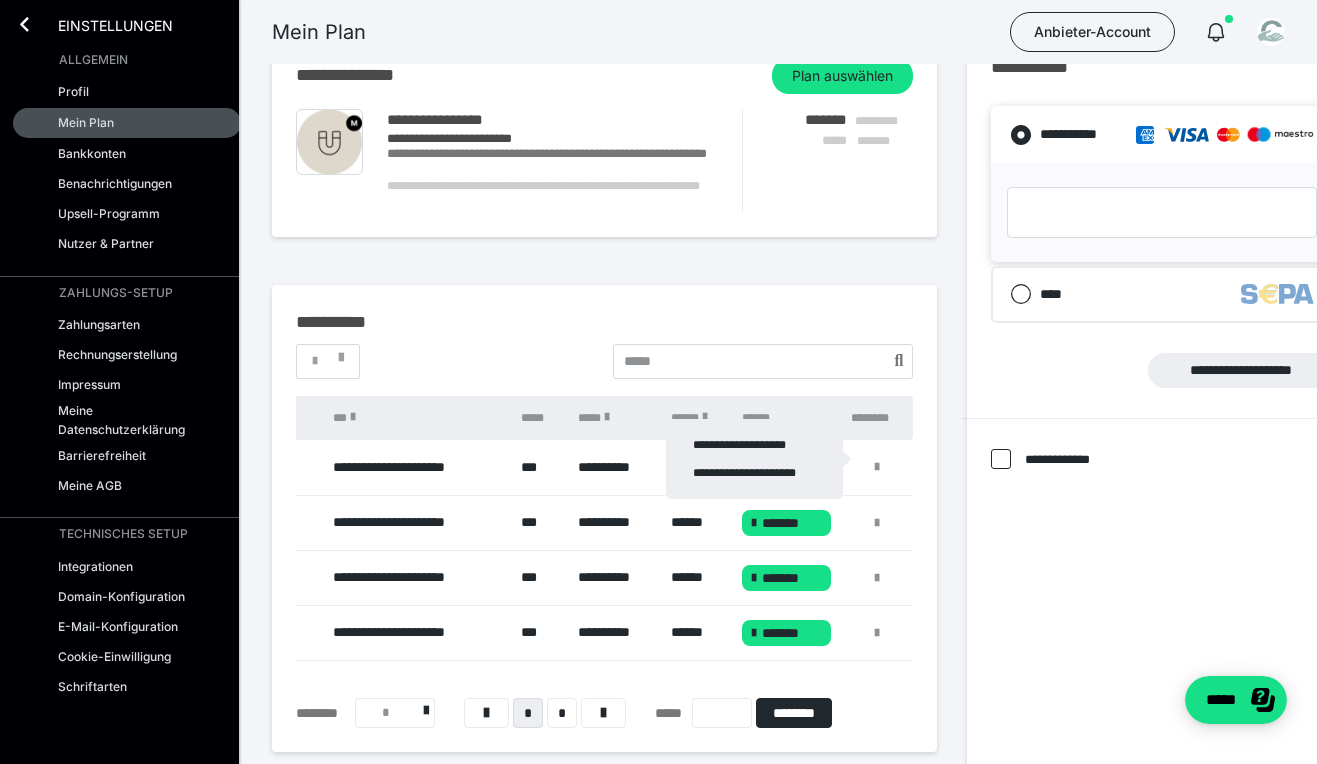 click at bounding box center (658, 382) 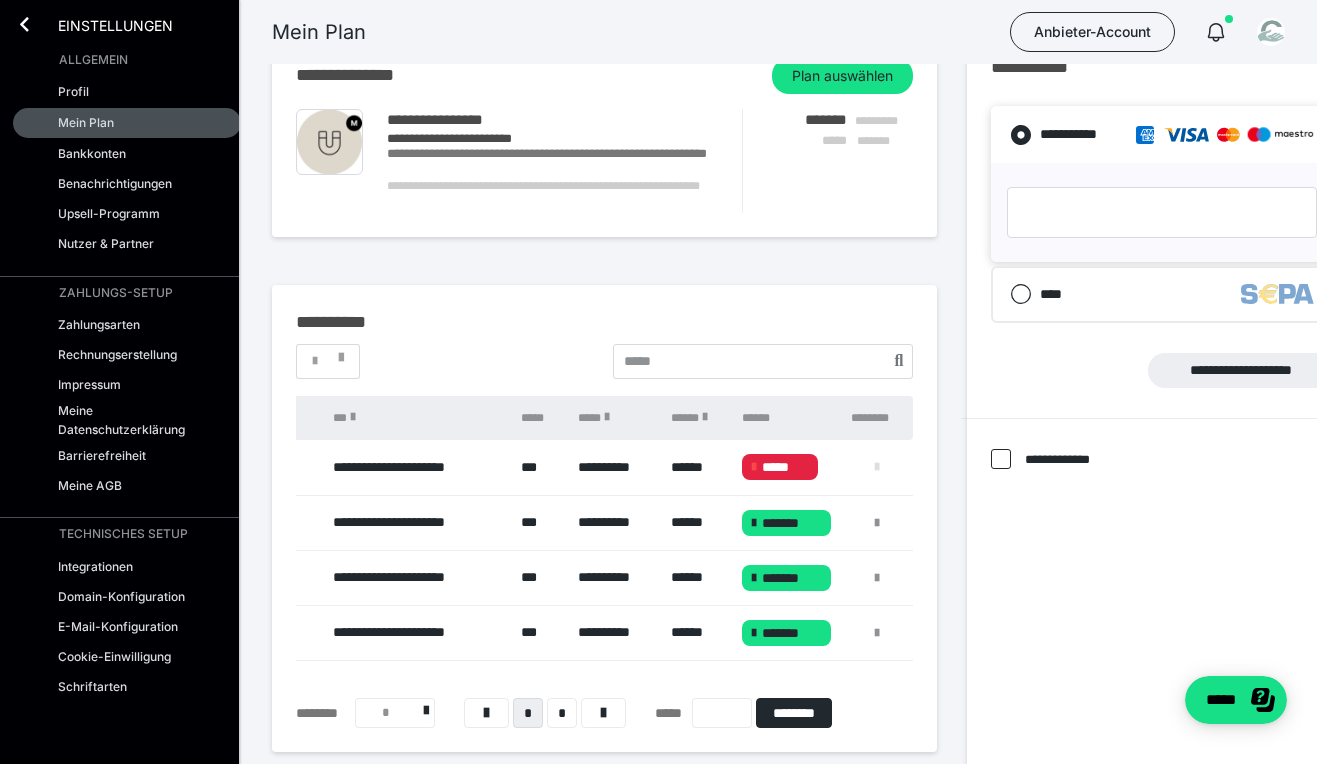 click at bounding box center (877, 467) 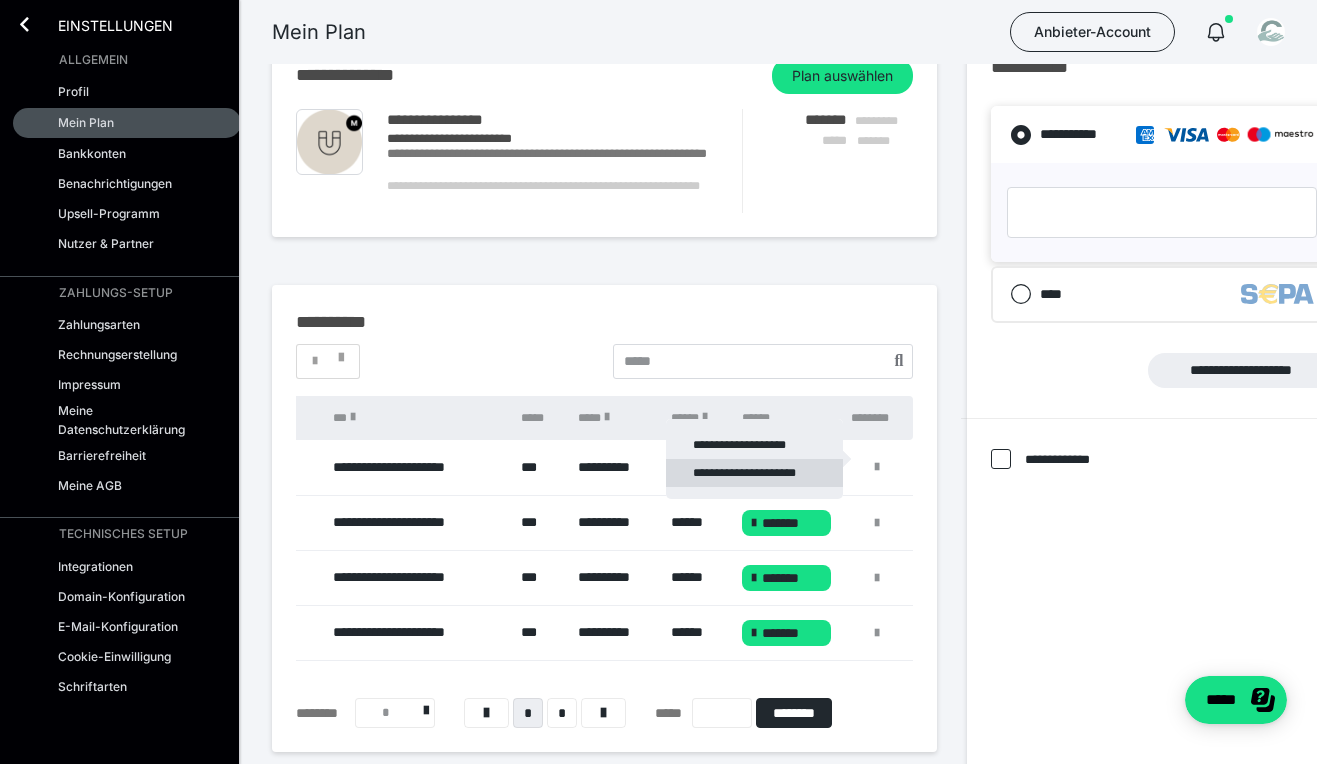 click on "**********" at bounding box center [754, 473] 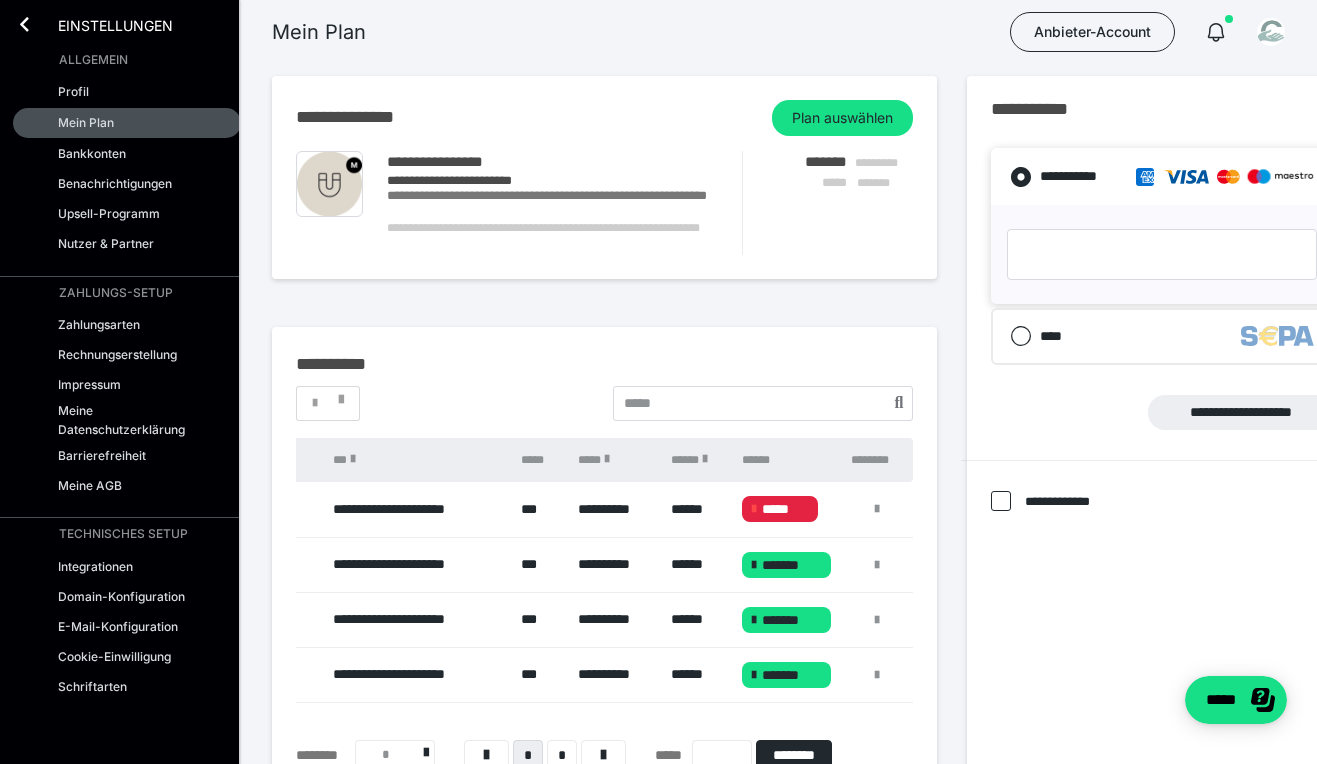 scroll, scrollTop: 645, scrollLeft: 0, axis: vertical 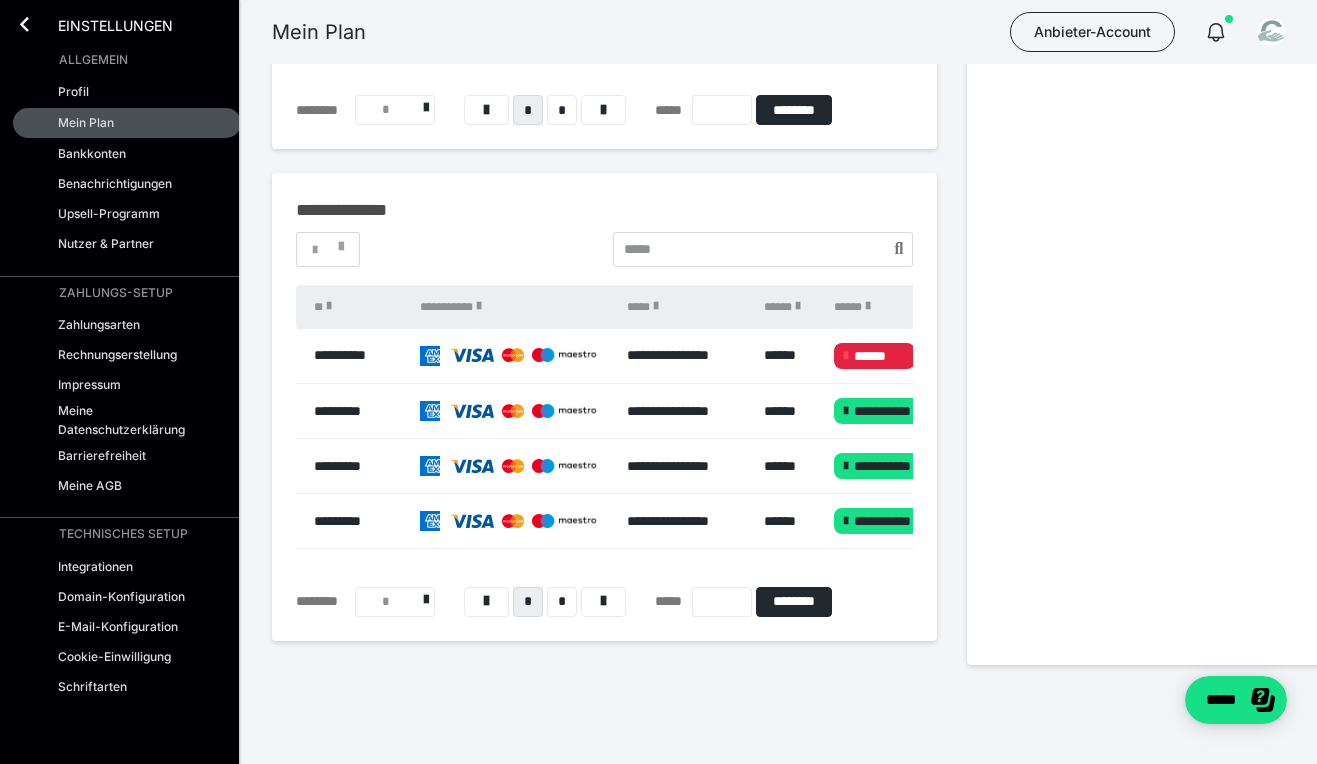 click on "******" at bounding box center (874, 356) 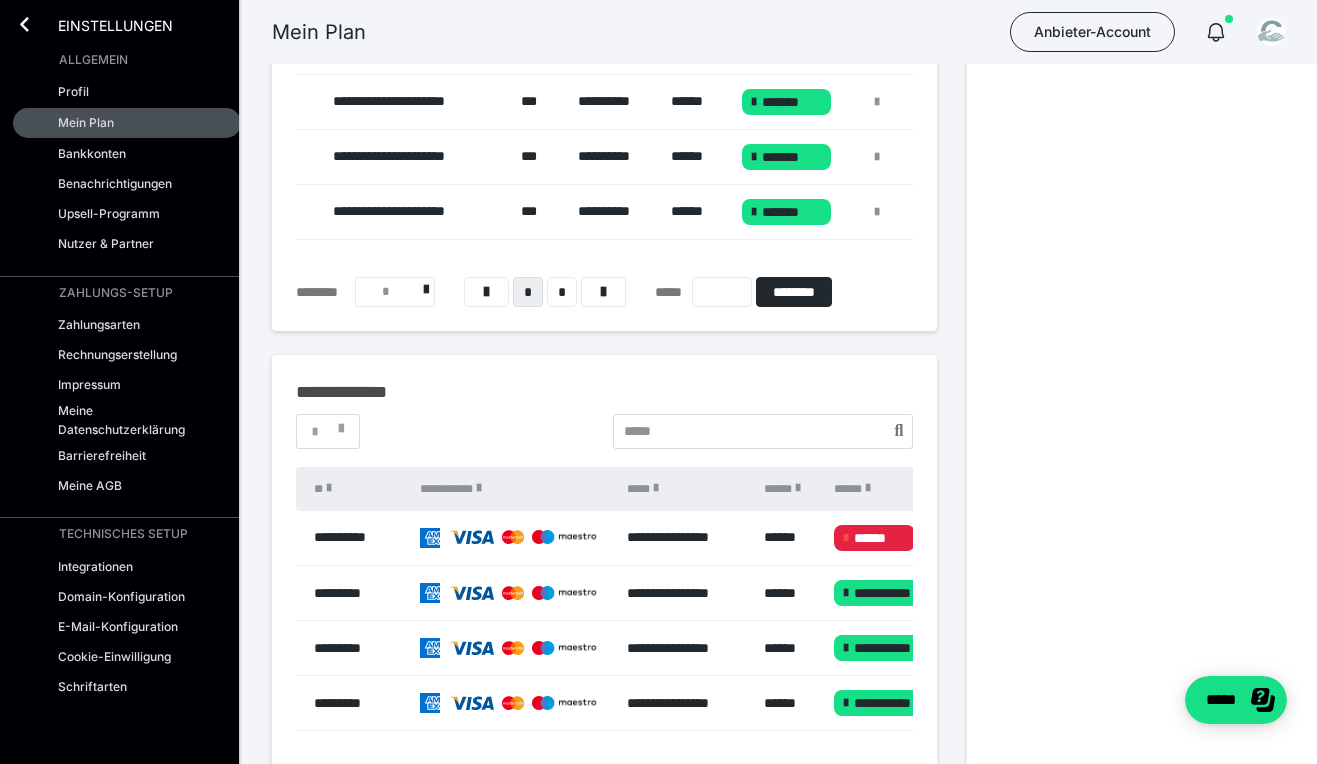 scroll, scrollTop: 57, scrollLeft: 0, axis: vertical 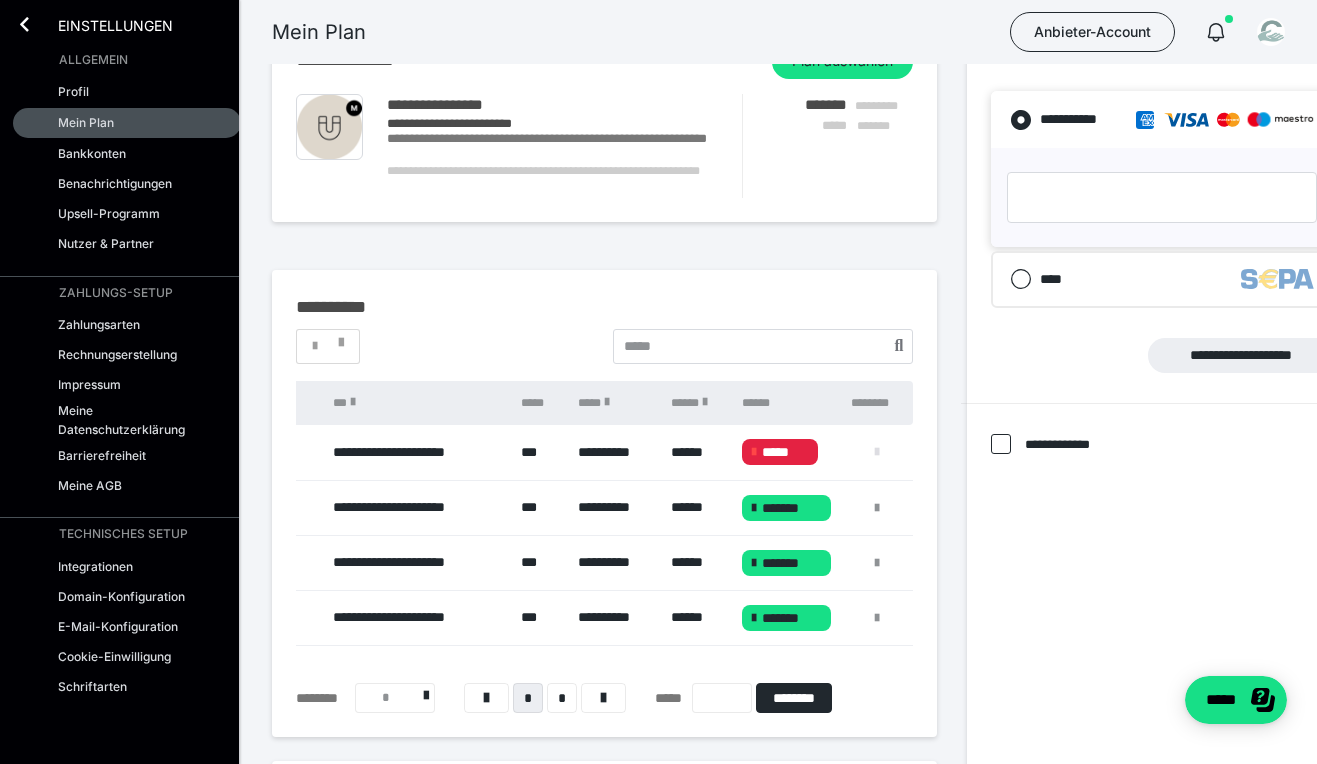 click at bounding box center (877, 452) 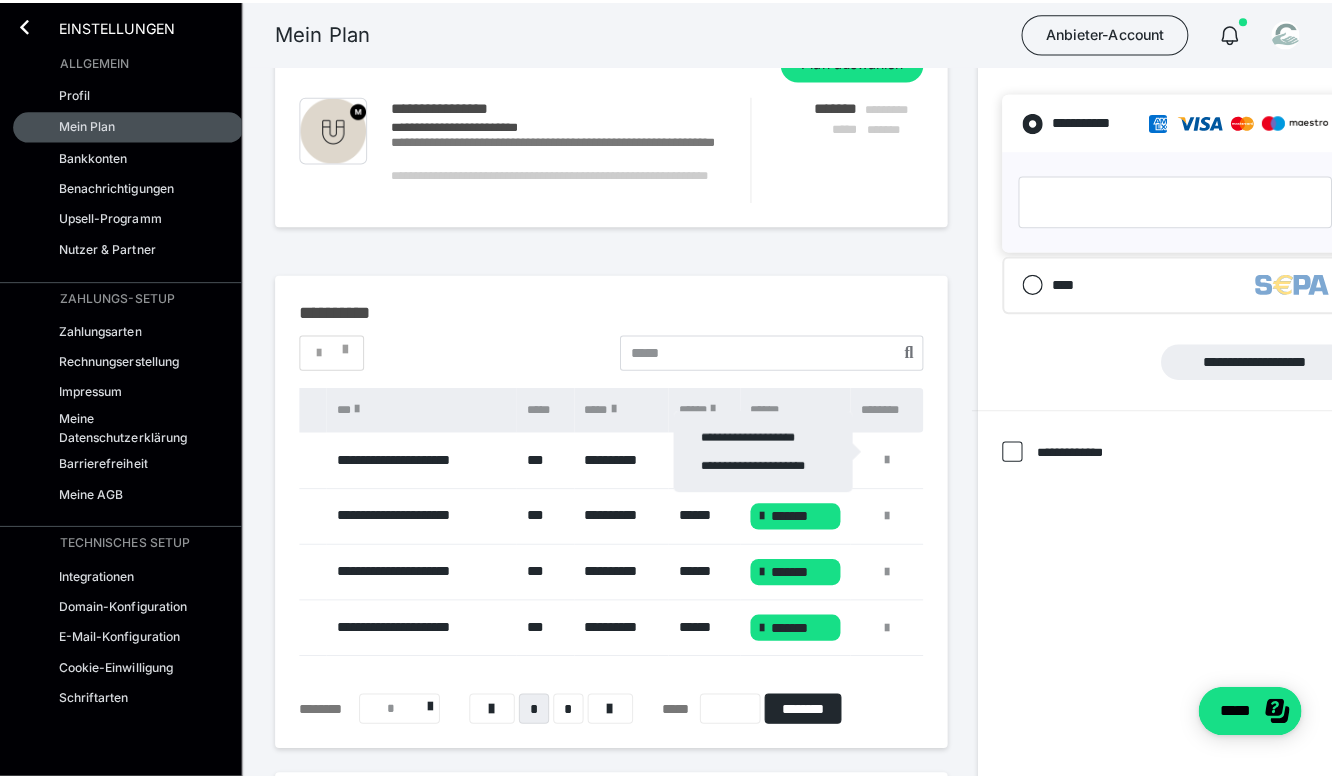 scroll, scrollTop: 0, scrollLeft: 0, axis: both 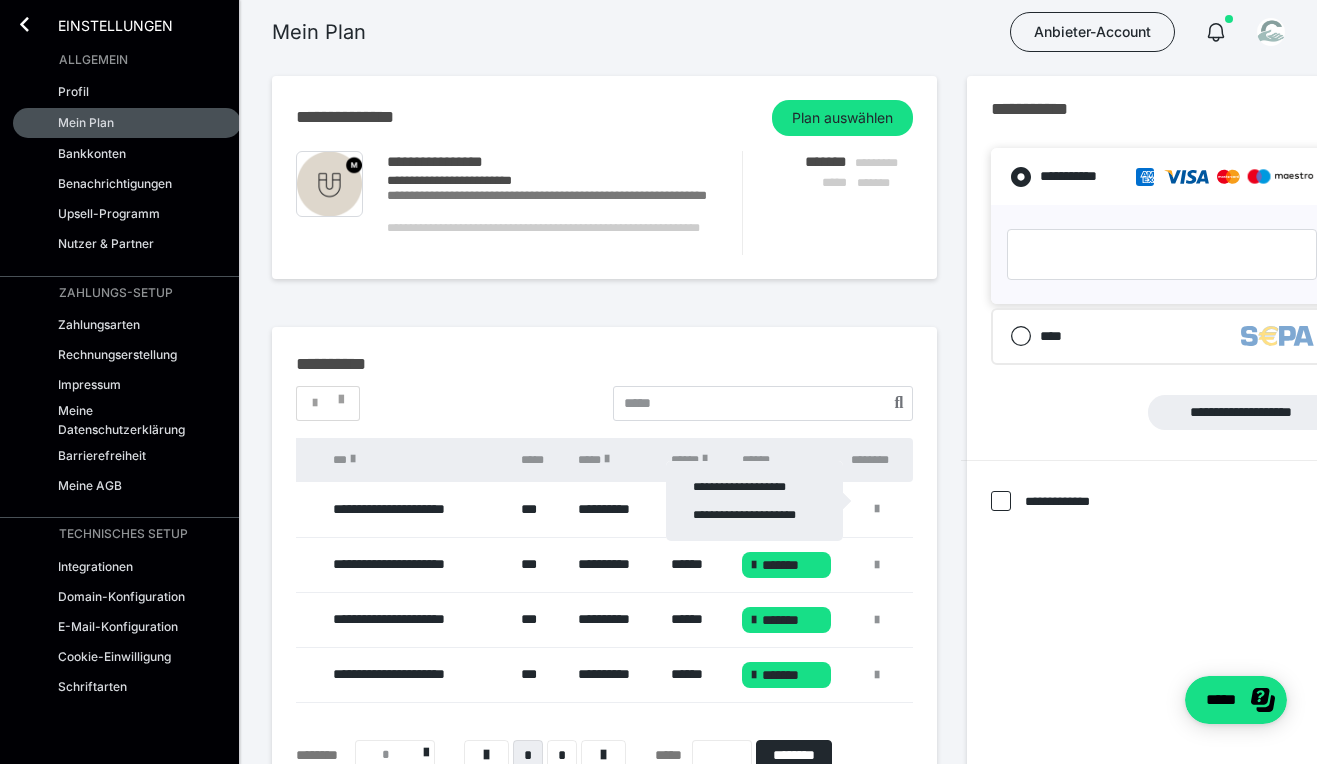 click at bounding box center (658, 382) 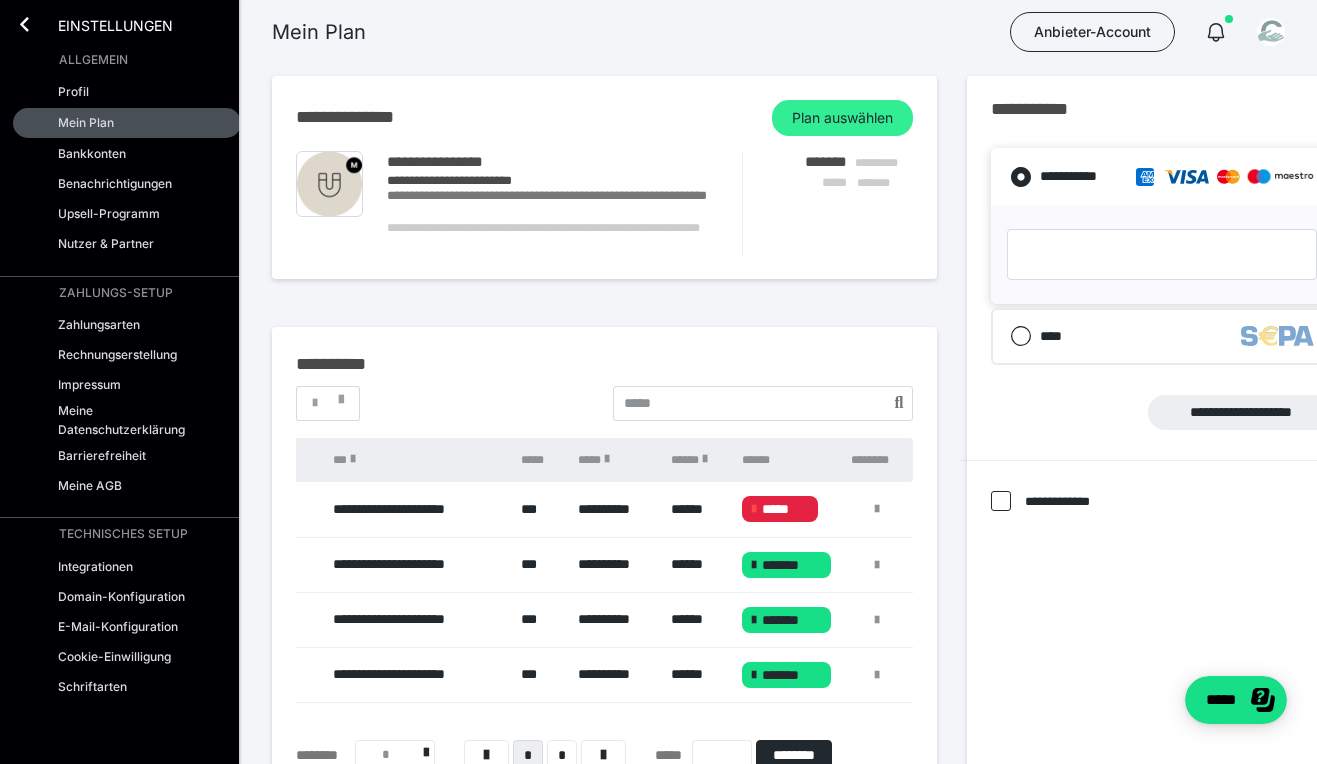 click on "Plan auswählen" at bounding box center (842, 118) 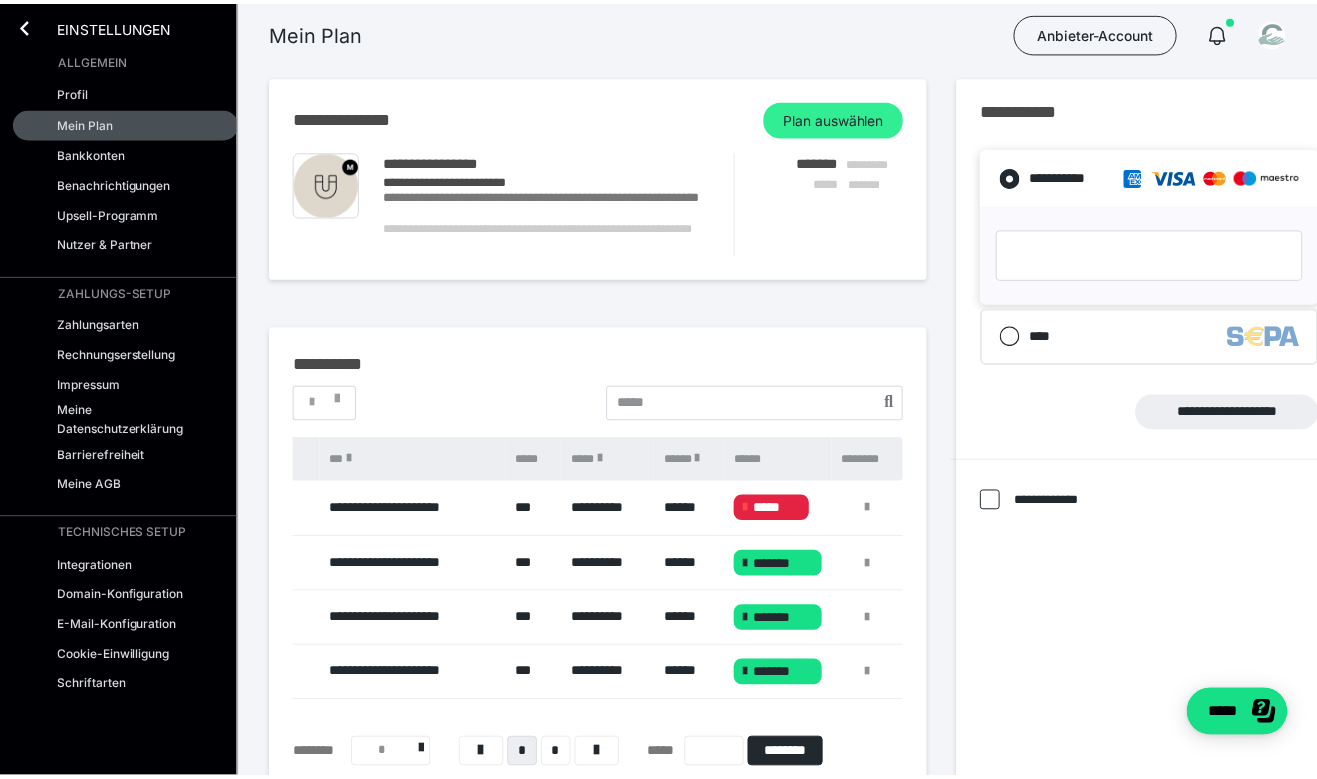 scroll, scrollTop: 0, scrollLeft: 45, axis: horizontal 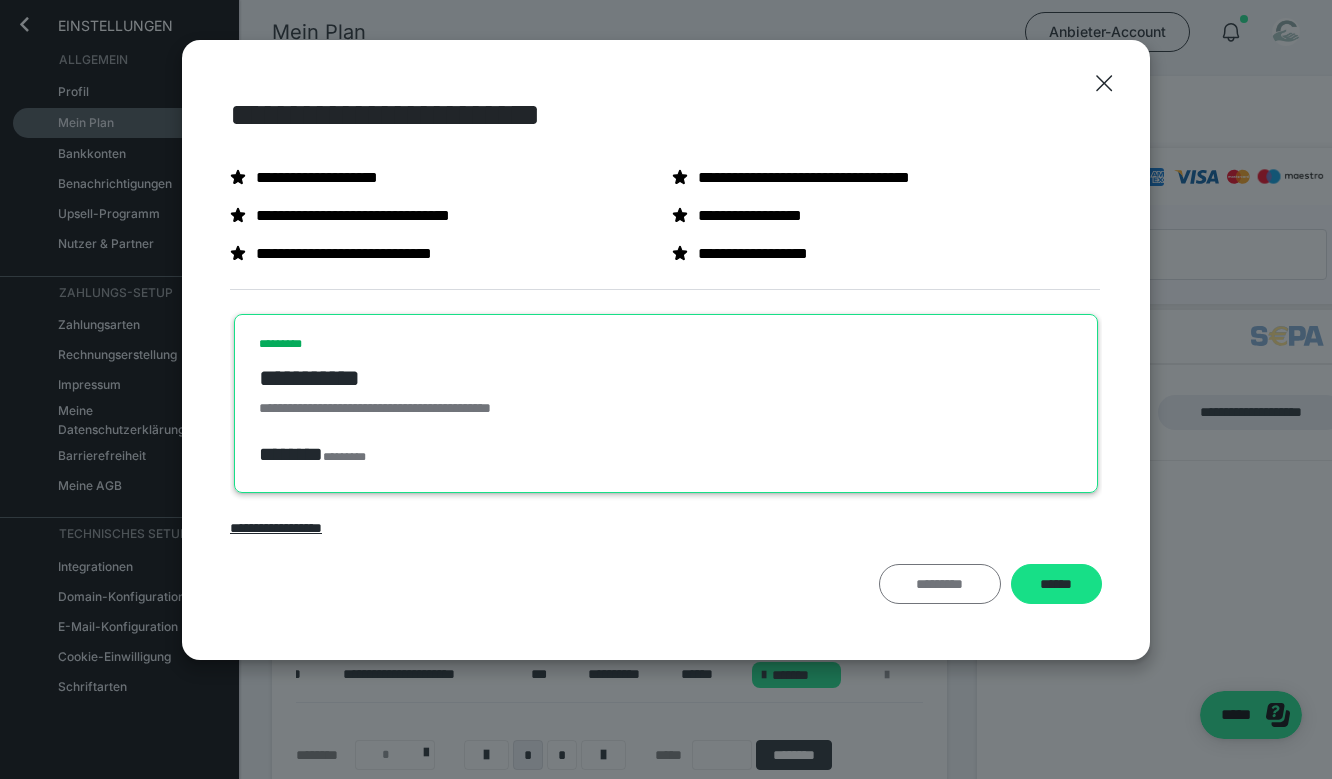 click on "*********" at bounding box center (940, 584) 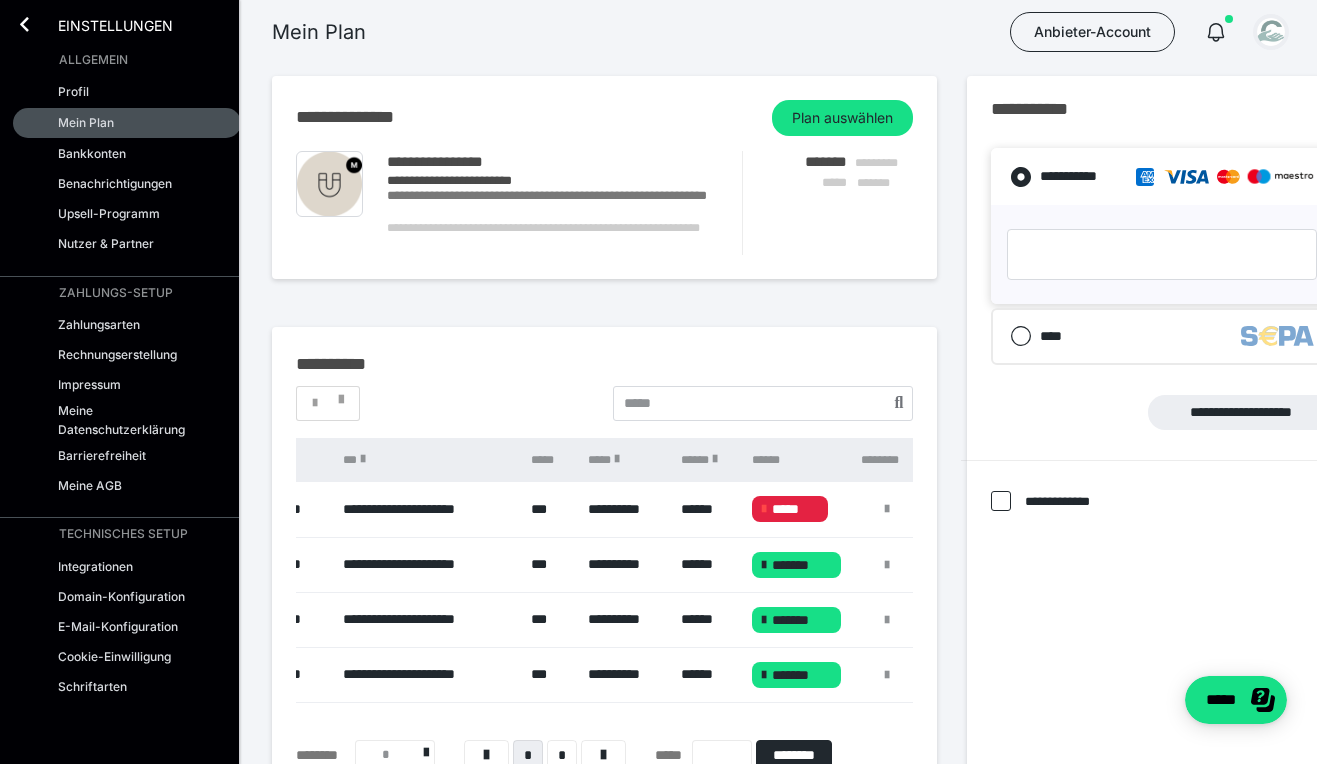 click at bounding box center (1271, 32) 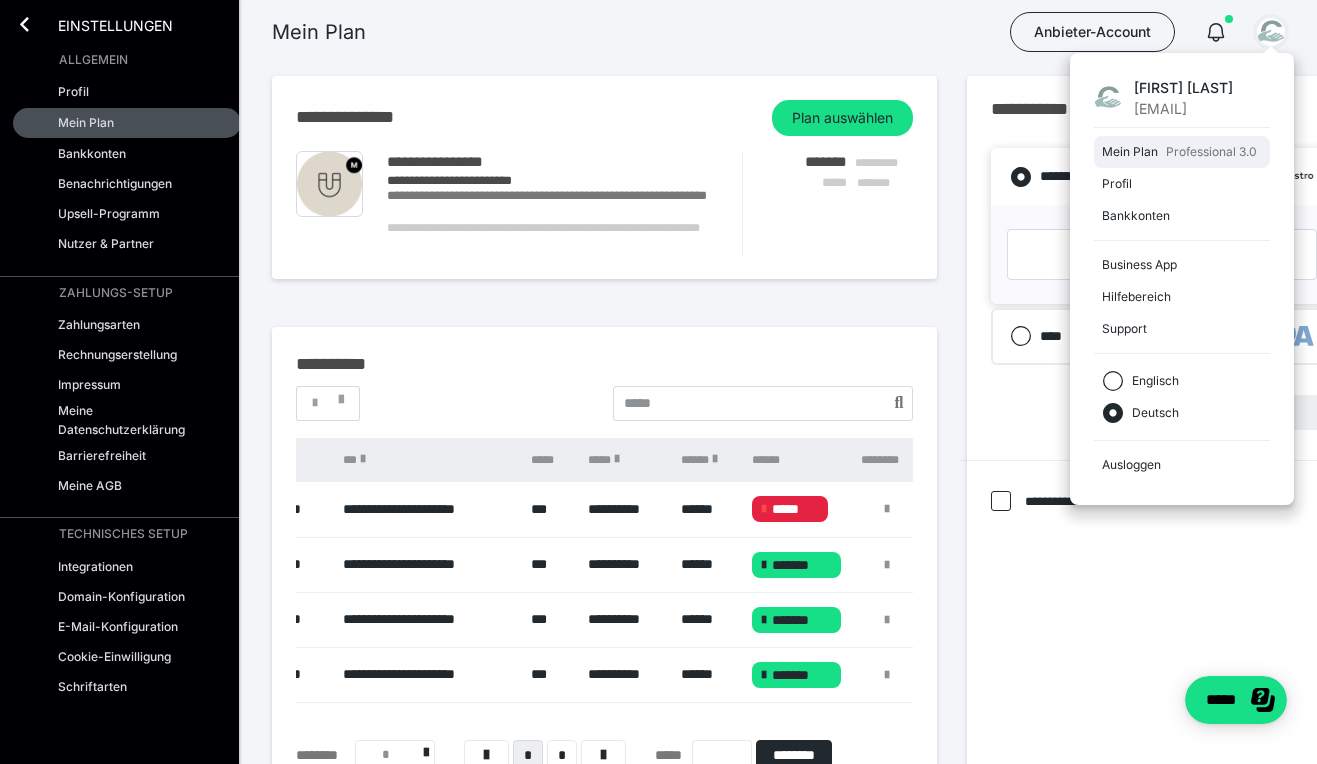 click on "Professional 3.0" at bounding box center (1211, 152) 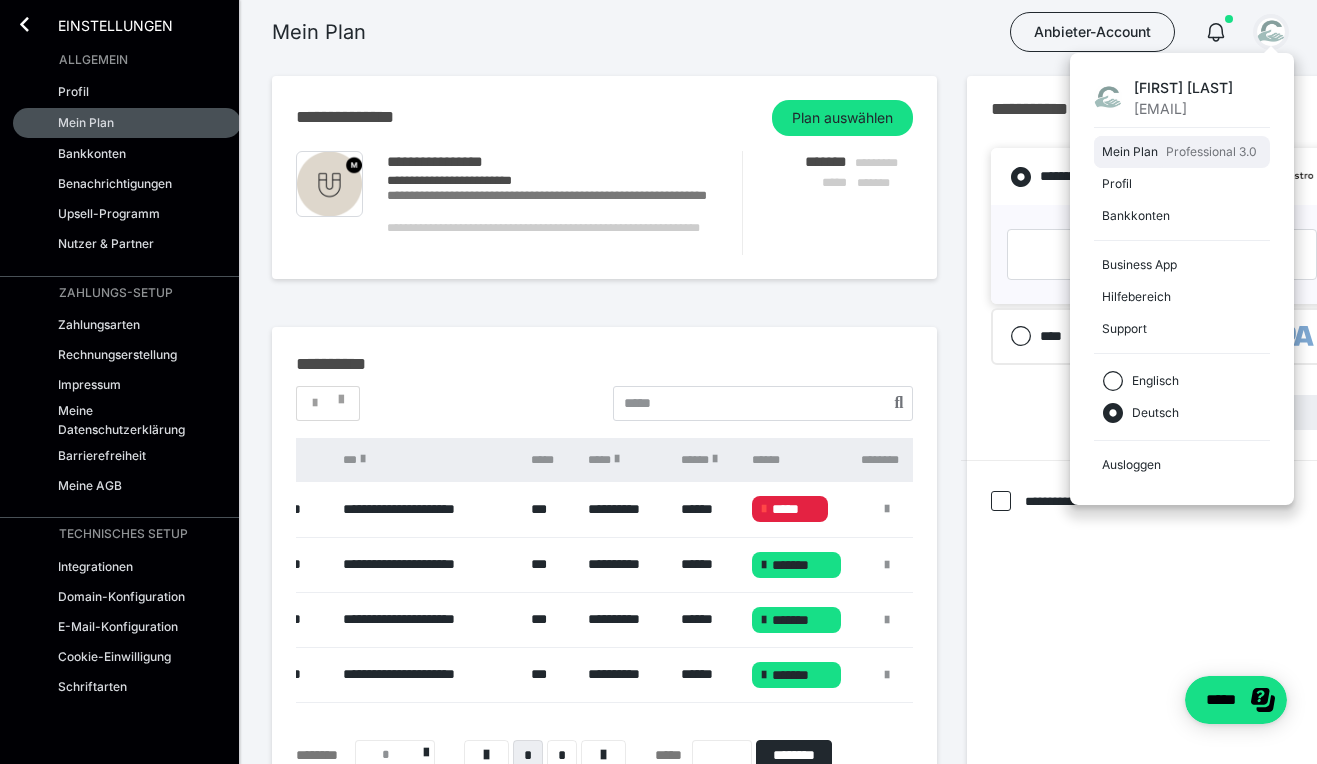 click on "Mein Plan" at bounding box center (1130, 152) 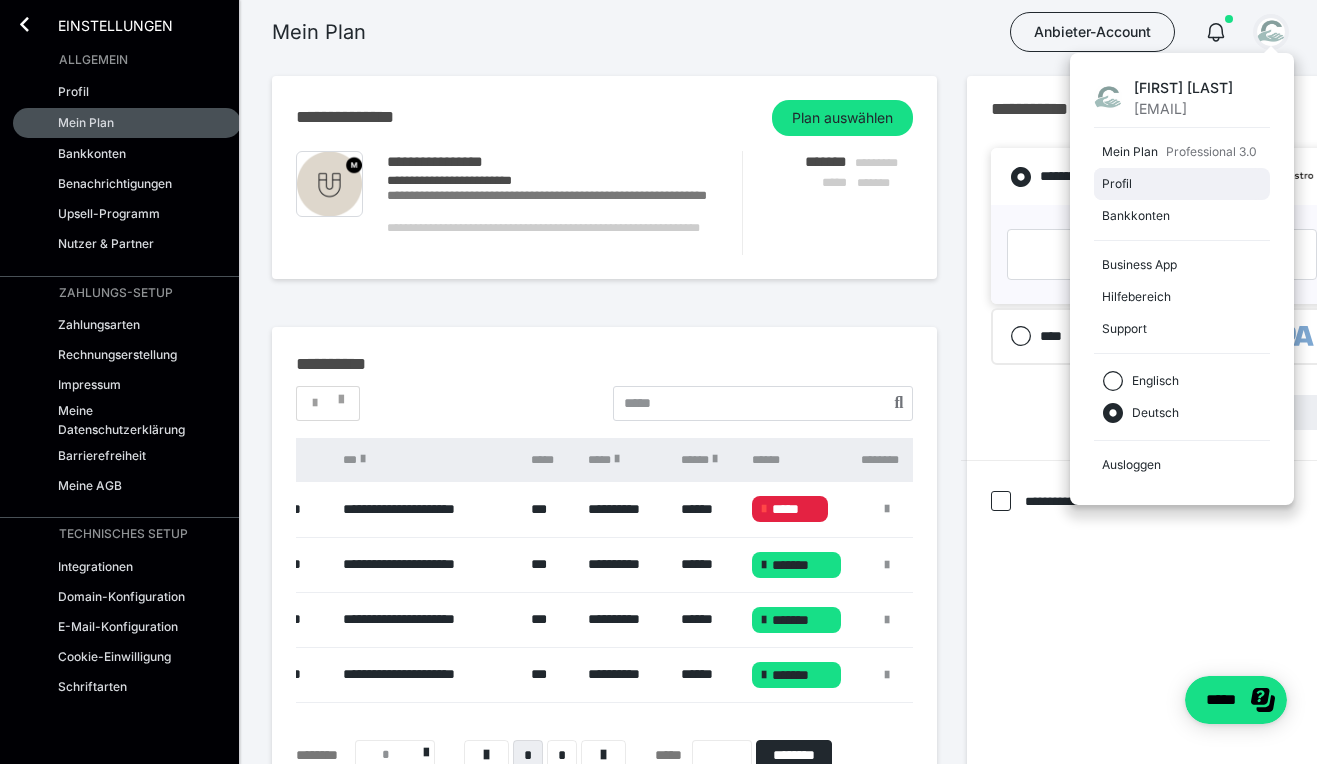 click on "Profil" at bounding box center [1178, 184] 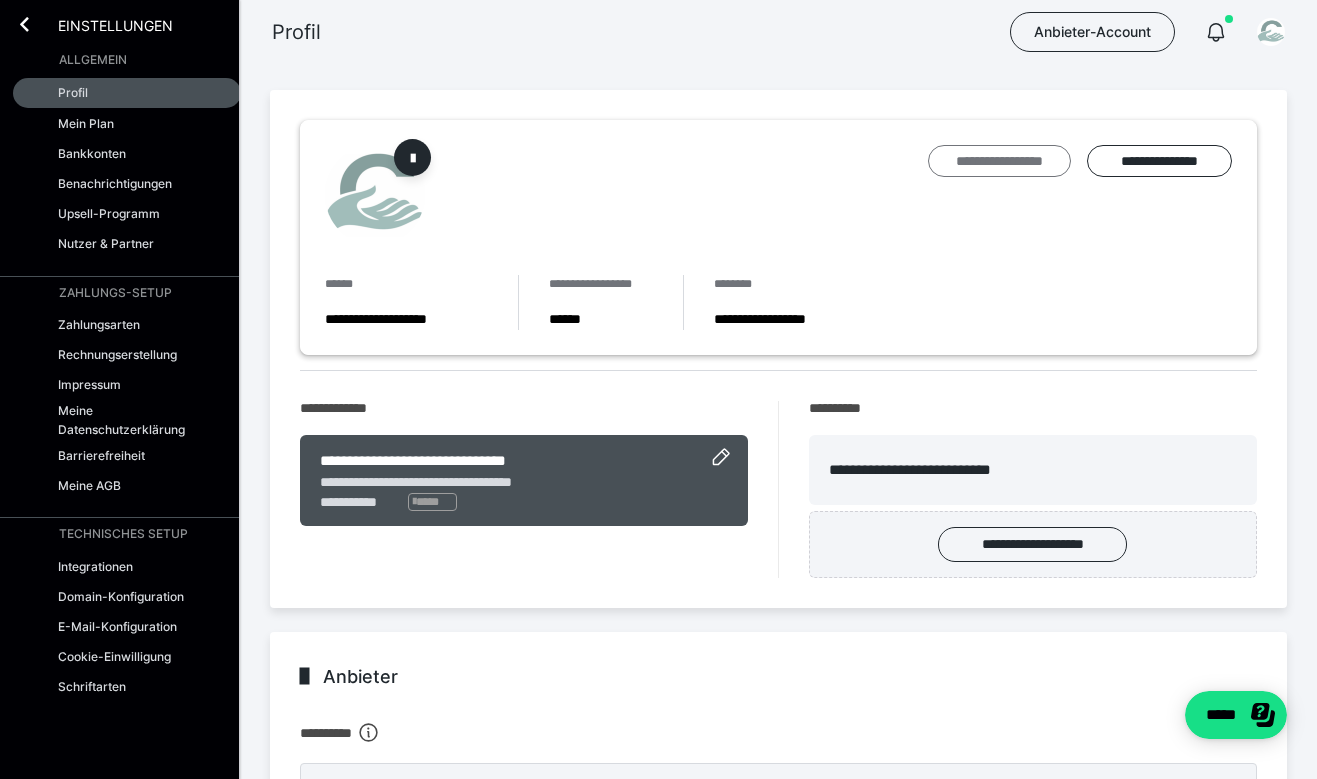 click on "**********" at bounding box center (999, 161) 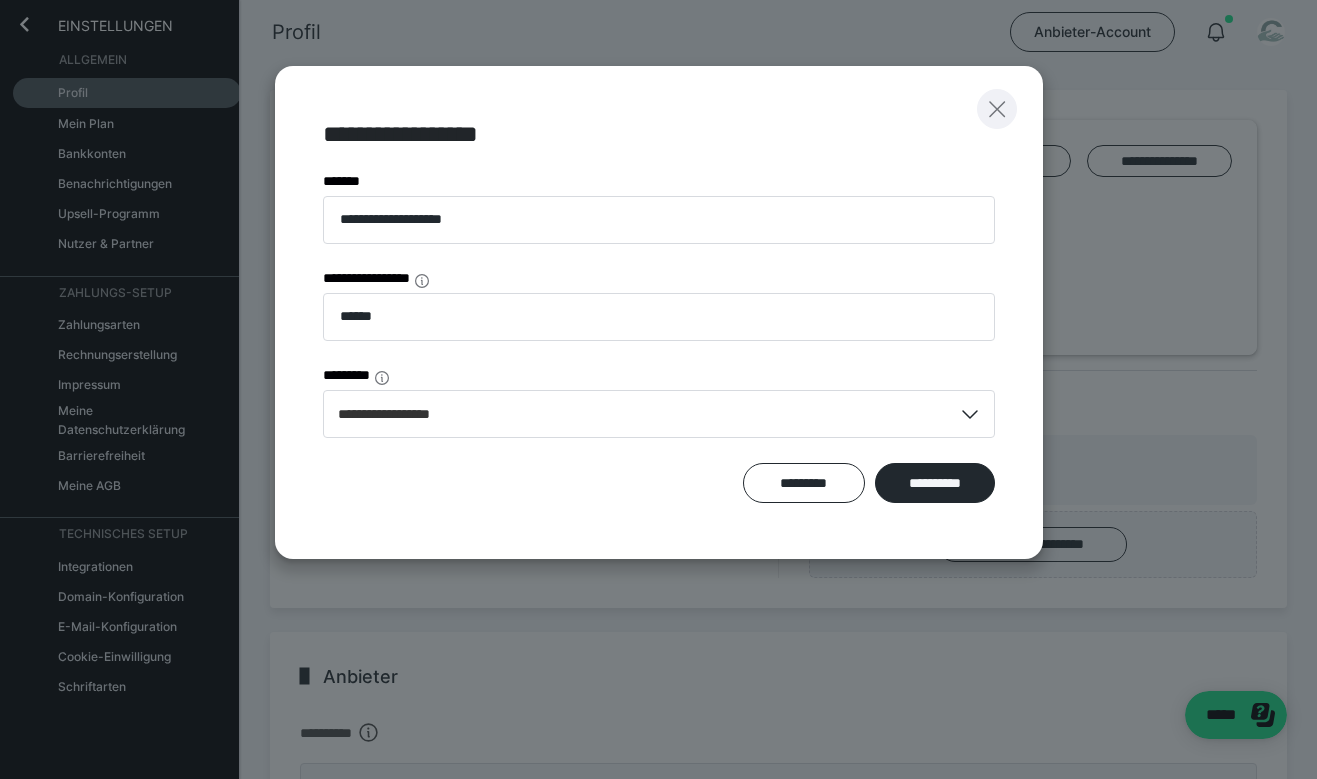 click 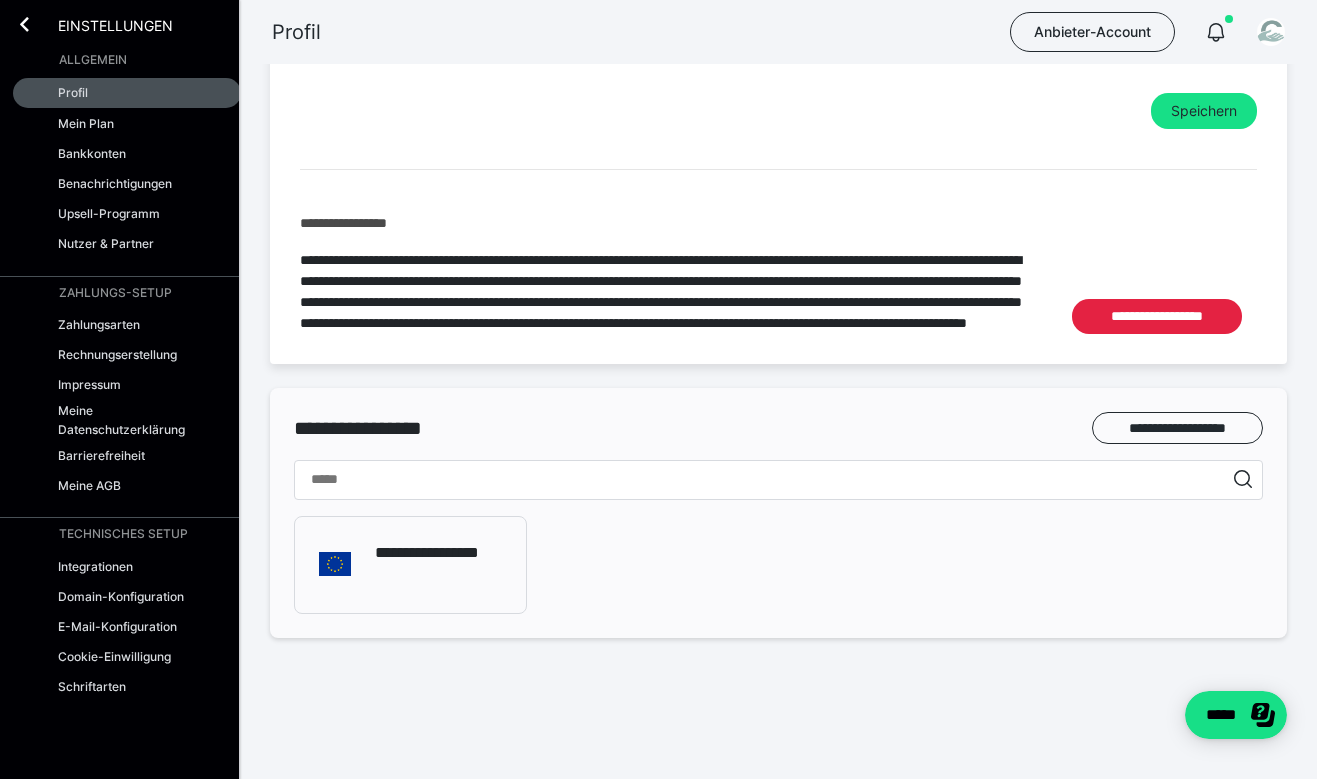 scroll, scrollTop: 0, scrollLeft: 0, axis: both 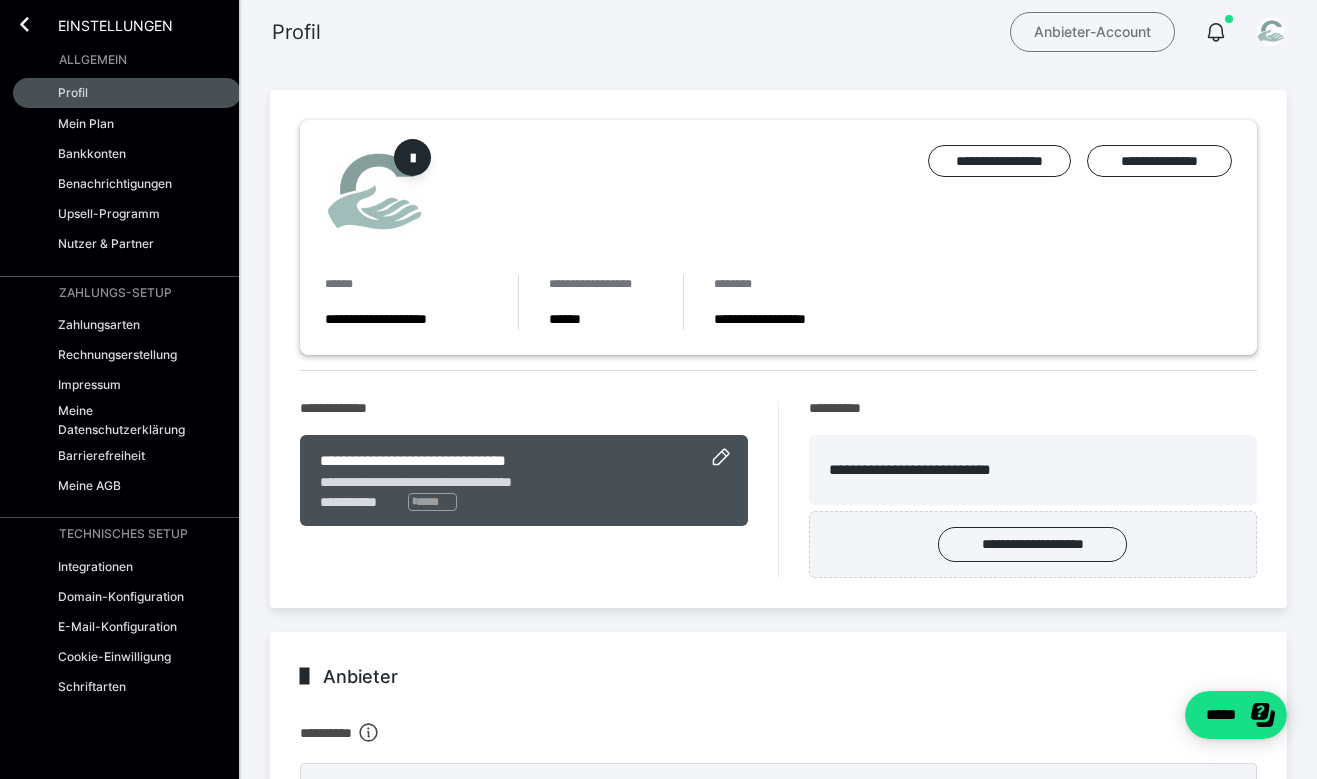 click on "Anbieter-Account" at bounding box center [1092, 32] 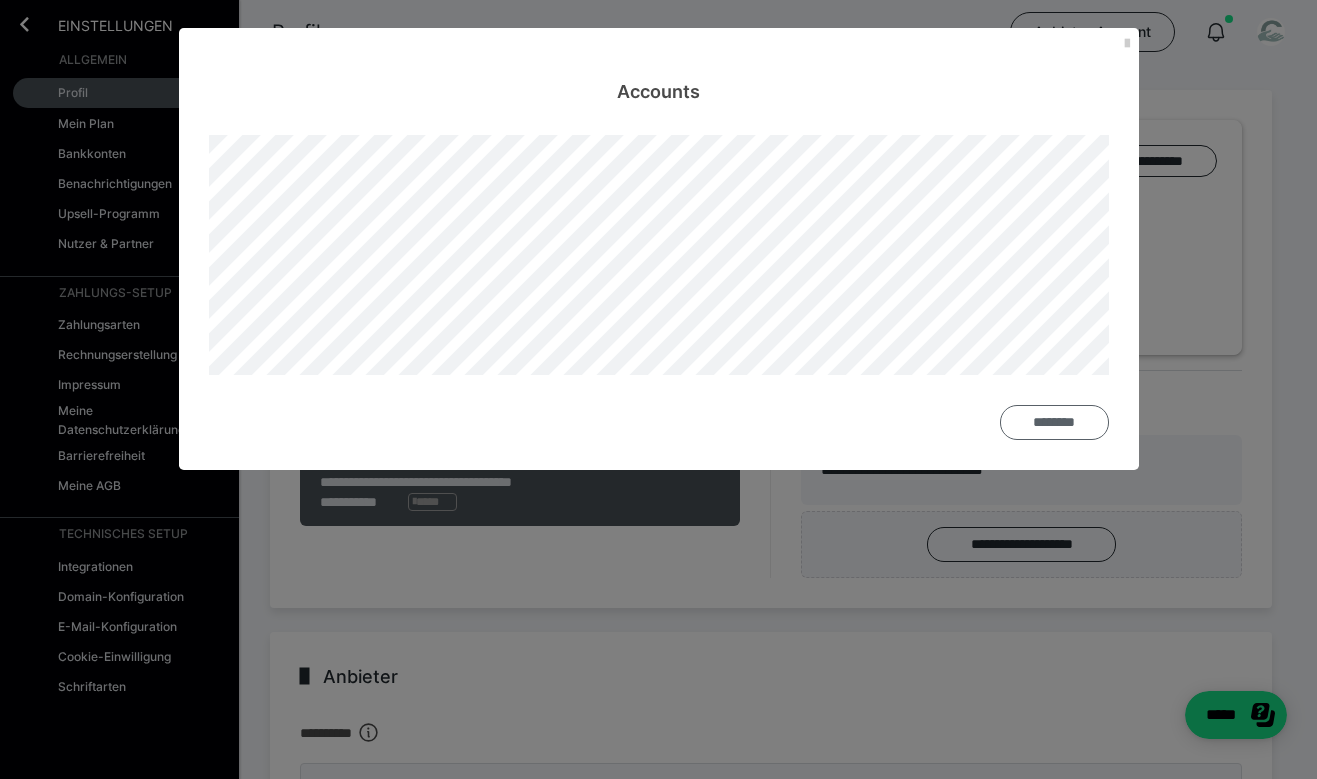 click on "********" at bounding box center [1054, 422] 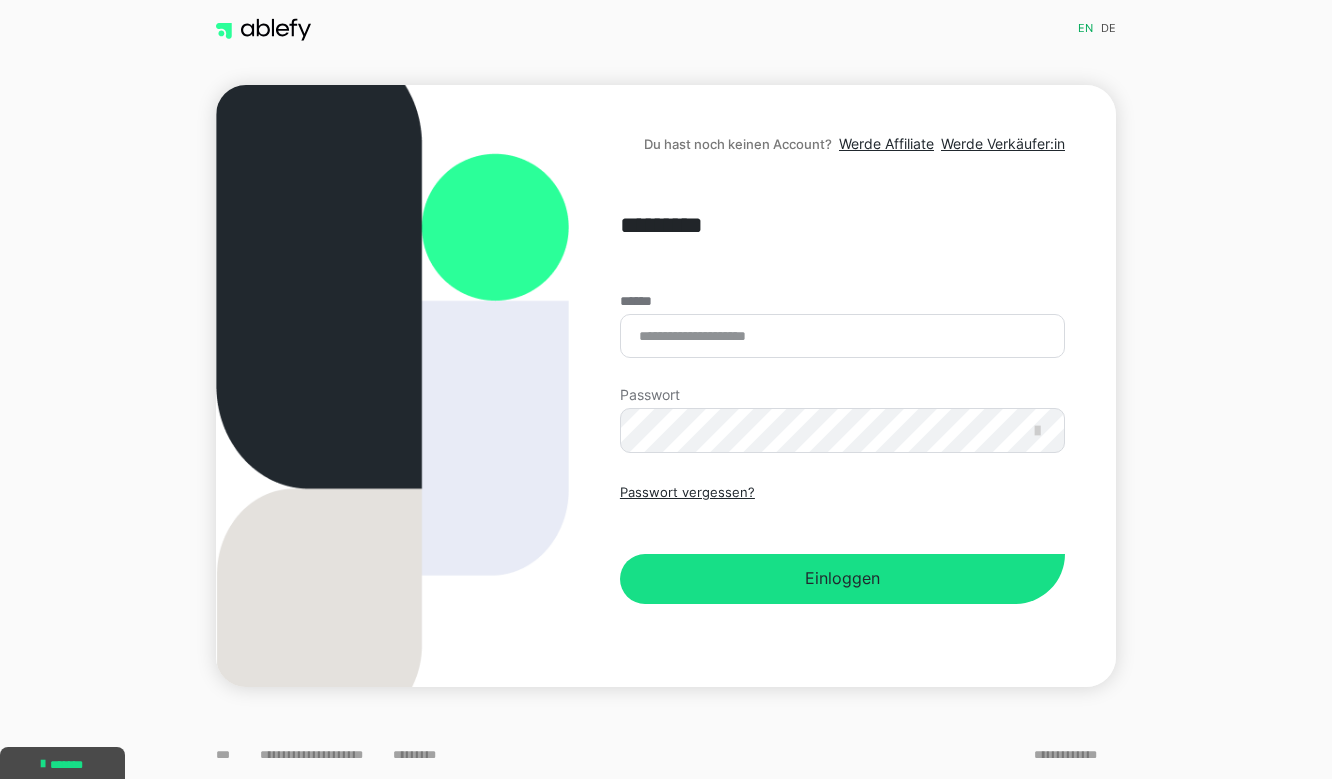scroll, scrollTop: 0, scrollLeft: 0, axis: both 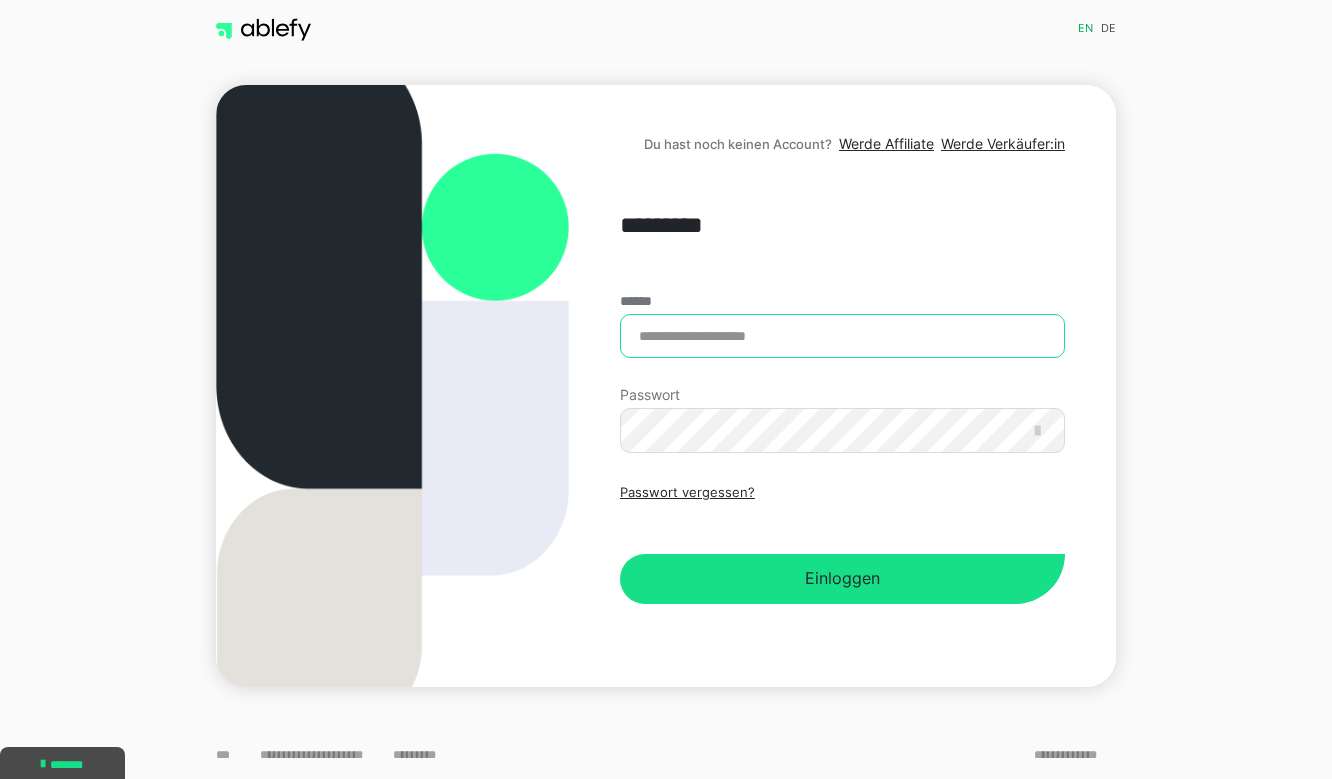 type on "**********" 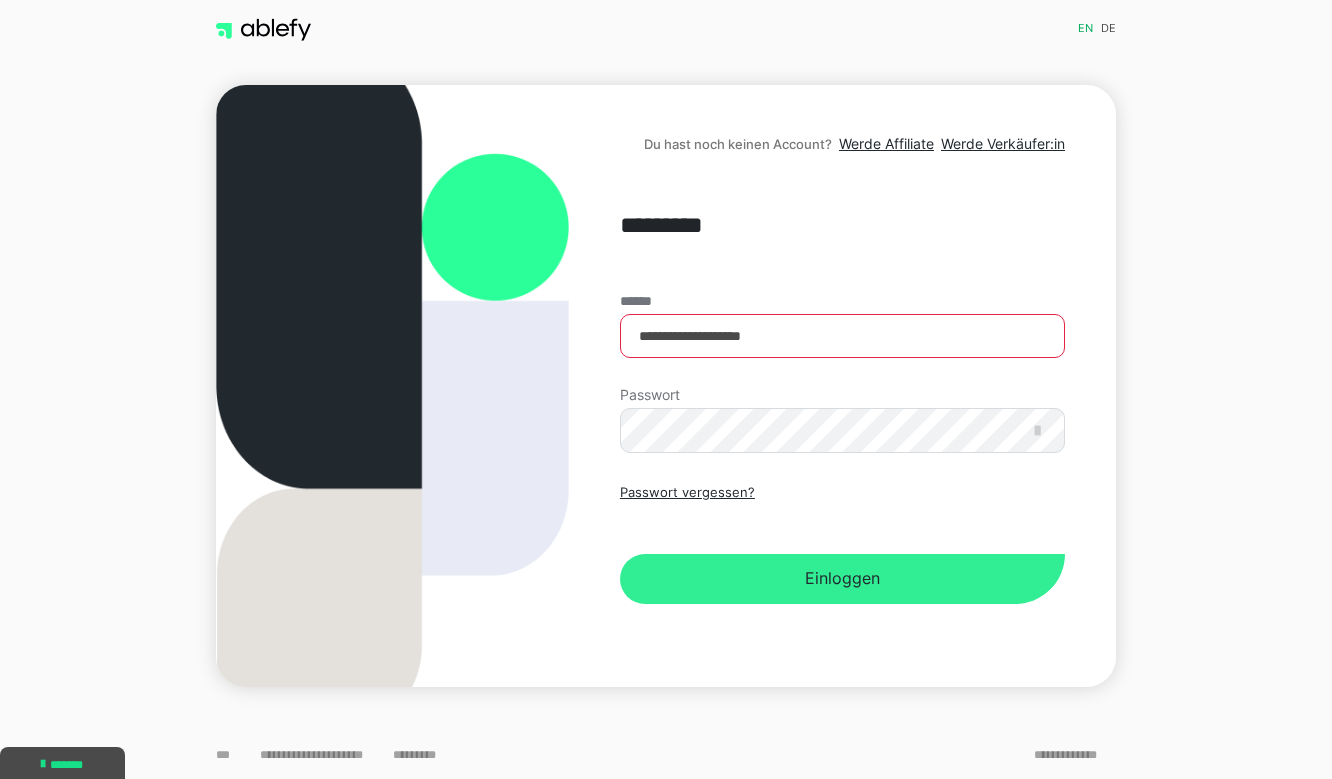 click on "Einloggen" at bounding box center (842, 579) 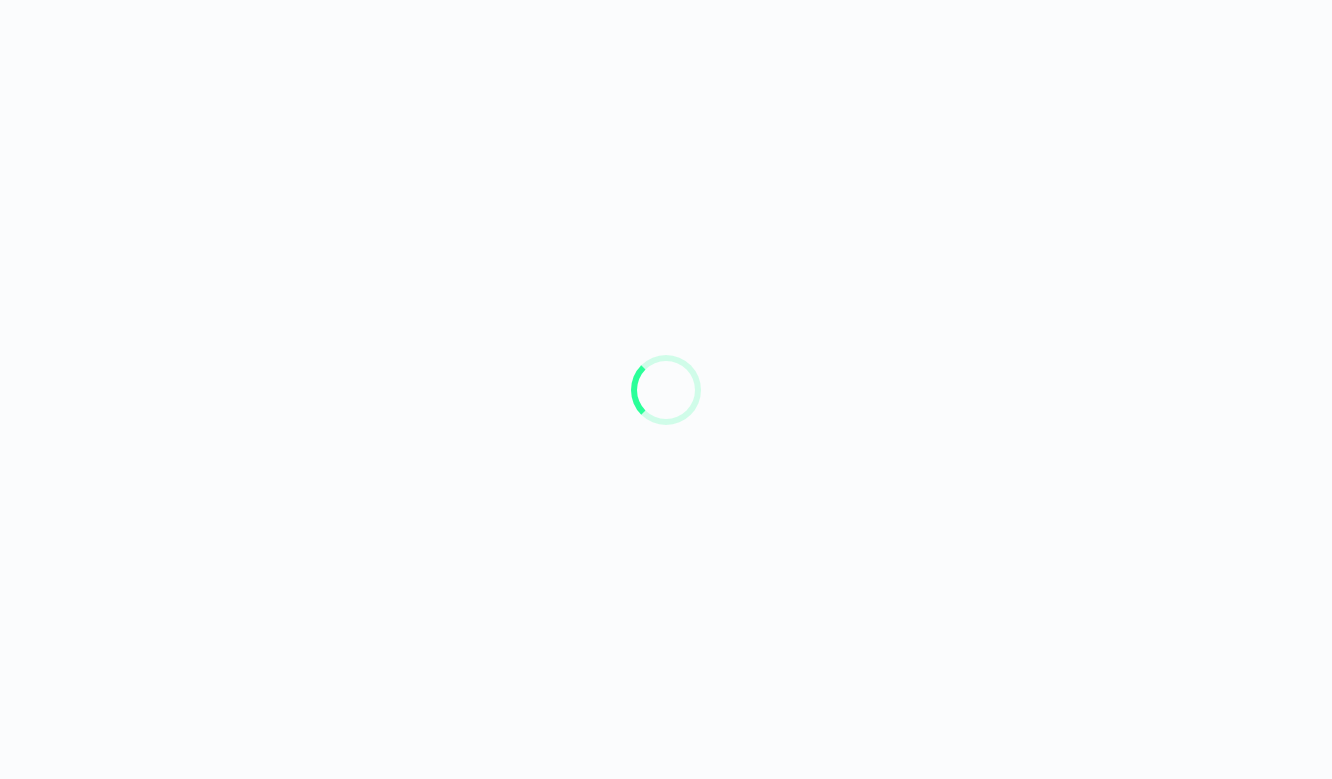scroll, scrollTop: 0, scrollLeft: 0, axis: both 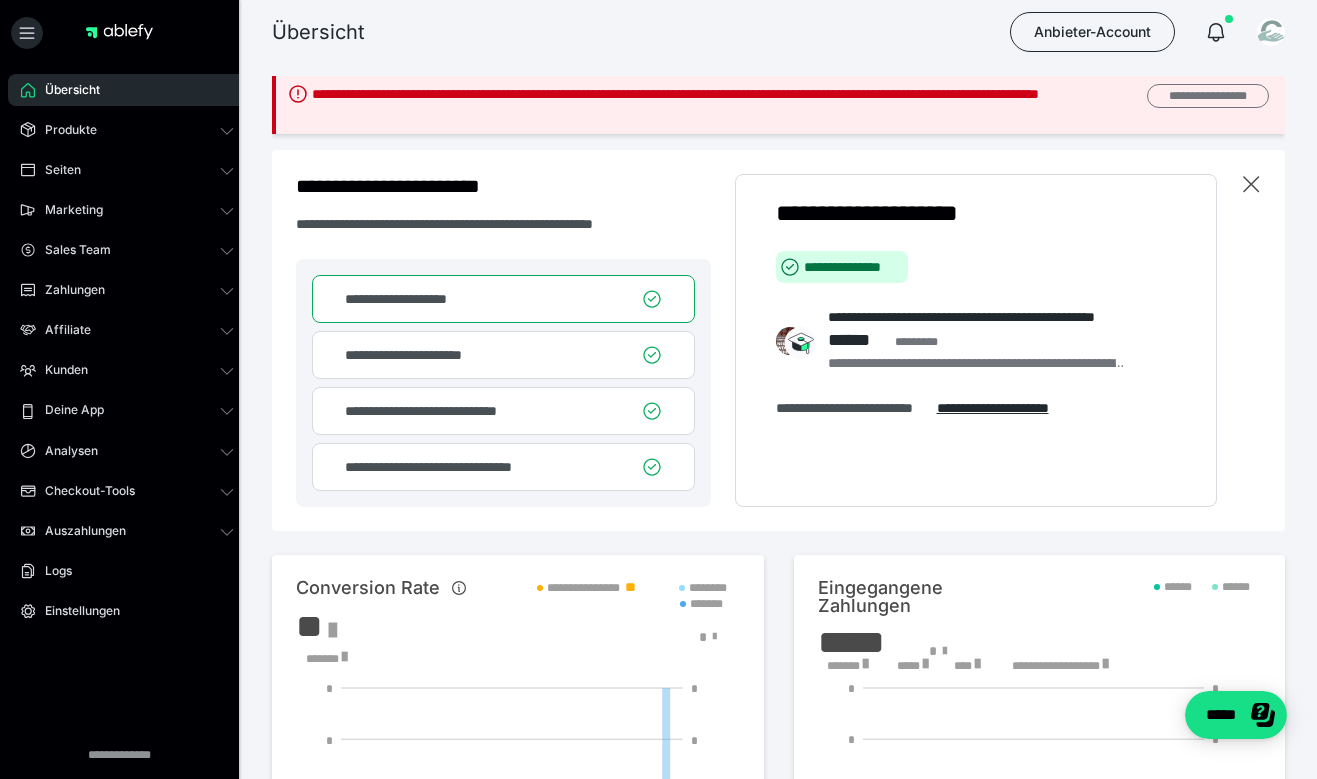 click on "**********" at bounding box center [1208, 96] 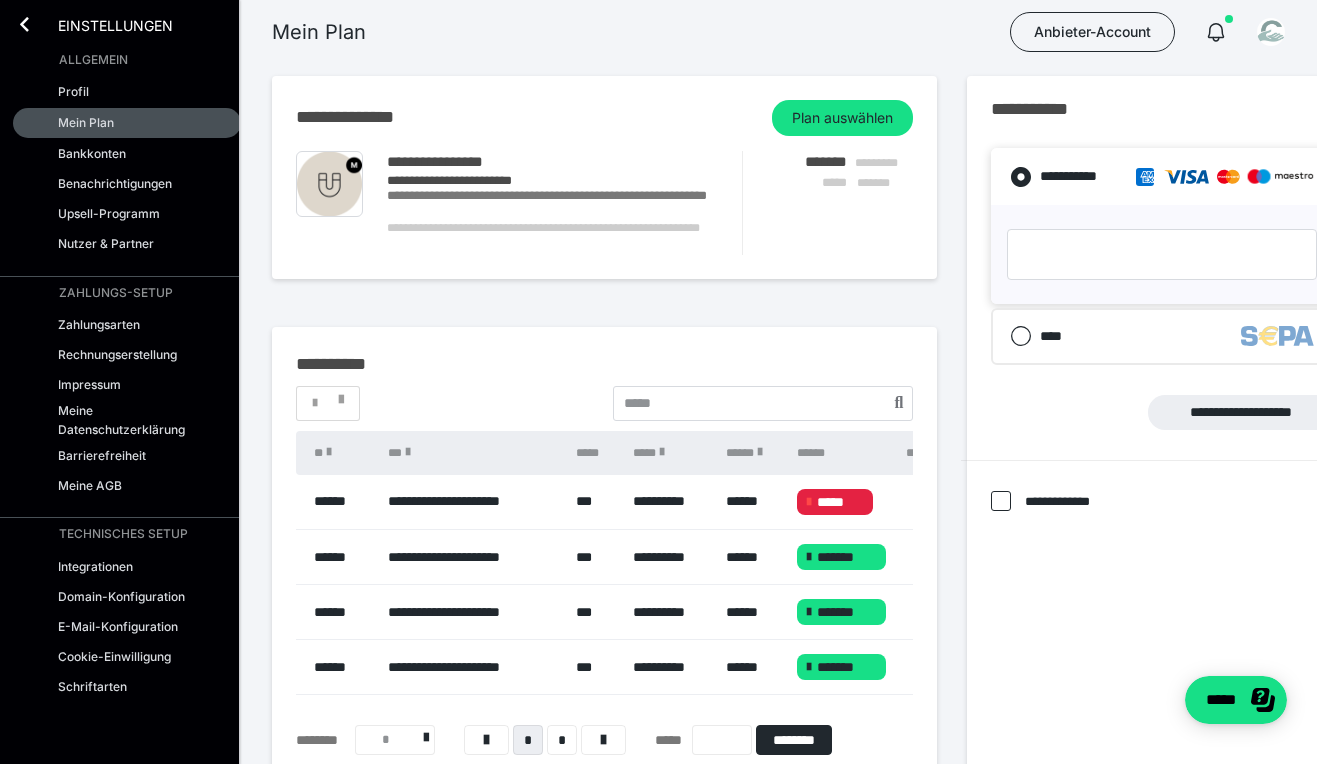 click on "**********" at bounding box center (552, 236) 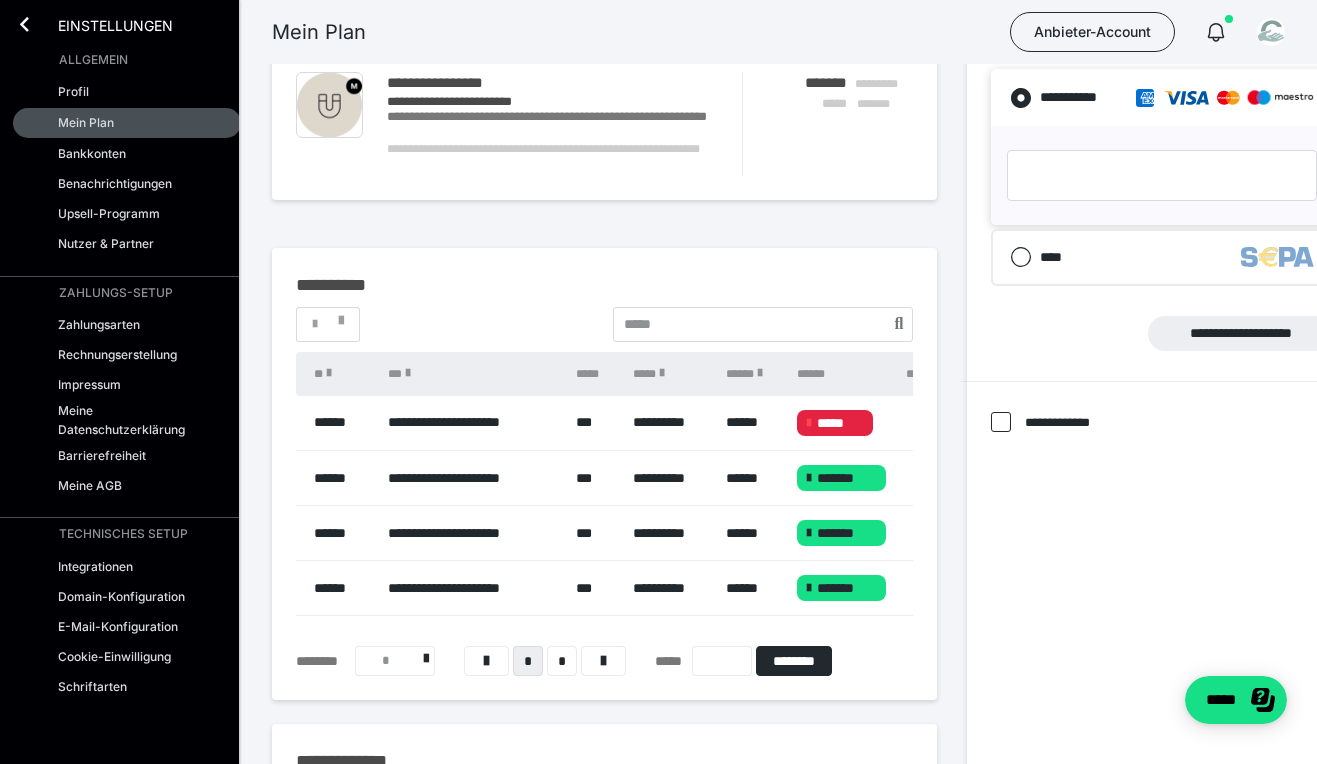 scroll, scrollTop: 83, scrollLeft: 0, axis: vertical 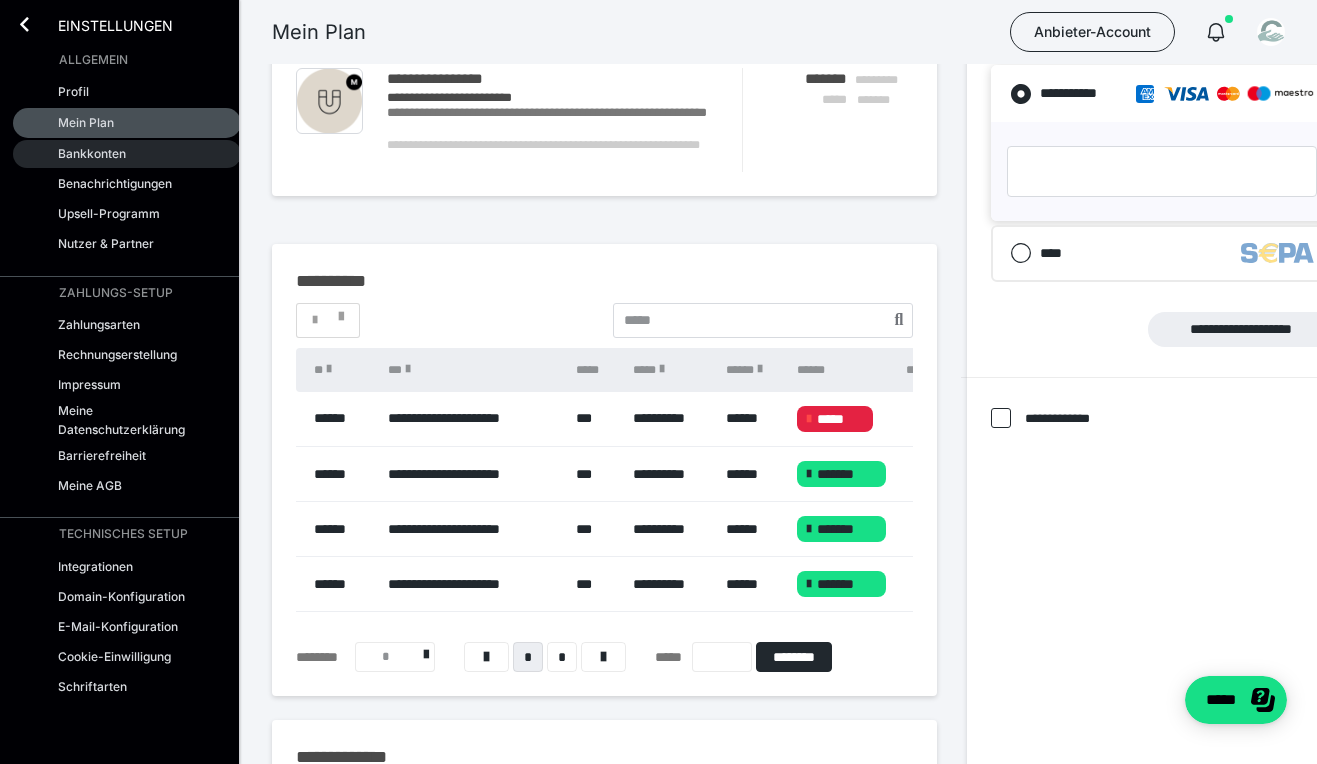 click on "Bankkonten" at bounding box center (92, 153) 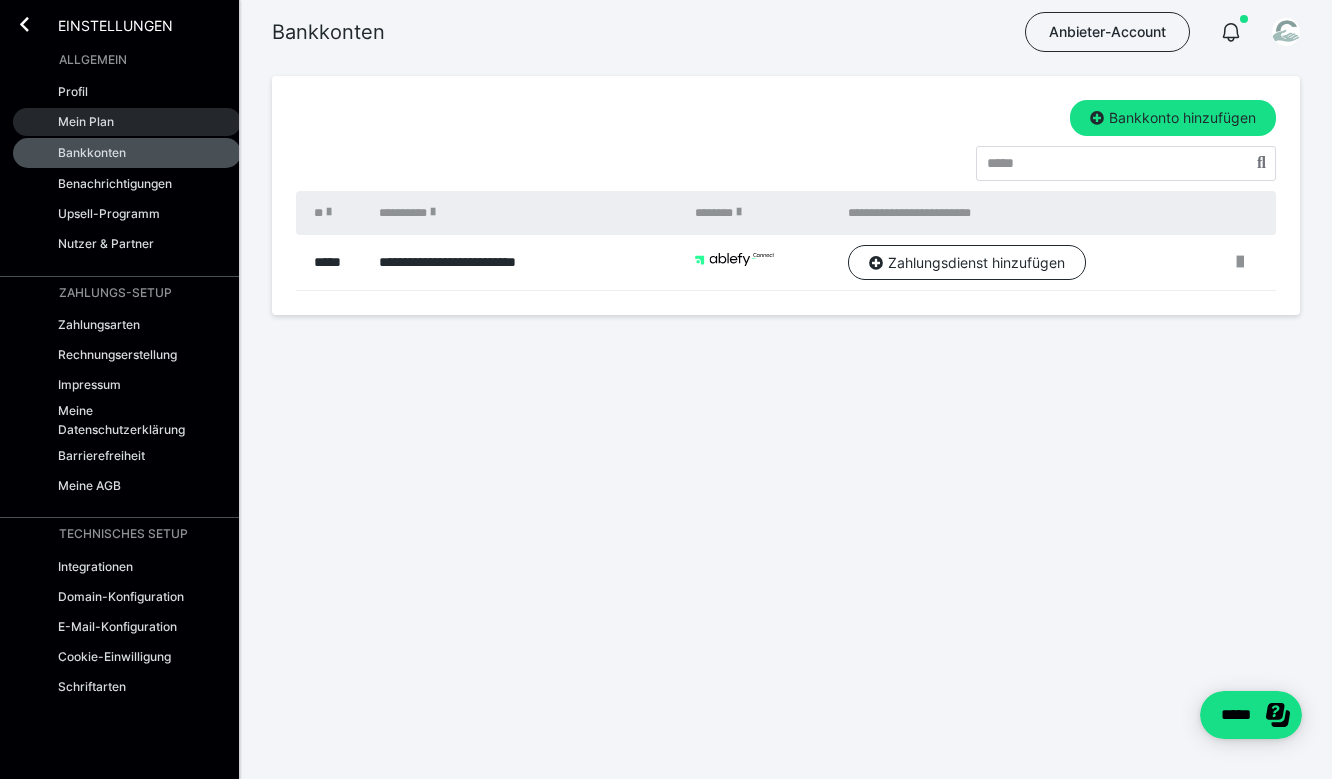 click on "Mein Plan" at bounding box center [127, 122] 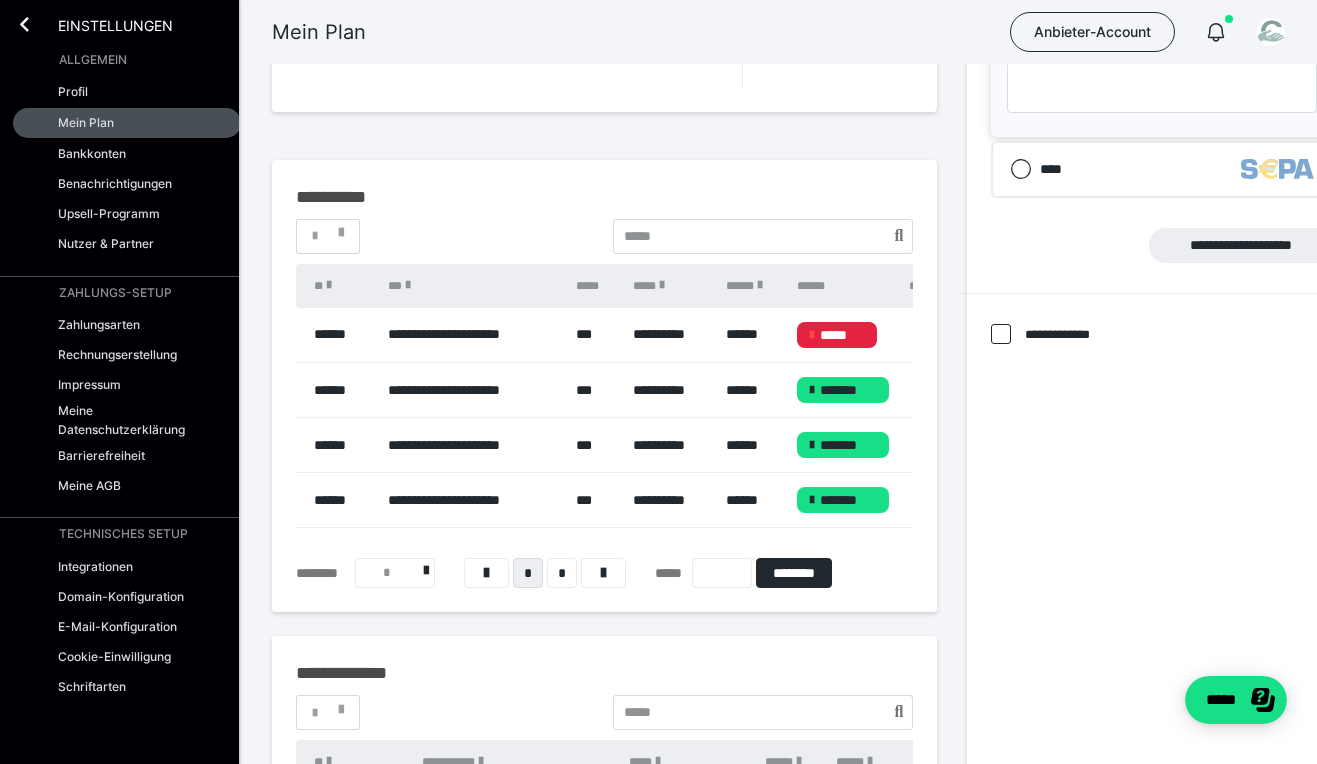 scroll, scrollTop: 193, scrollLeft: 0, axis: vertical 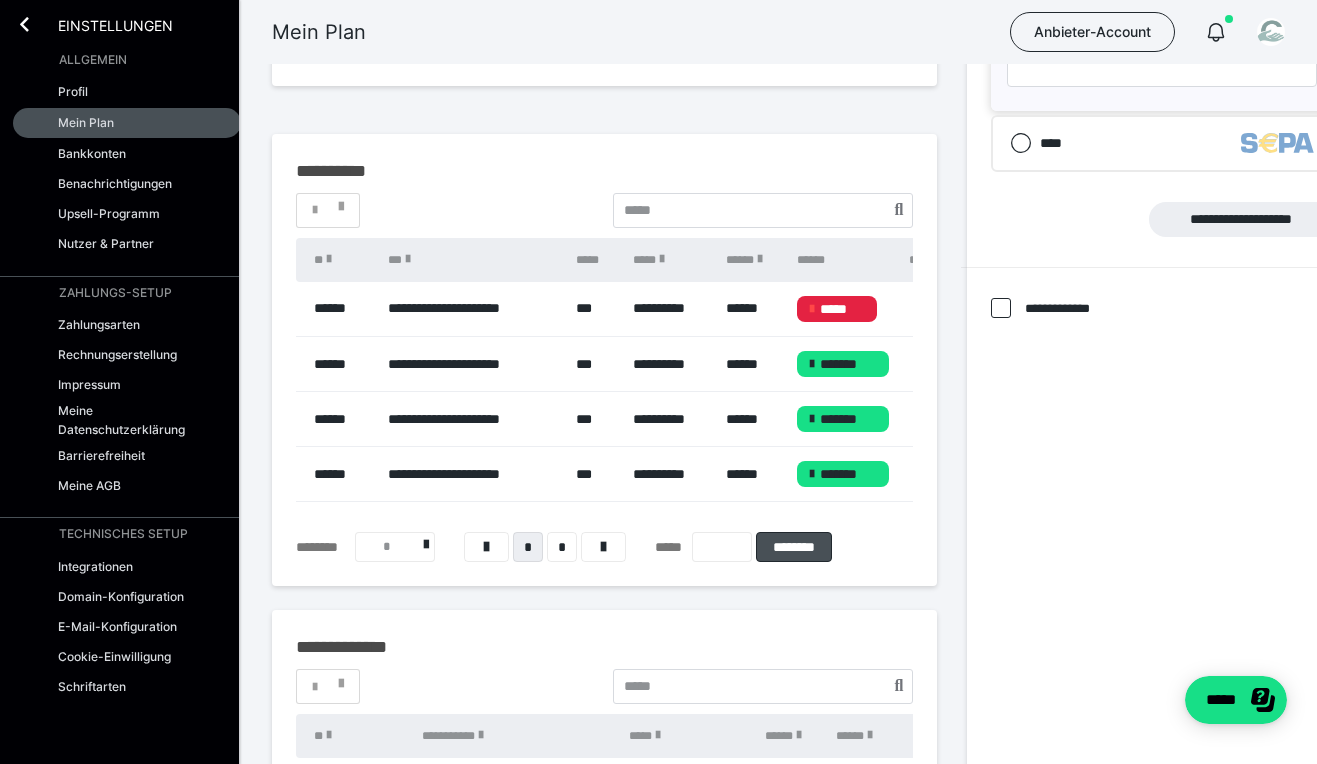 click on "********" at bounding box center [793, 547] 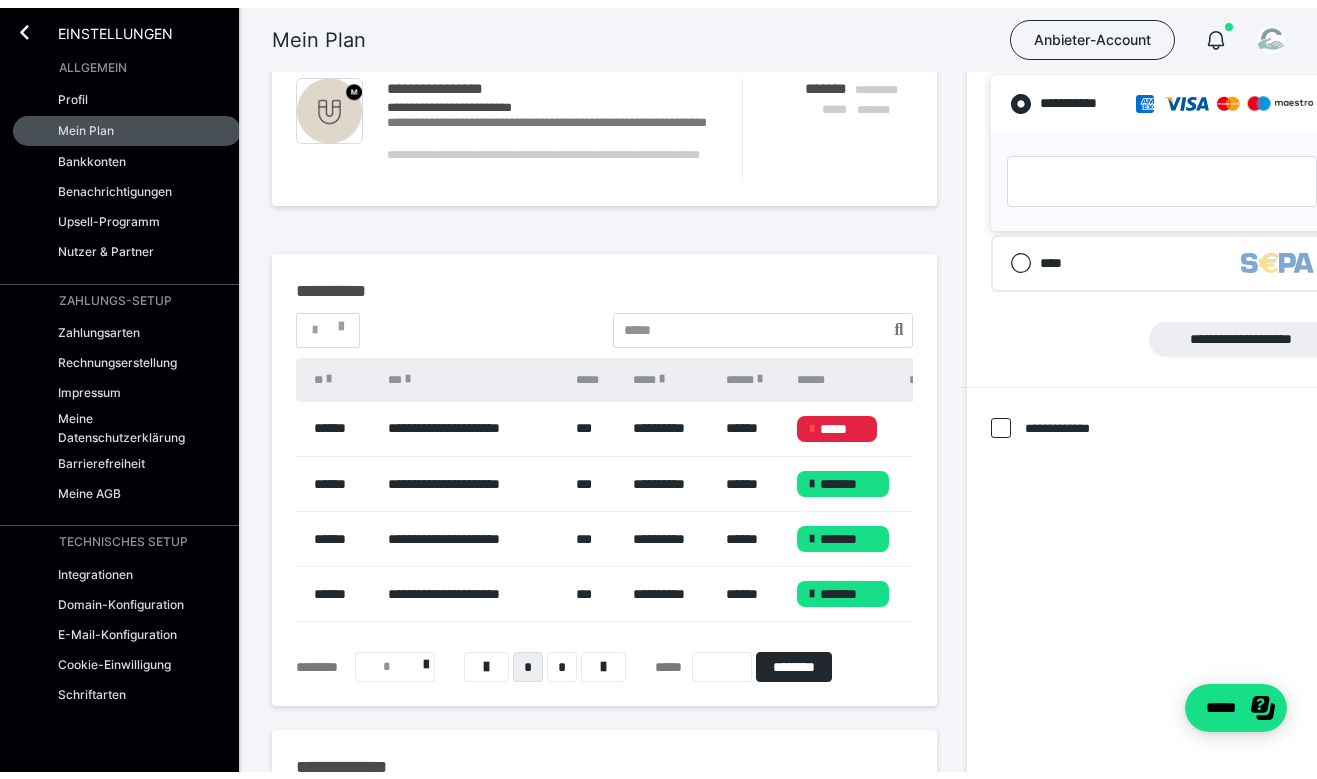 scroll, scrollTop: 0, scrollLeft: 0, axis: both 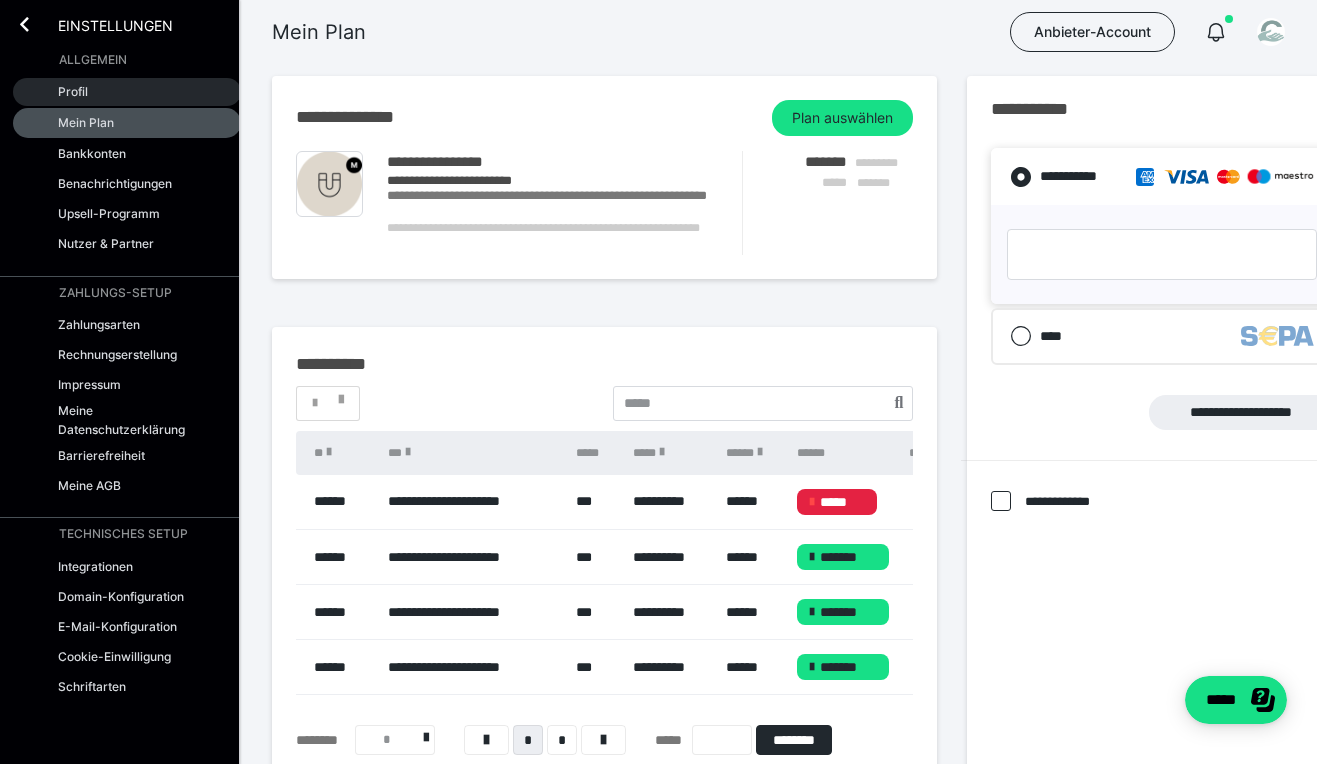 click on "Profil" at bounding box center (127, 92) 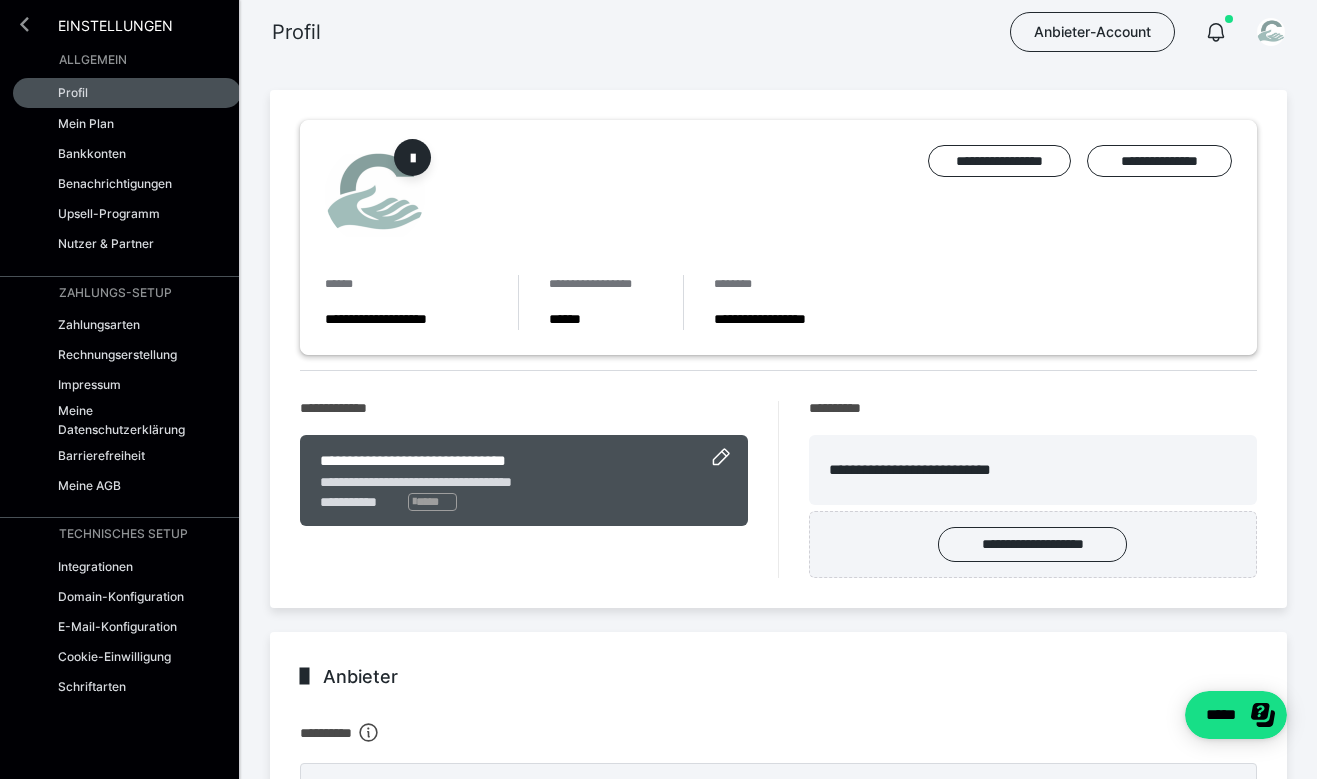 click at bounding box center [24, 24] 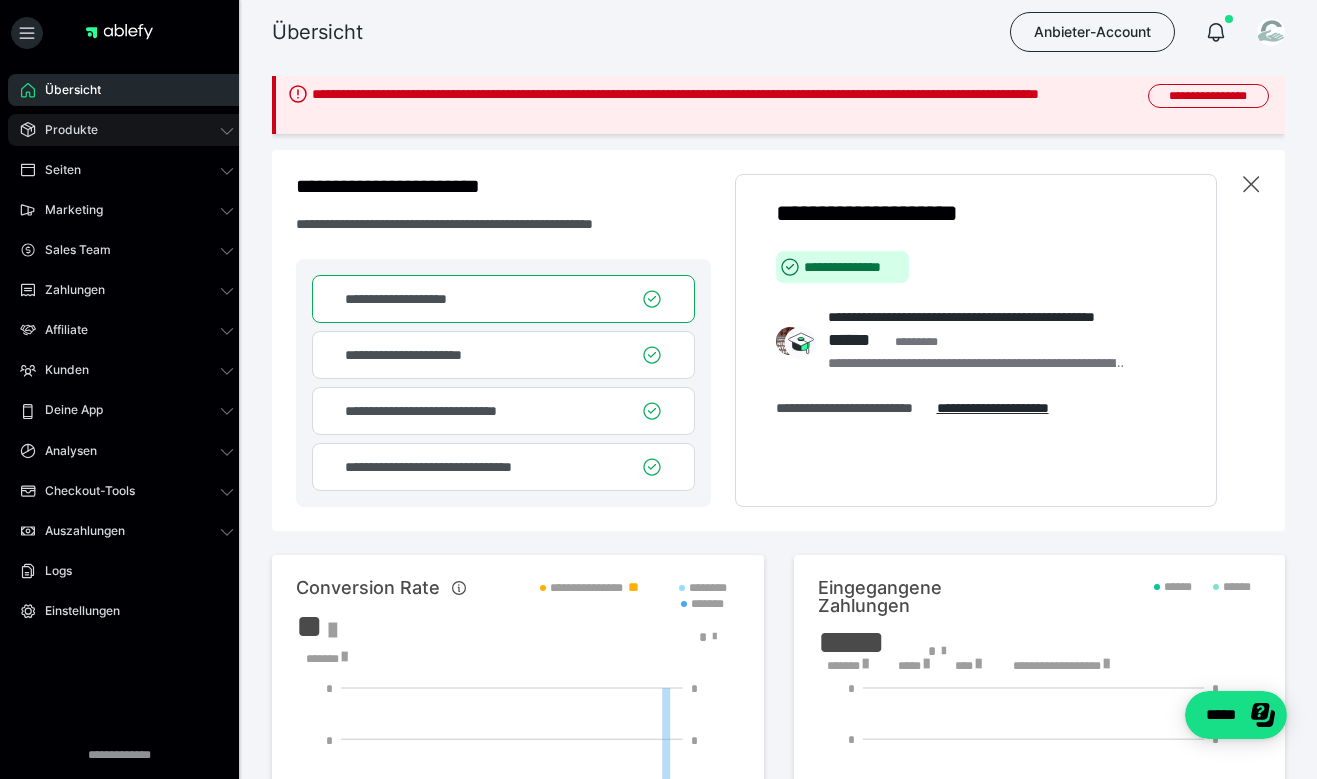 click on "Produkte" at bounding box center [127, 130] 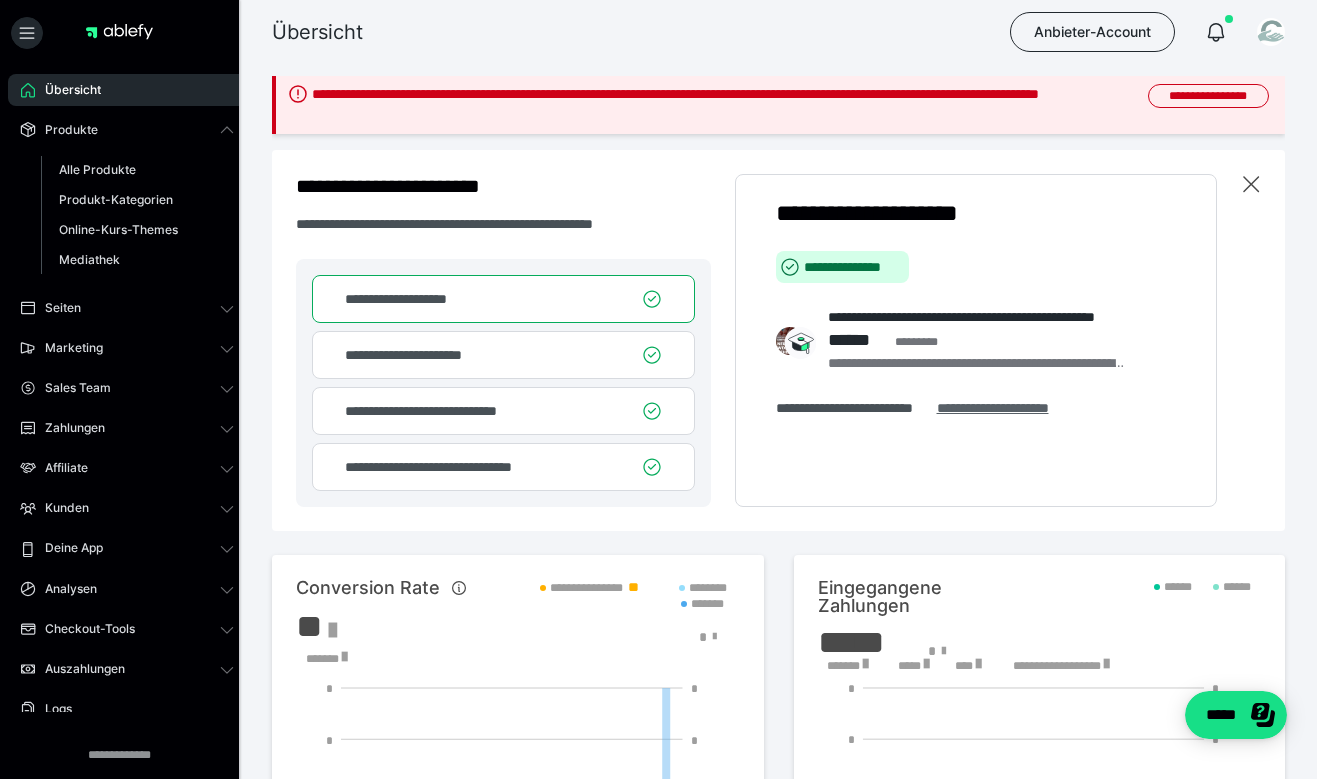 click on "**********" at bounding box center (1013, 408) 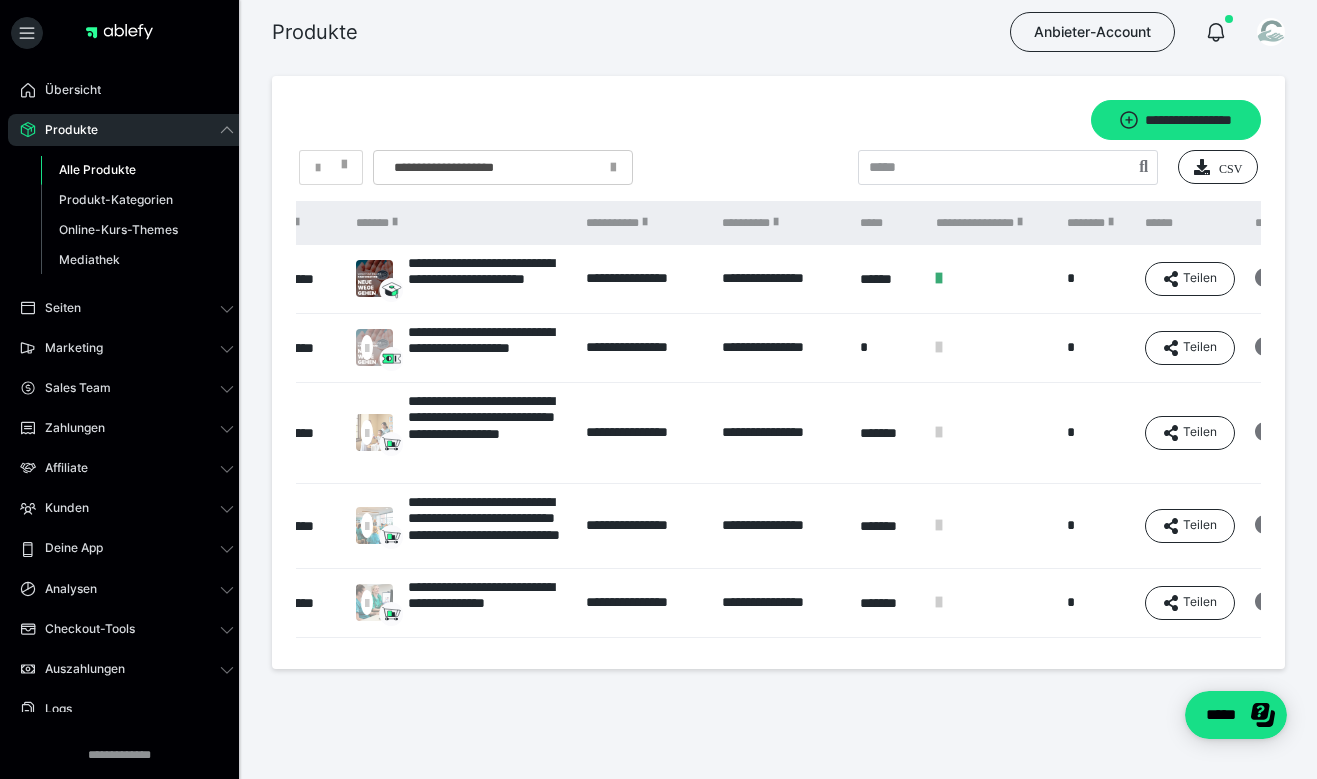scroll, scrollTop: 0, scrollLeft: 158, axis: horizontal 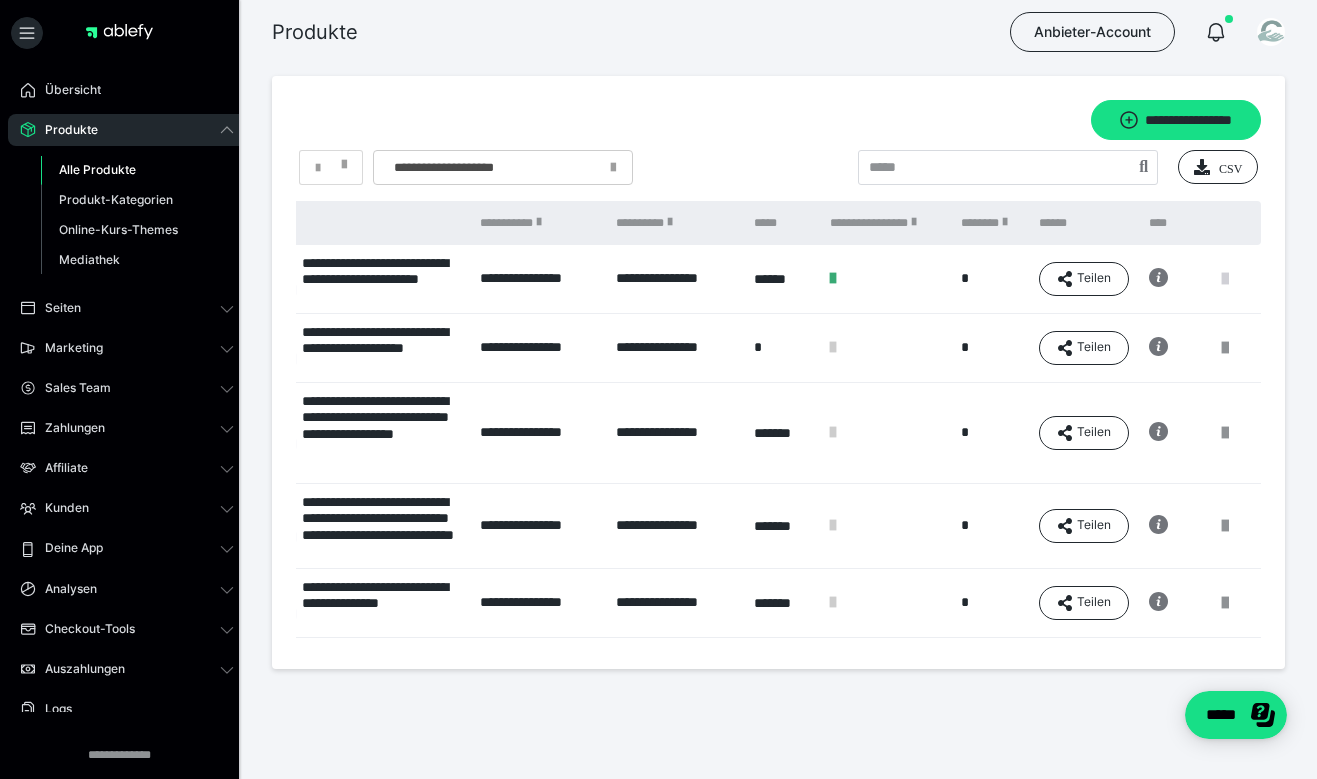 click at bounding box center [1225, 279] 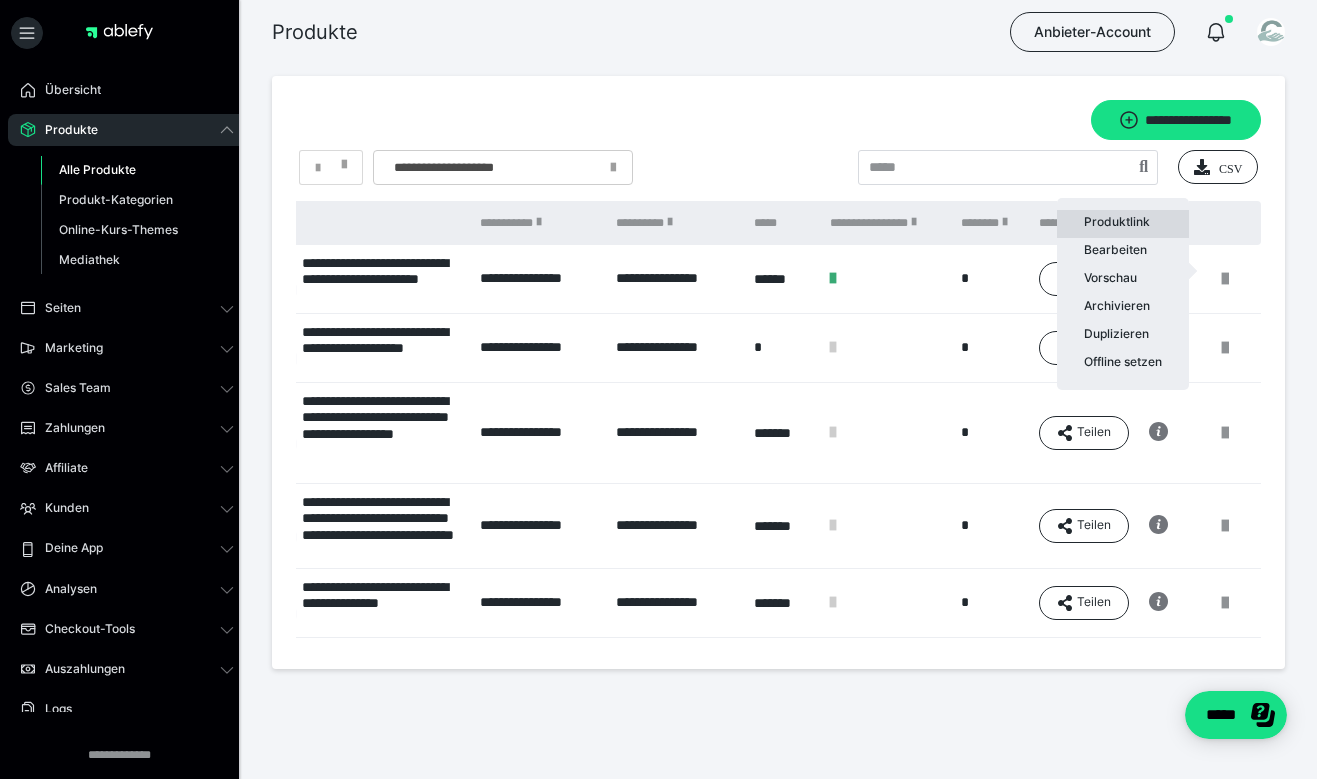 click on "Produktlink" at bounding box center (1123, 224) 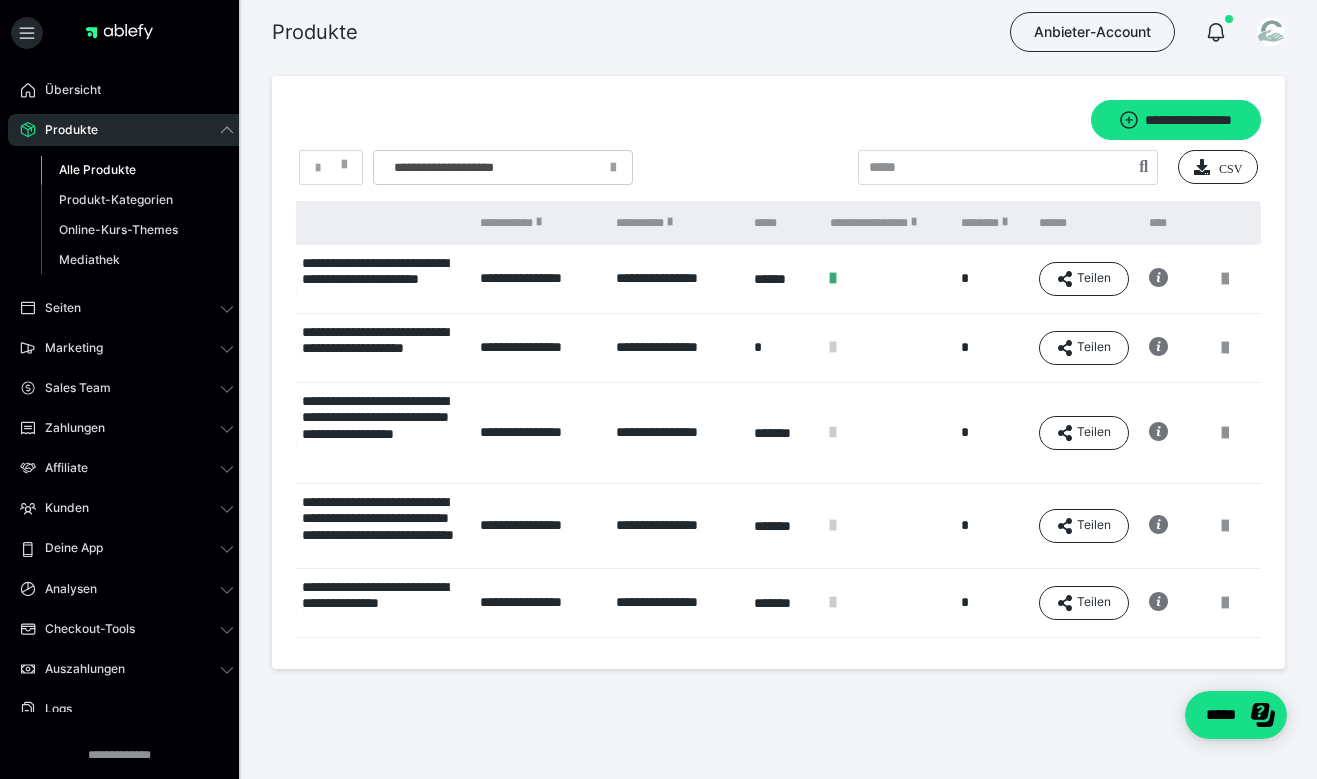 scroll, scrollTop: 0, scrollLeft: 158, axis: horizontal 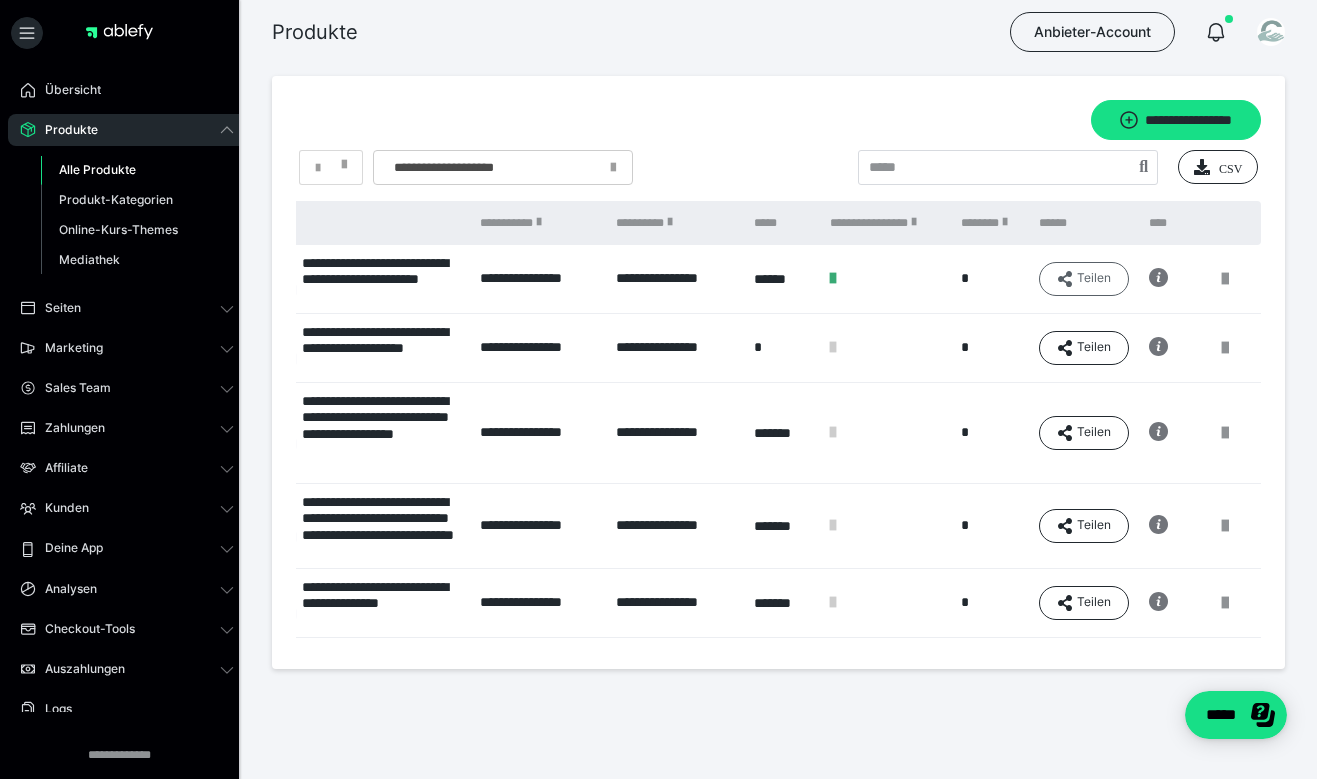 click on "Teilen" at bounding box center [1084, 279] 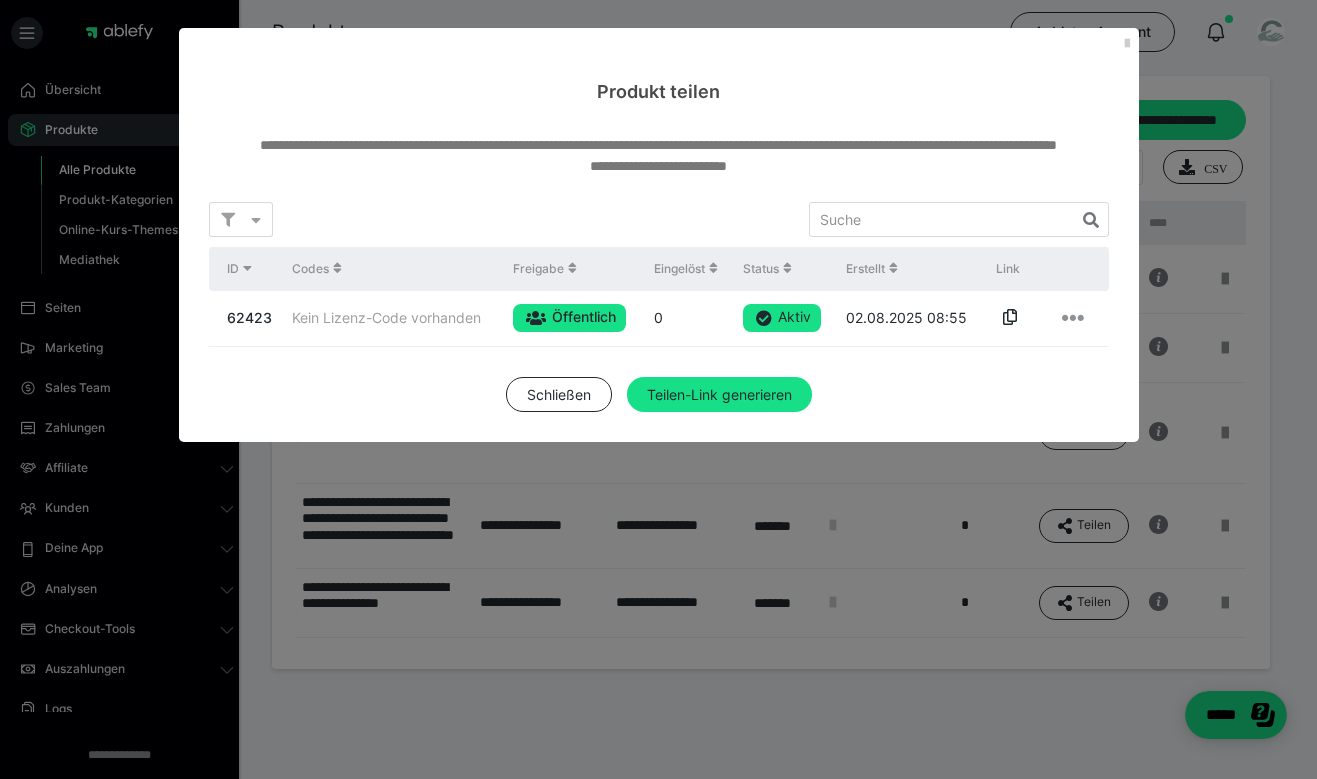 click on "Schließen Teilen-Link generieren" at bounding box center (659, 395) 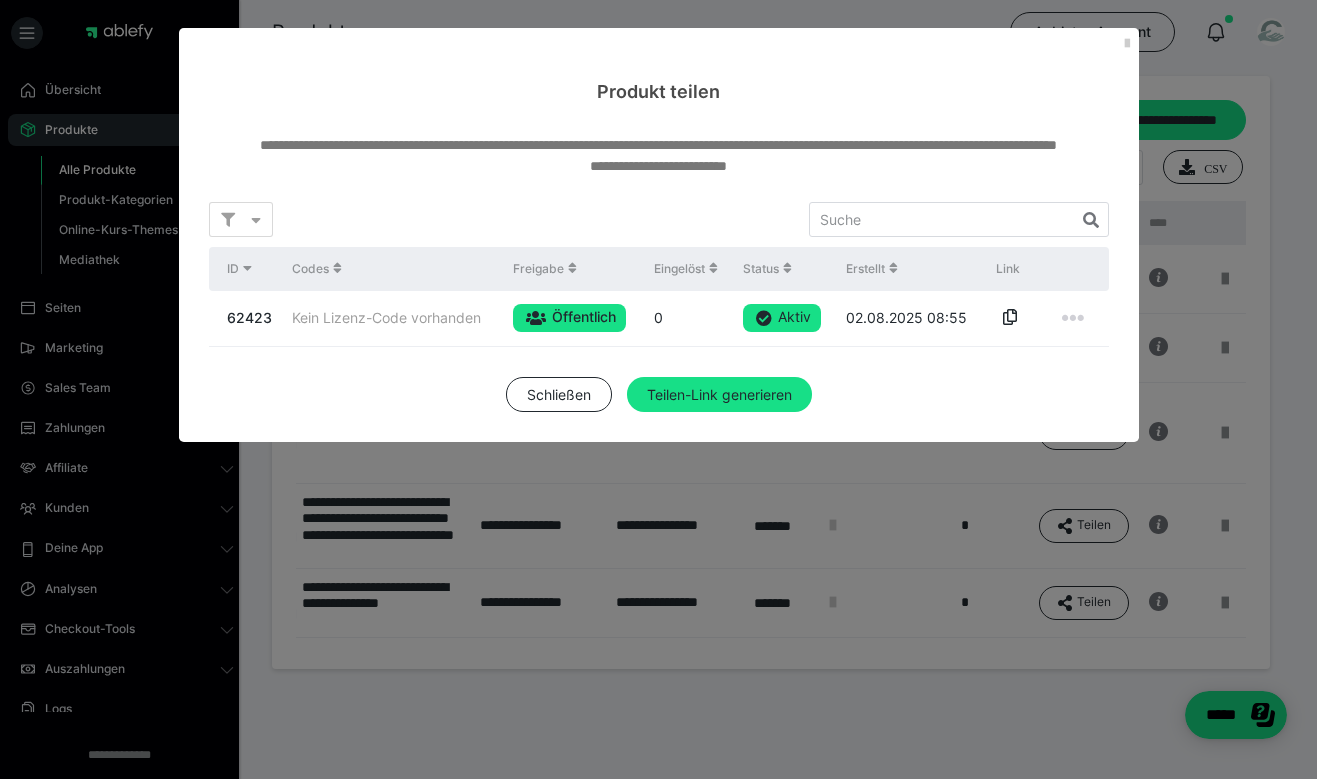 click at bounding box center [1073, 318] 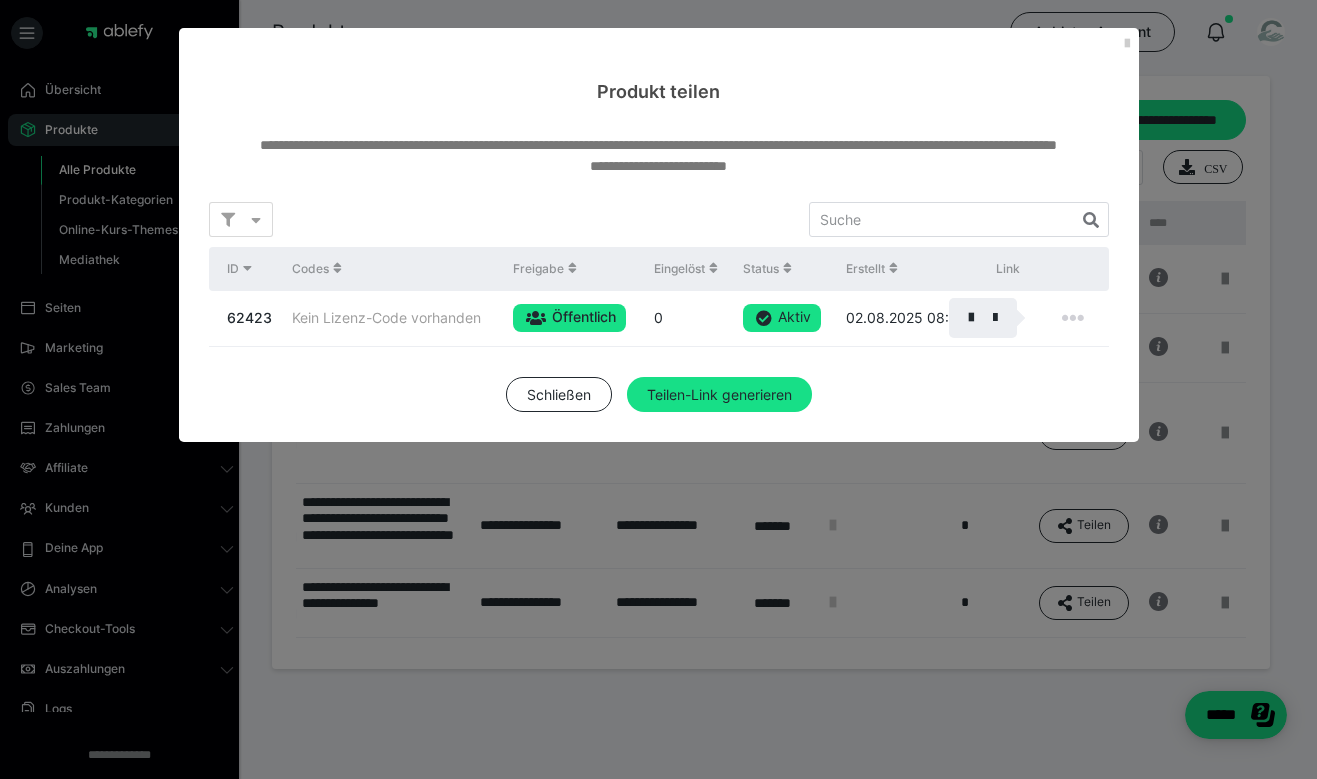 click at bounding box center (658, 389) 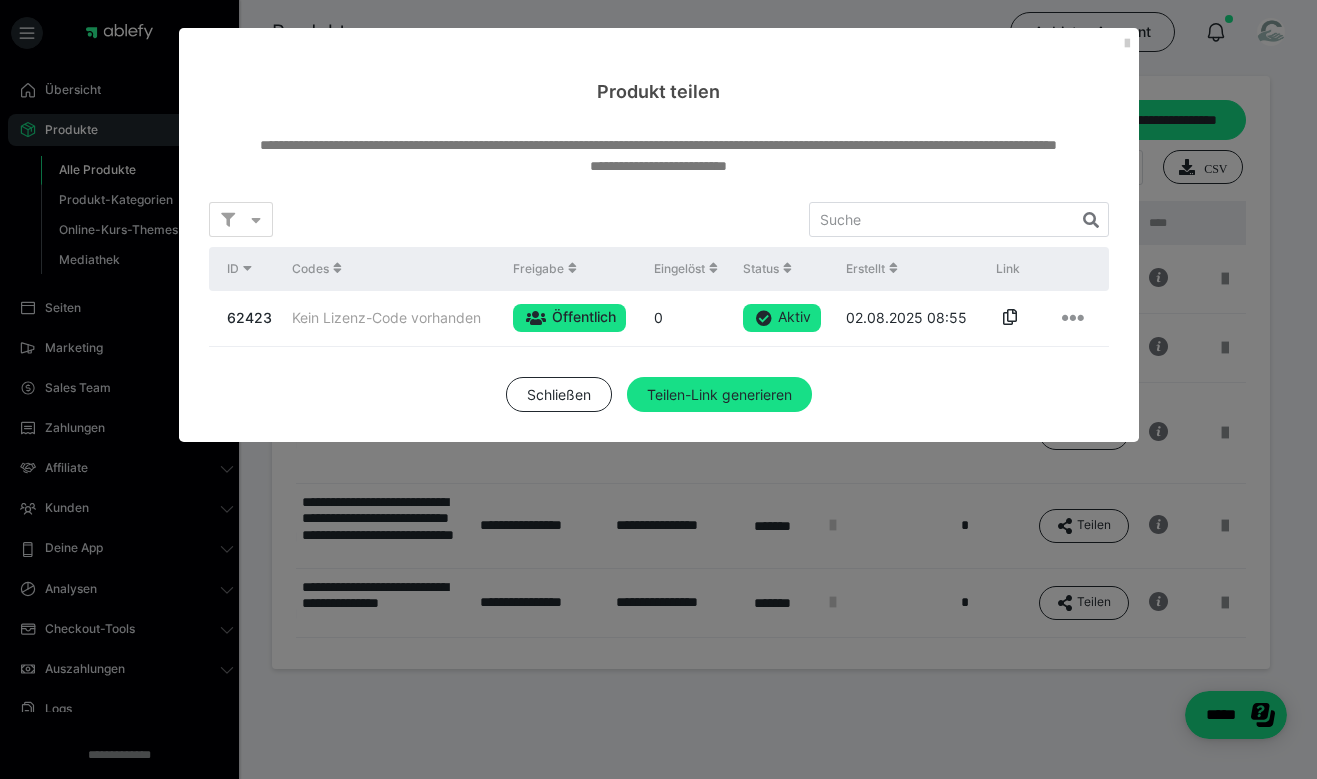 click on "**********" at bounding box center (658, 389) 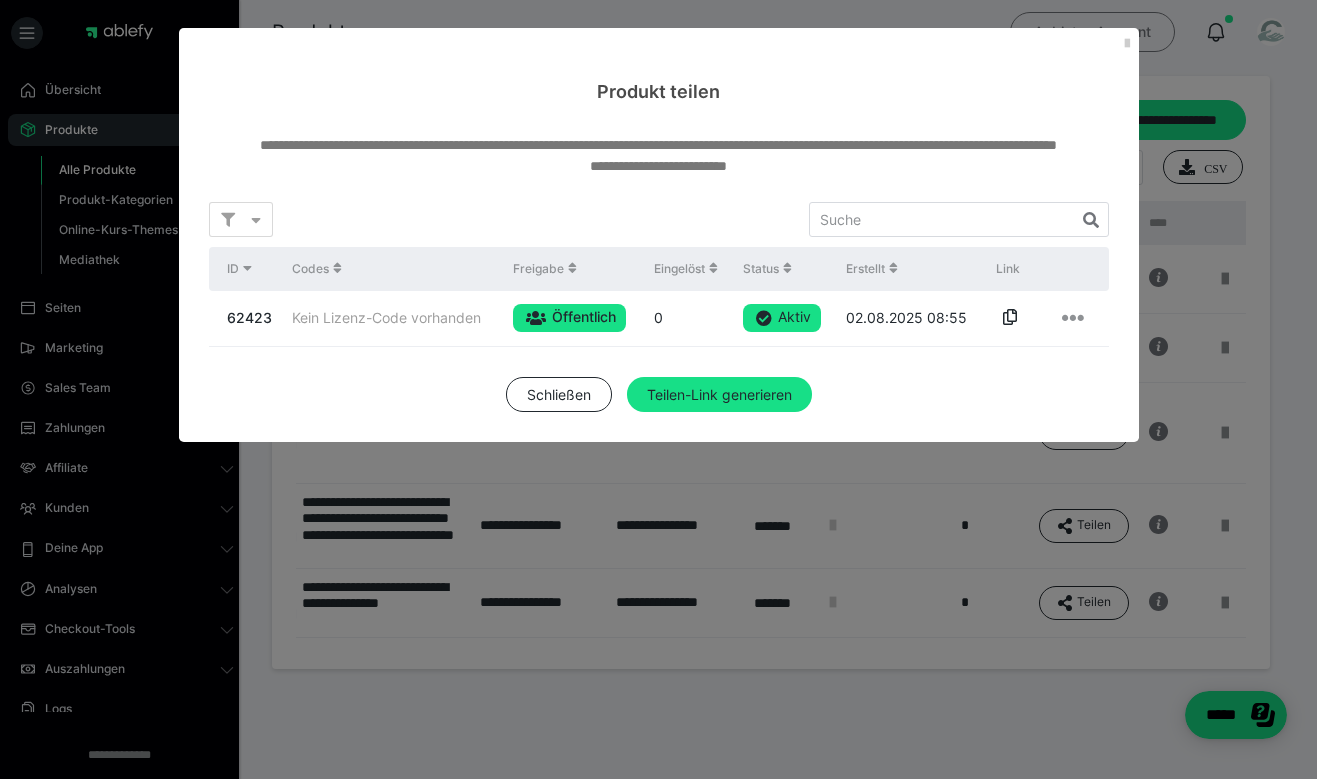 click at bounding box center (1127, 44) 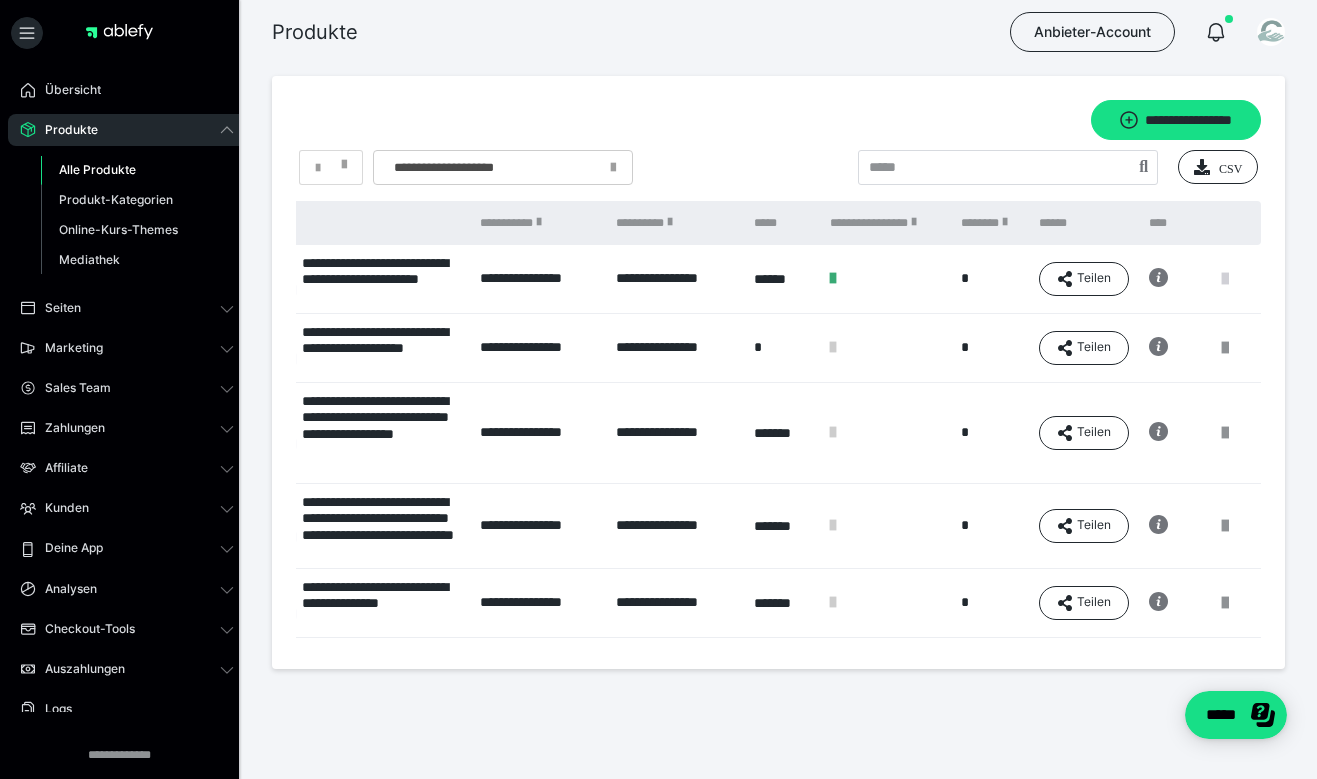 click at bounding box center [1225, 279] 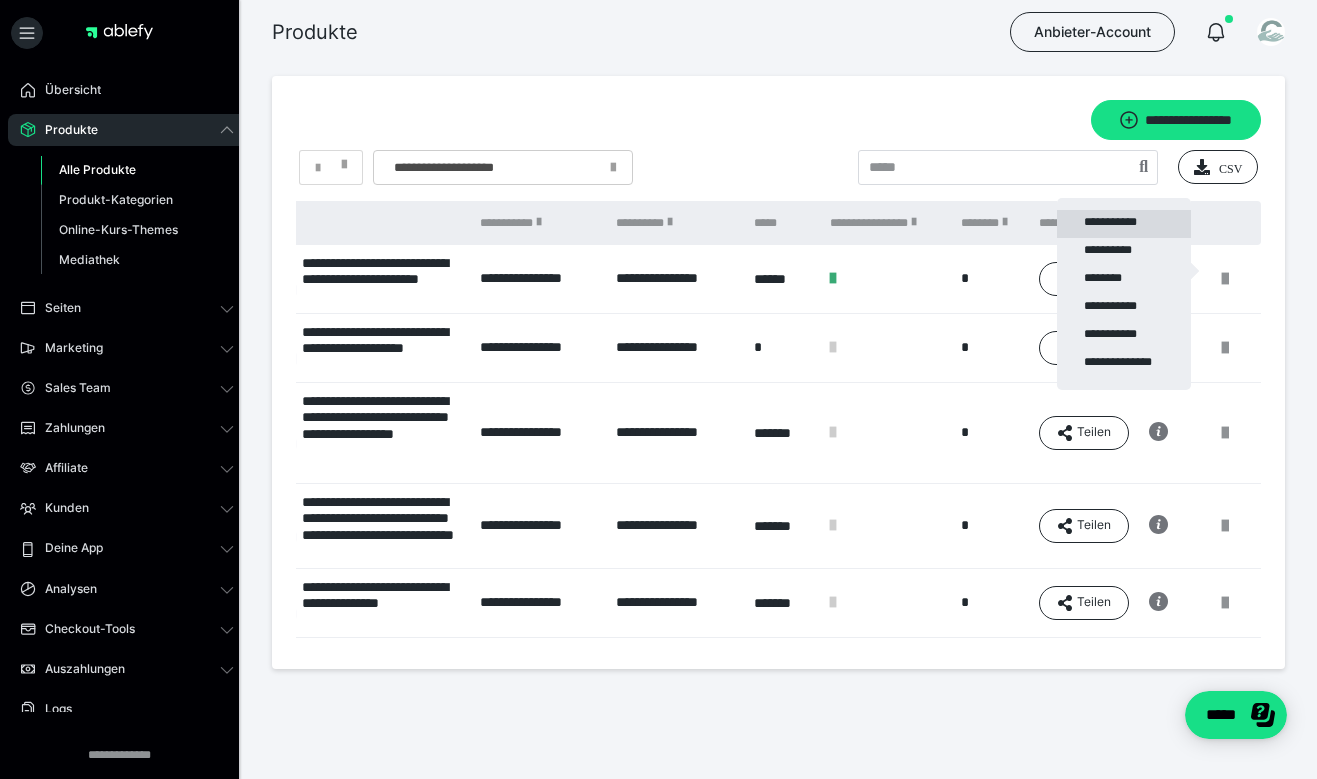 click on "**********" at bounding box center [1124, 224] 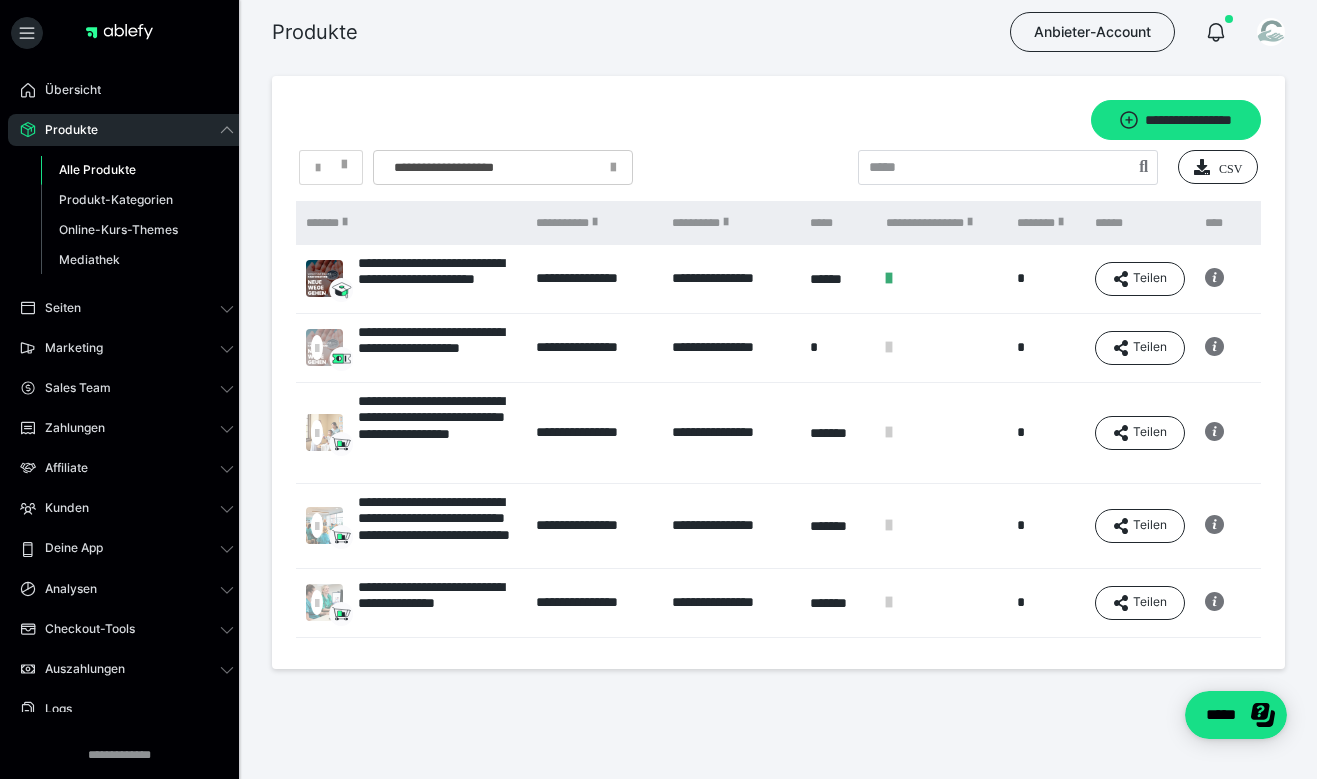 scroll, scrollTop: 0, scrollLeft: 158, axis: horizontal 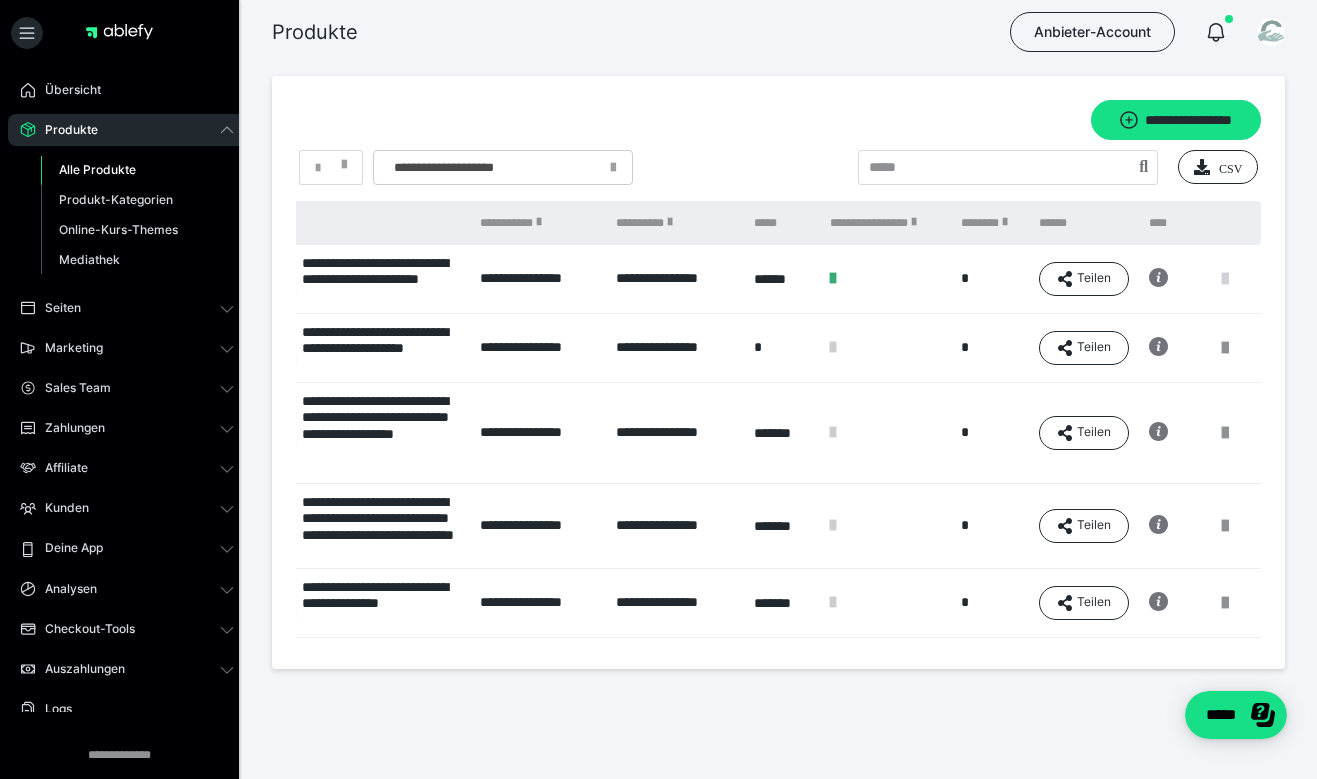 click at bounding box center (1225, 279) 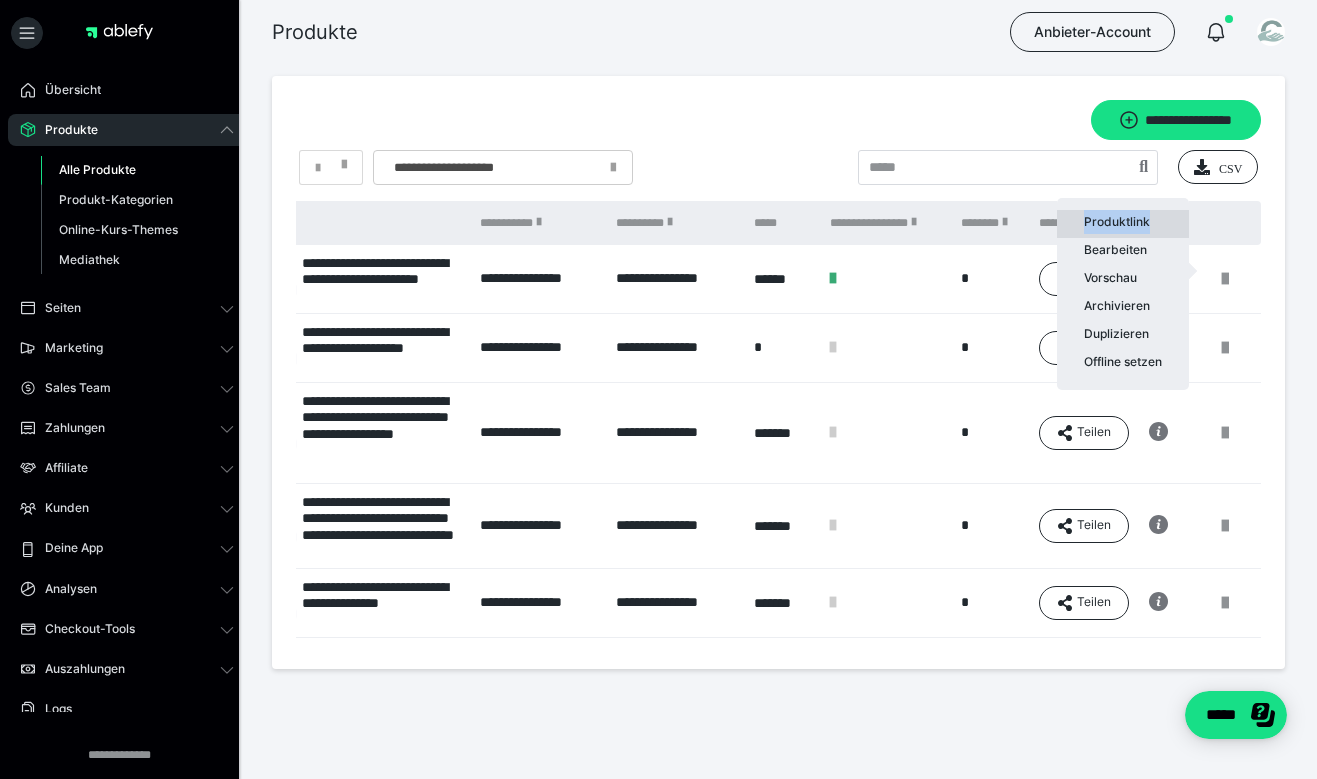 click on "Produktlink" at bounding box center (1123, 224) 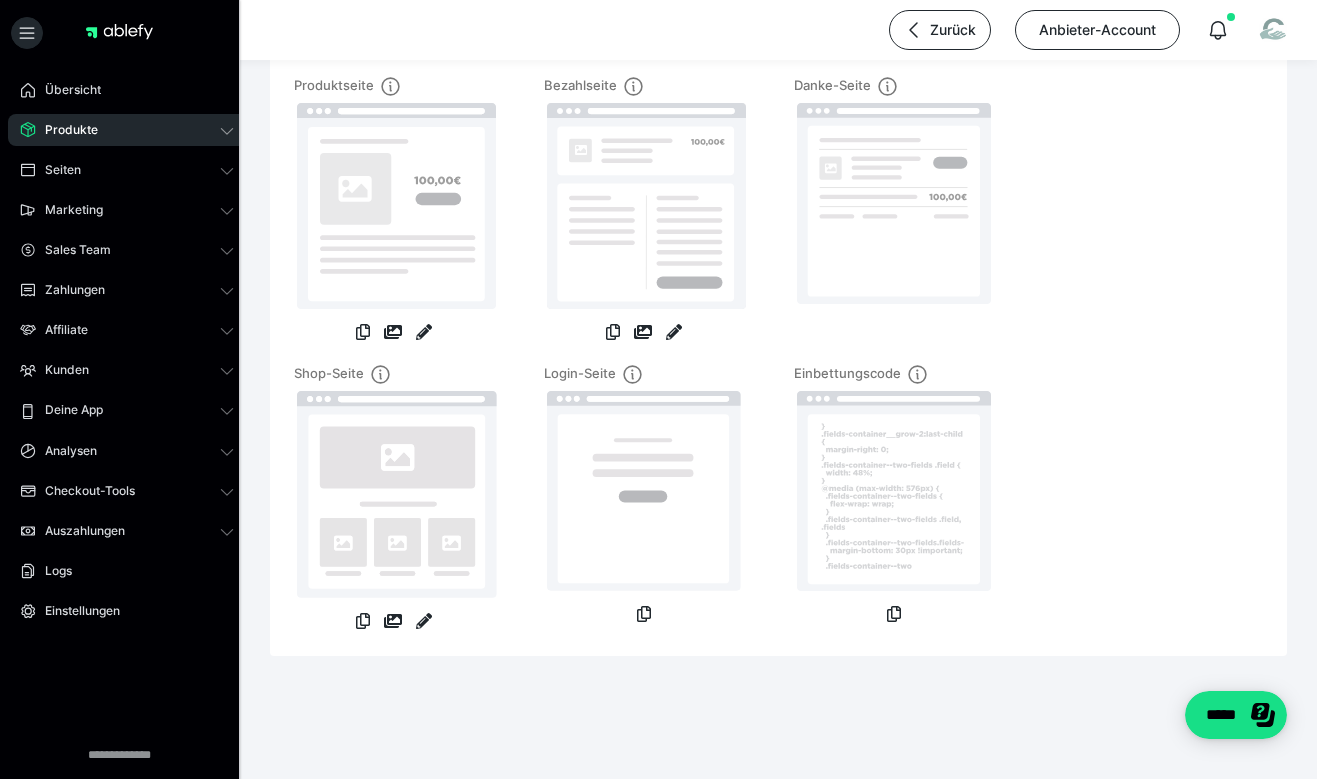scroll, scrollTop: 0, scrollLeft: 0, axis: both 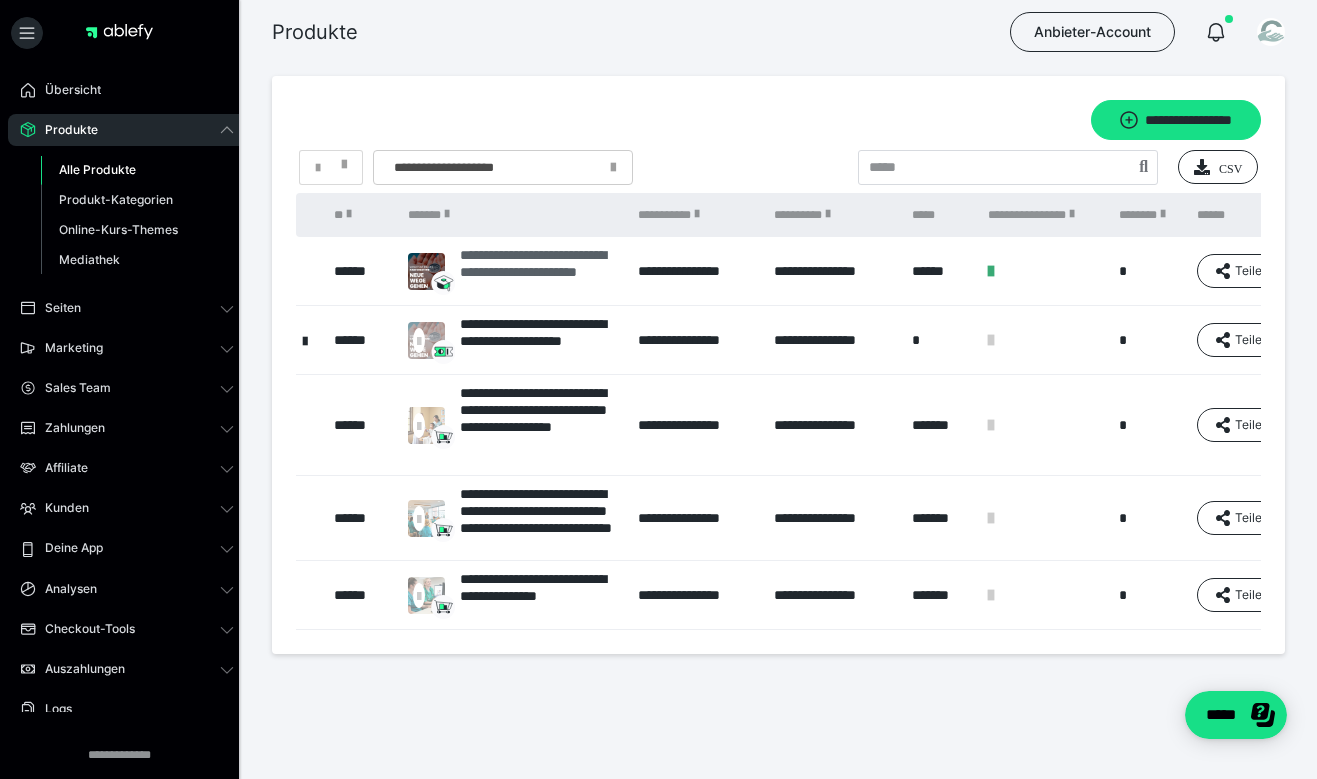 click on "**********" at bounding box center [539, 271] 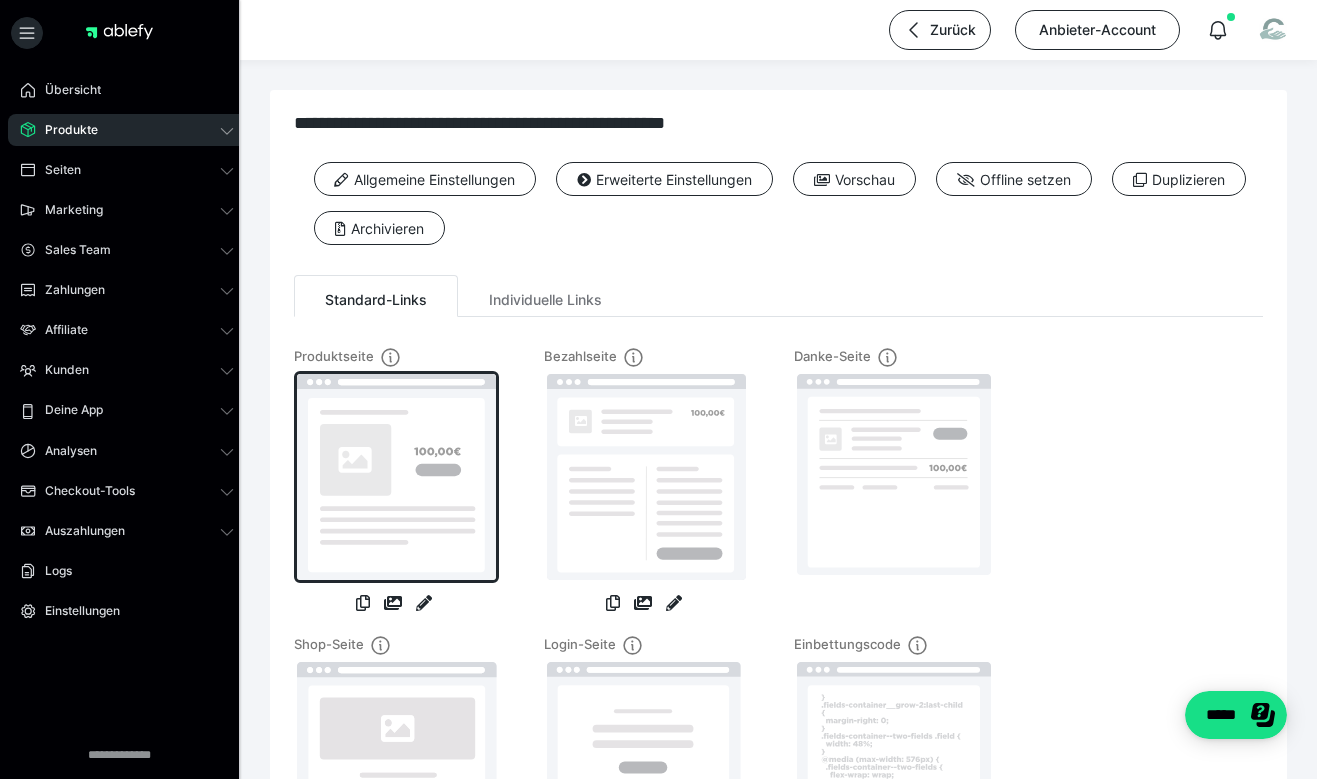 click at bounding box center (396, 477) 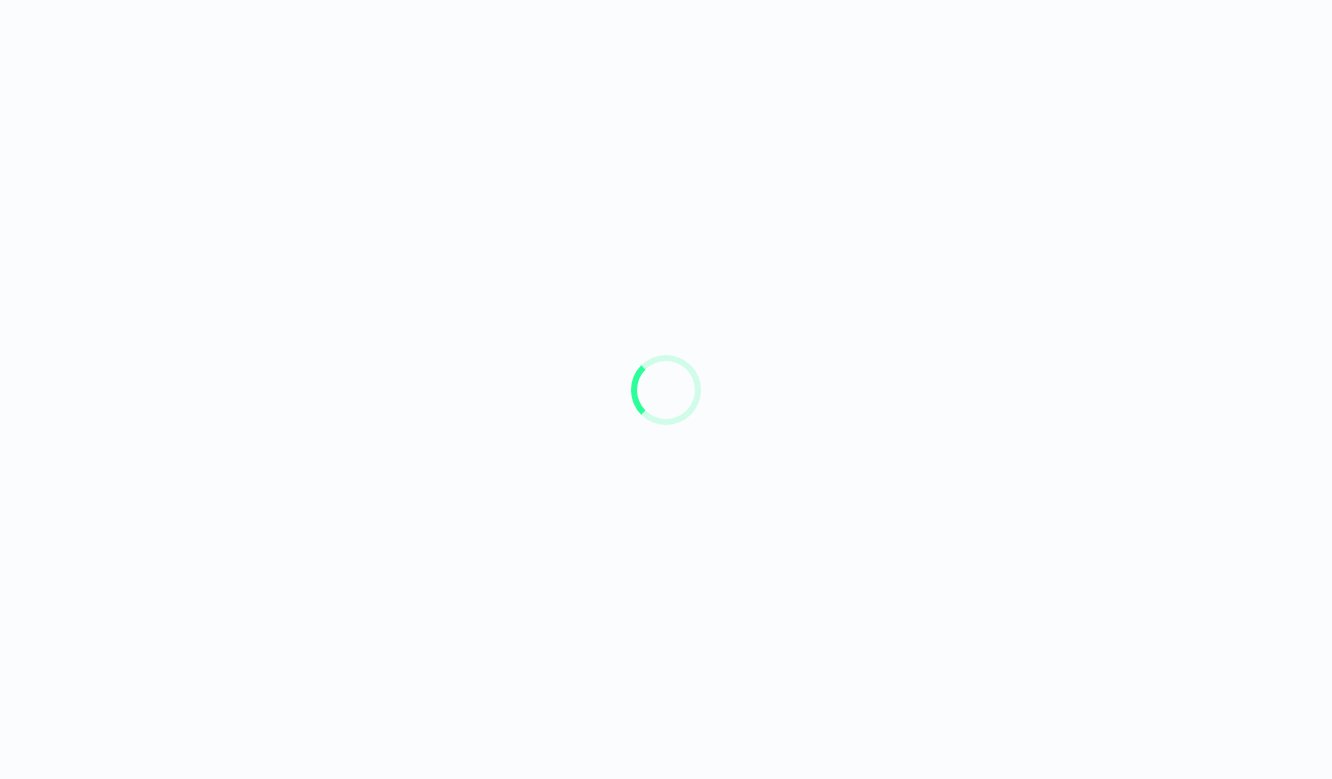 scroll, scrollTop: 0, scrollLeft: 0, axis: both 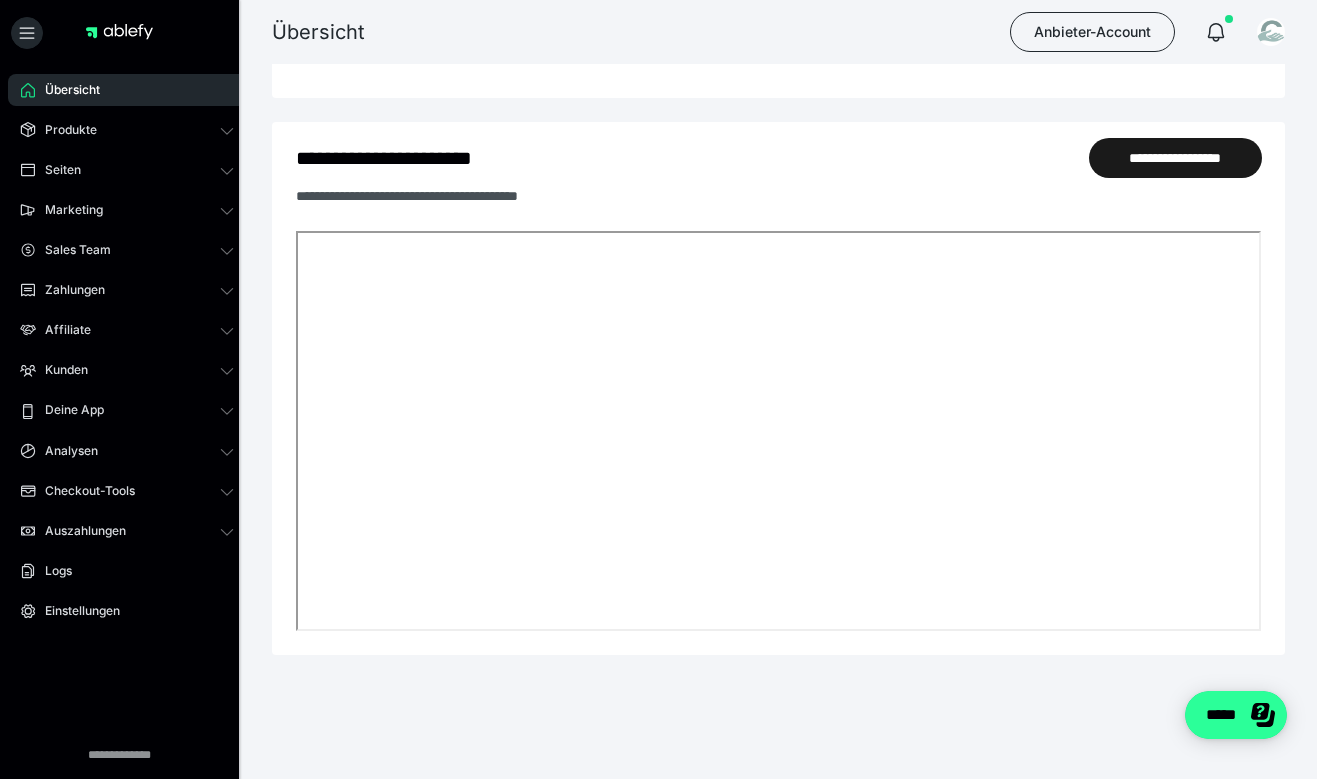 click on "*****" 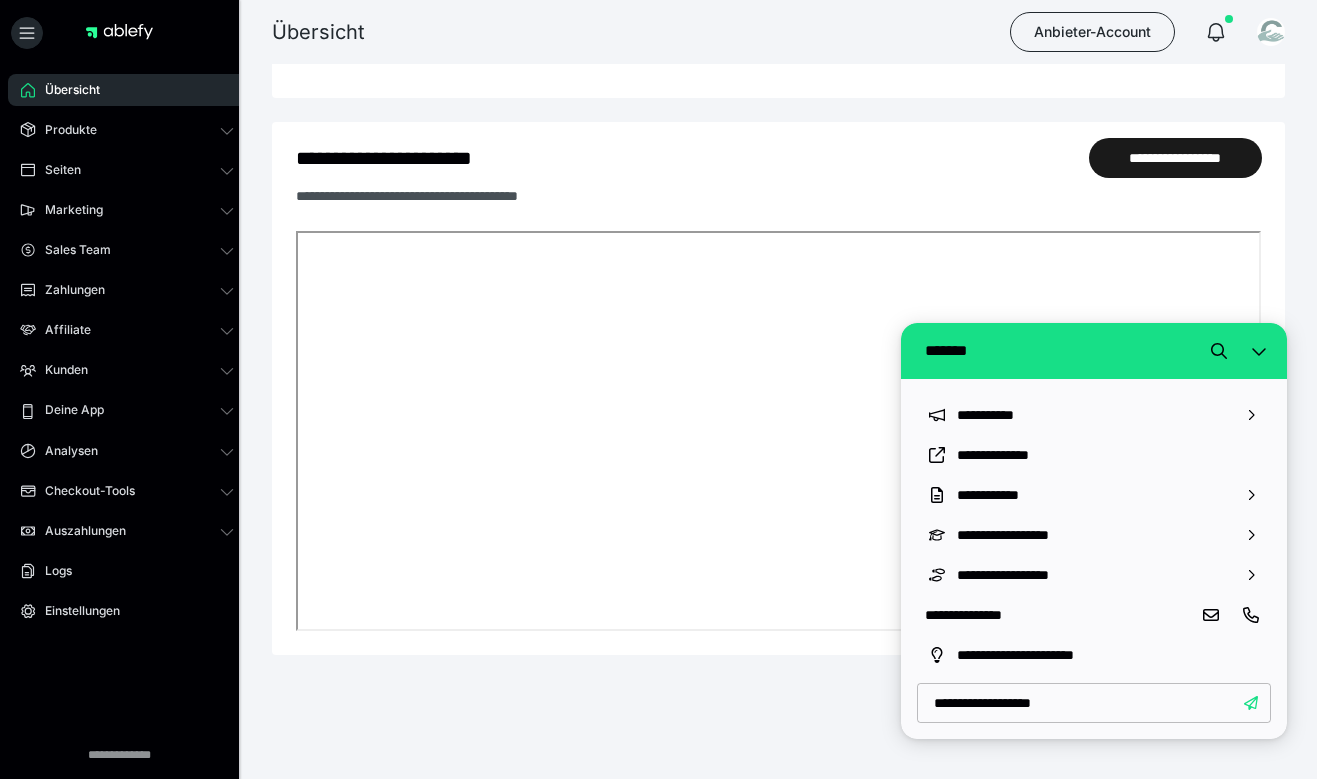 type on "**********" 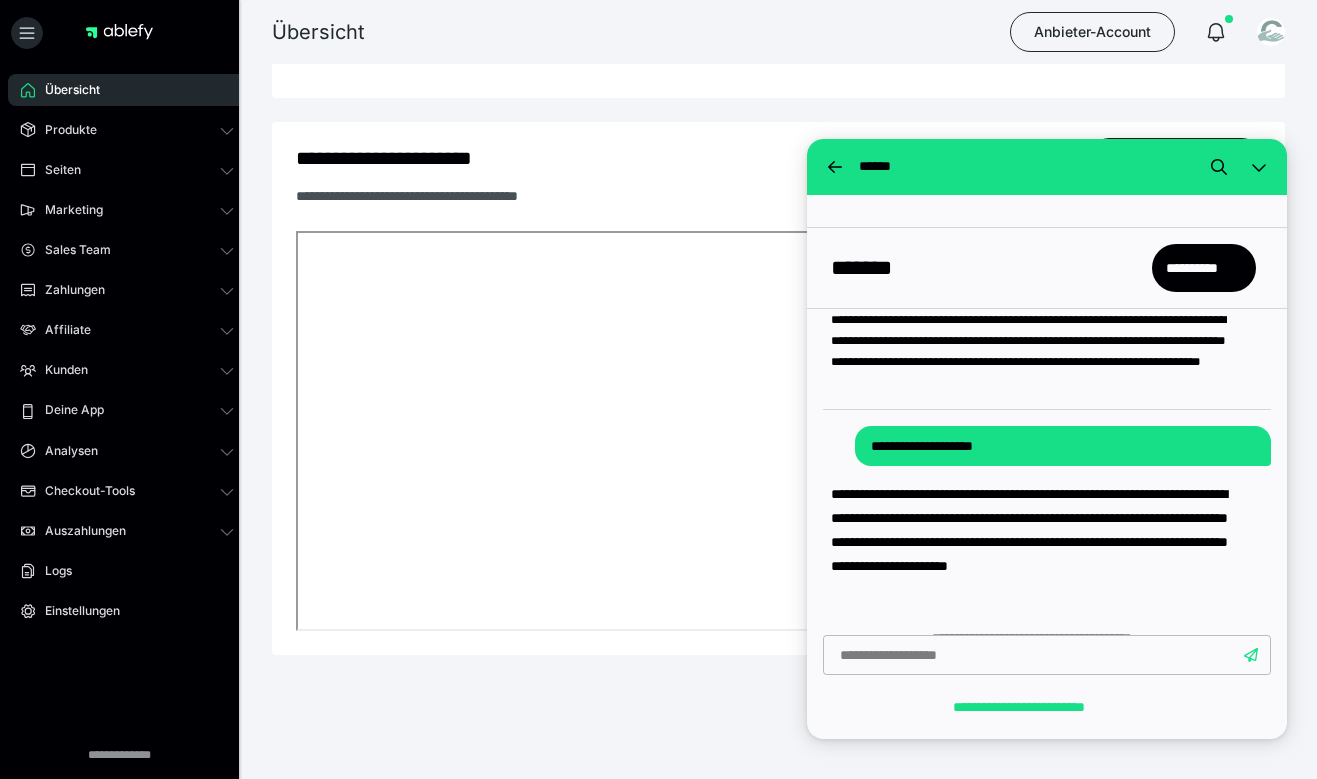 scroll, scrollTop: 23, scrollLeft: 0, axis: vertical 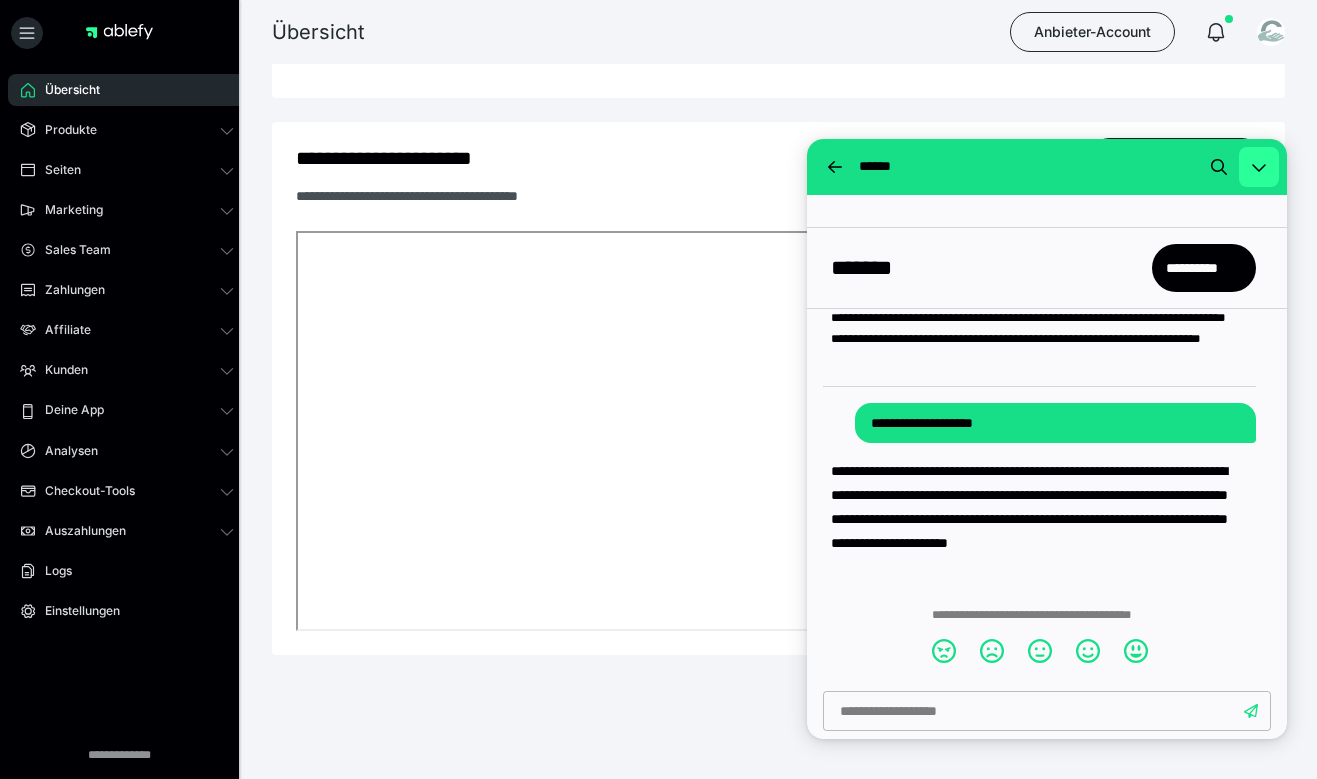 click 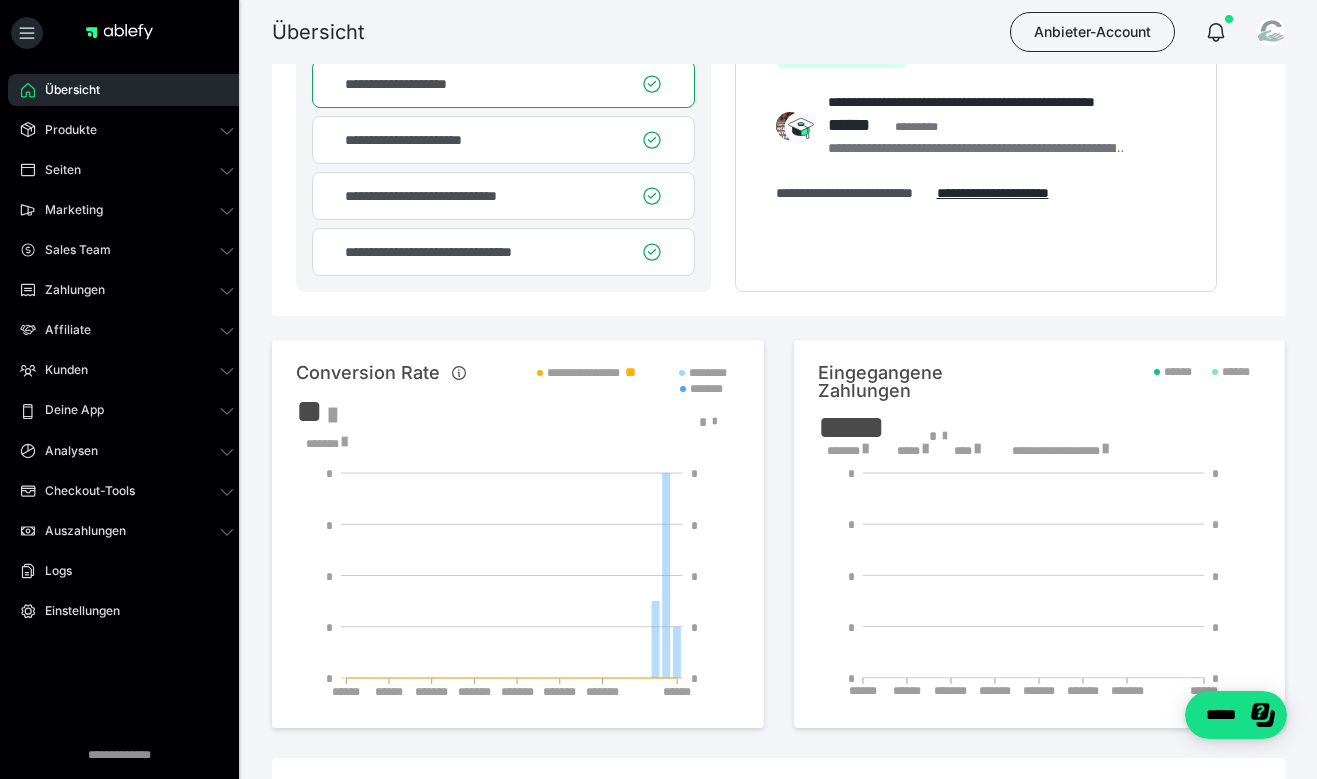 scroll, scrollTop: 0, scrollLeft: 0, axis: both 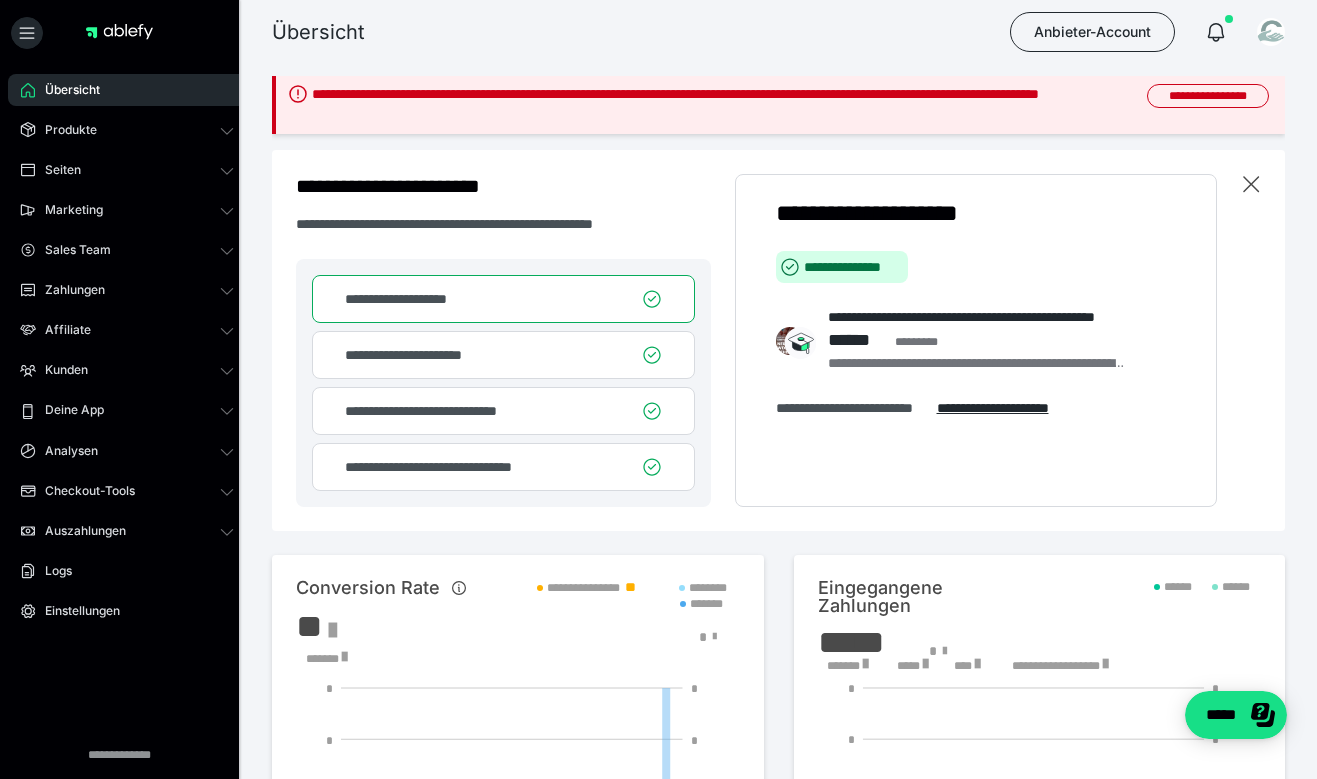 click 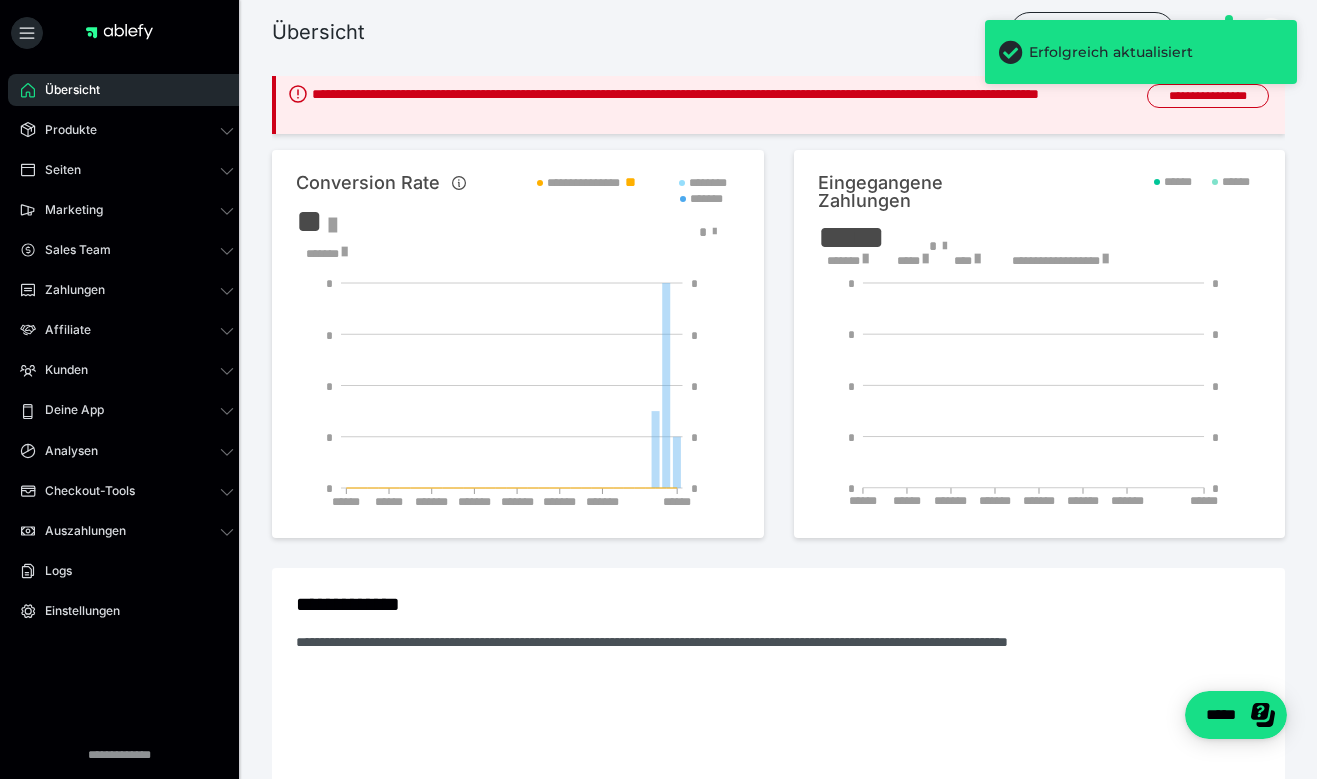 click on "Erfolgreich aktualisiert" at bounding box center [1141, 60] 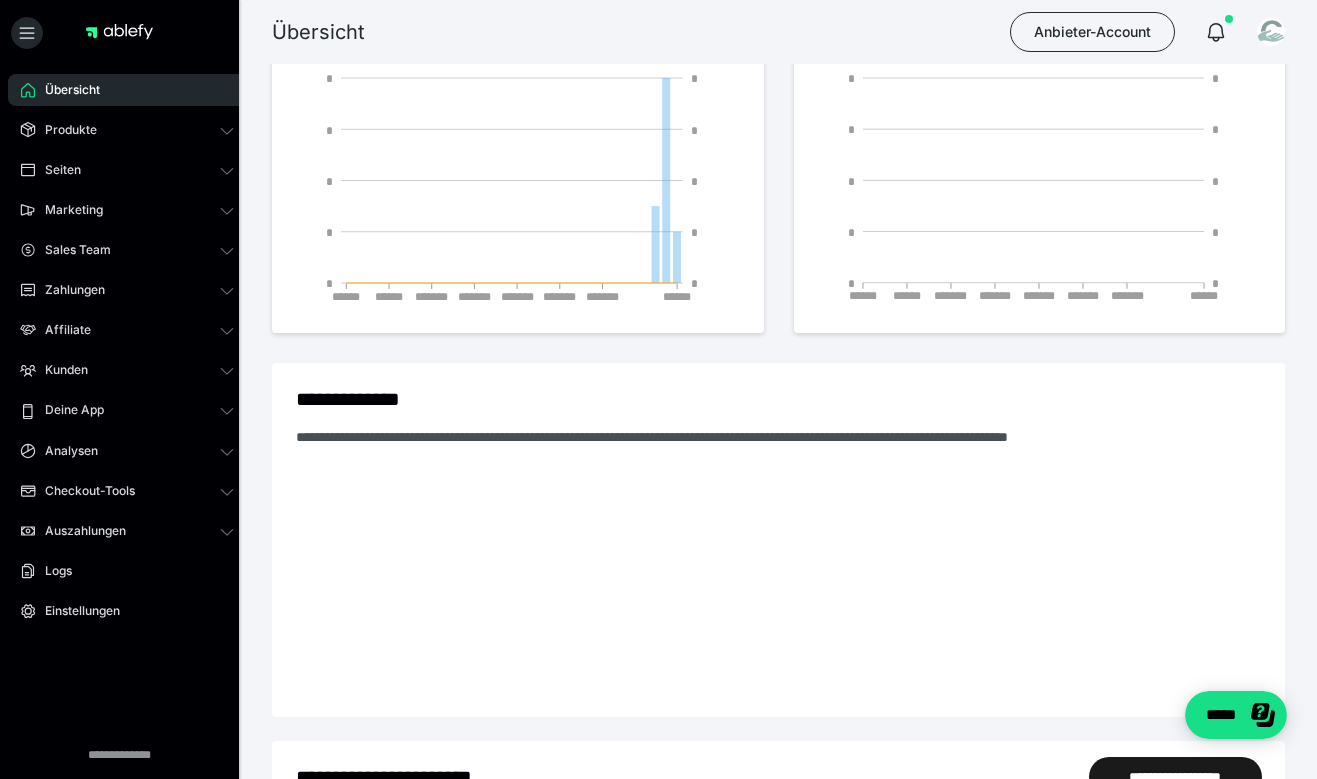 scroll, scrollTop: 0, scrollLeft: 0, axis: both 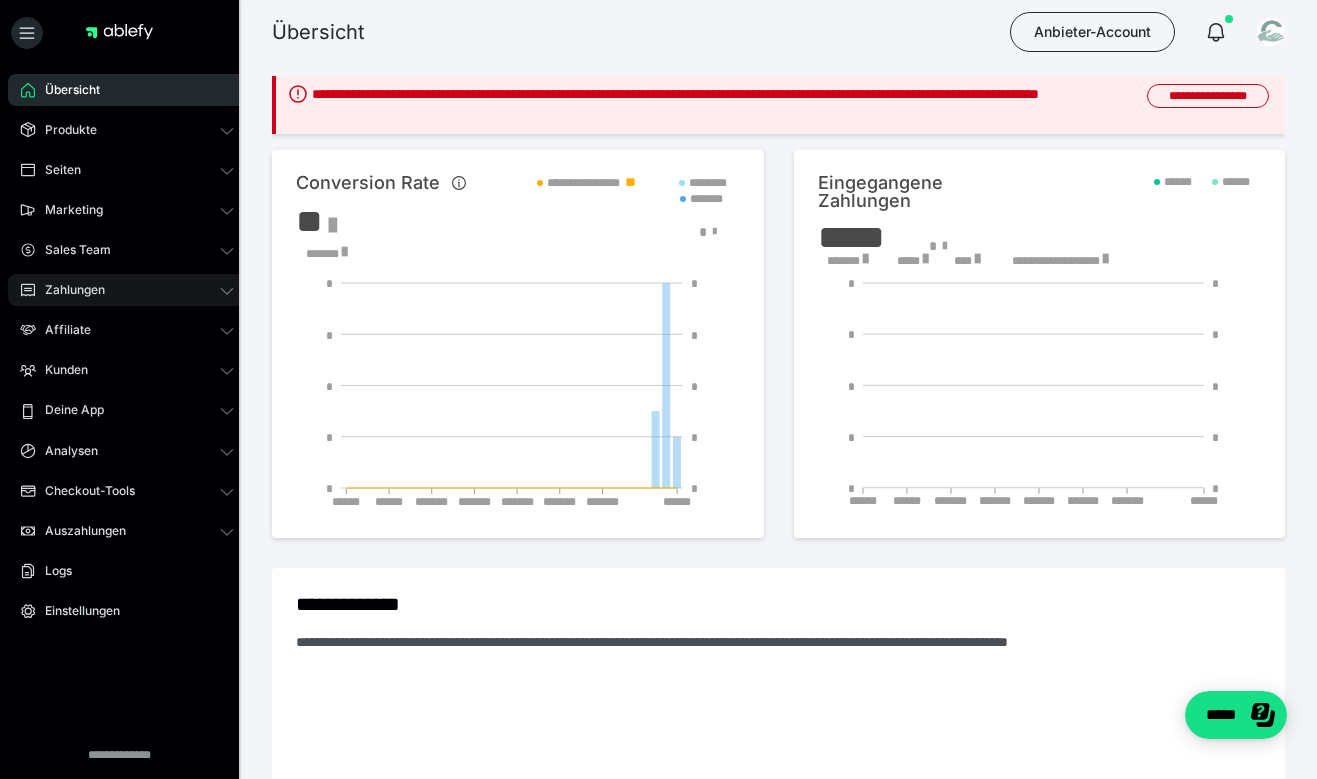 click on "Zahlungen" at bounding box center [127, 290] 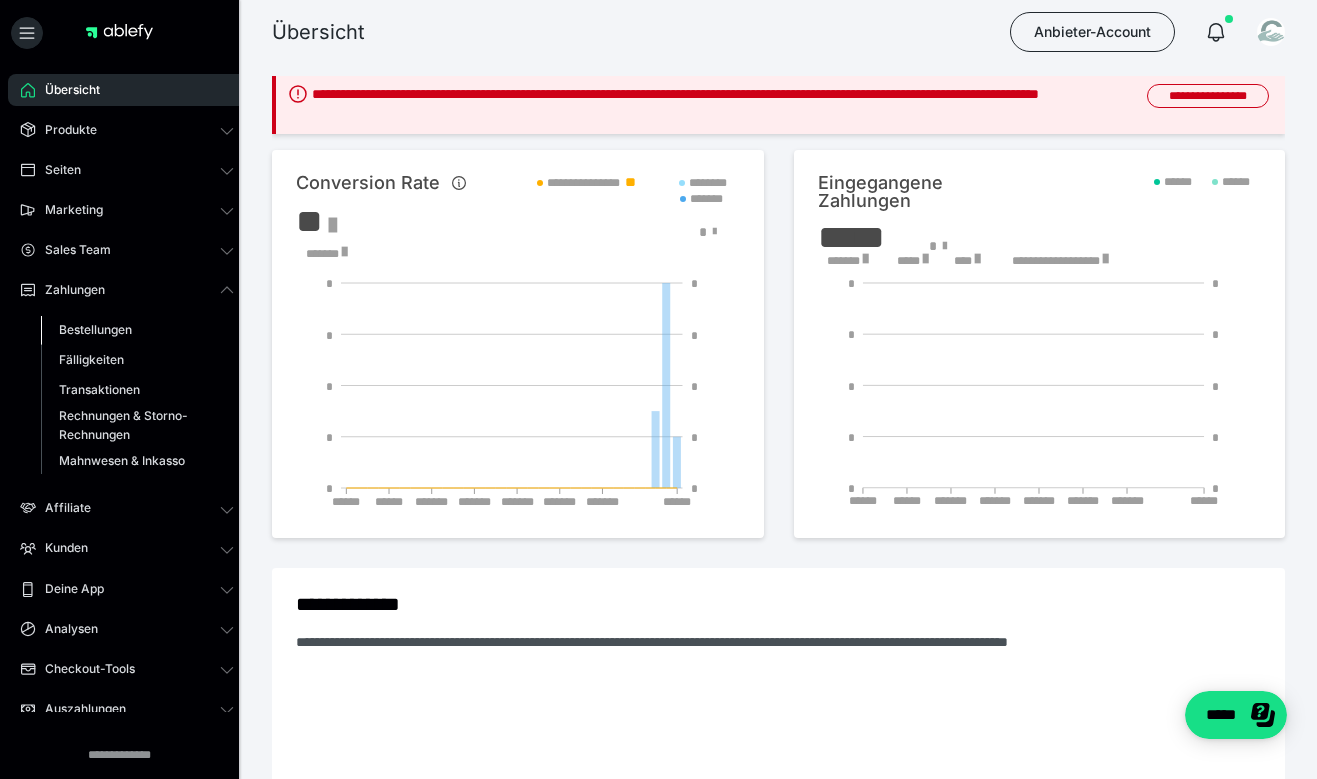 click on "Bestellungen" at bounding box center [95, 329] 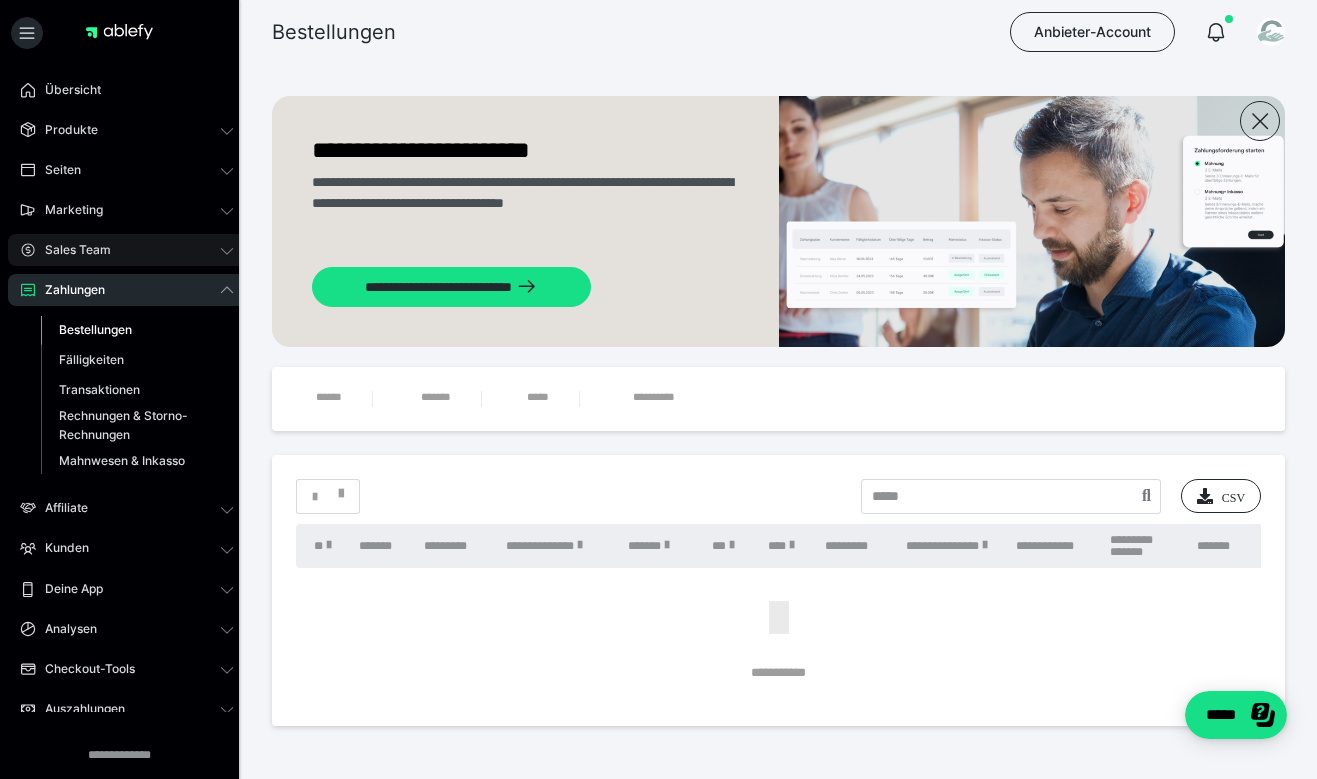 click on "Sales Team" at bounding box center [127, 250] 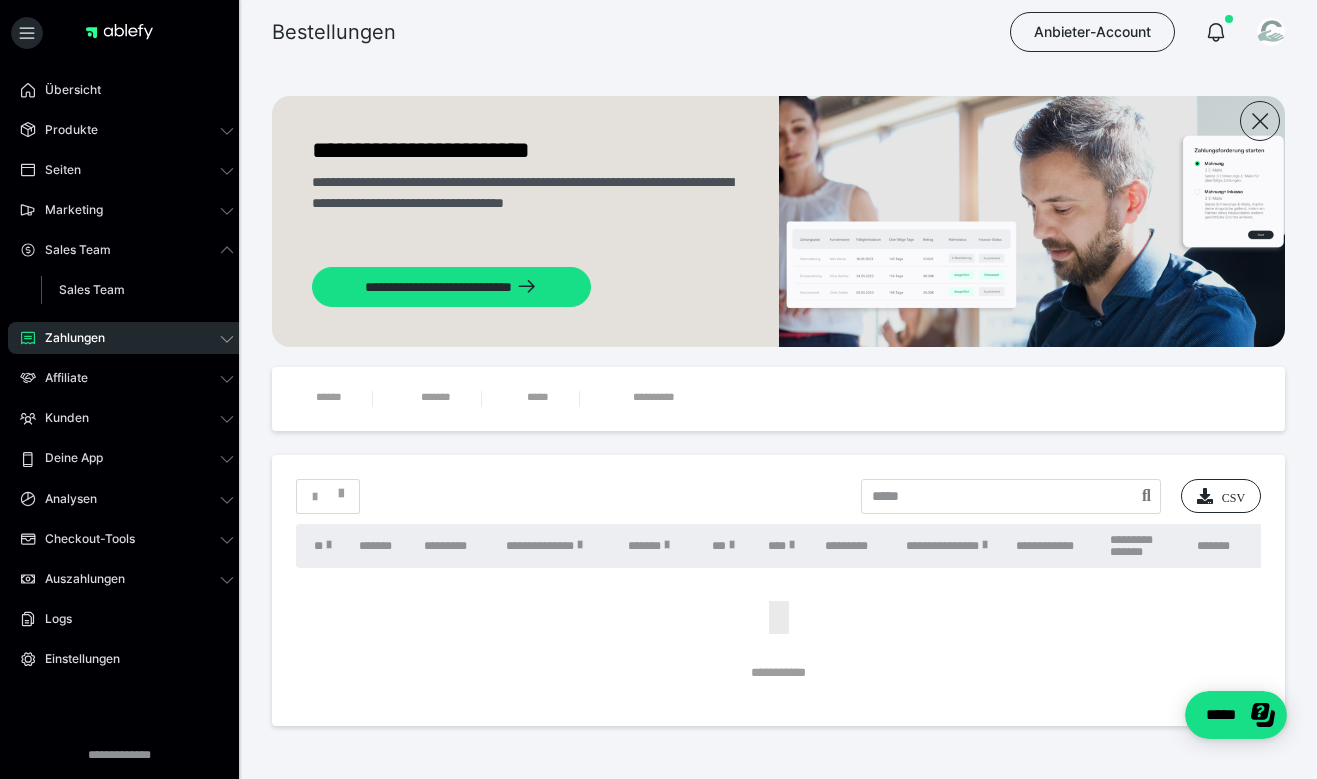 click 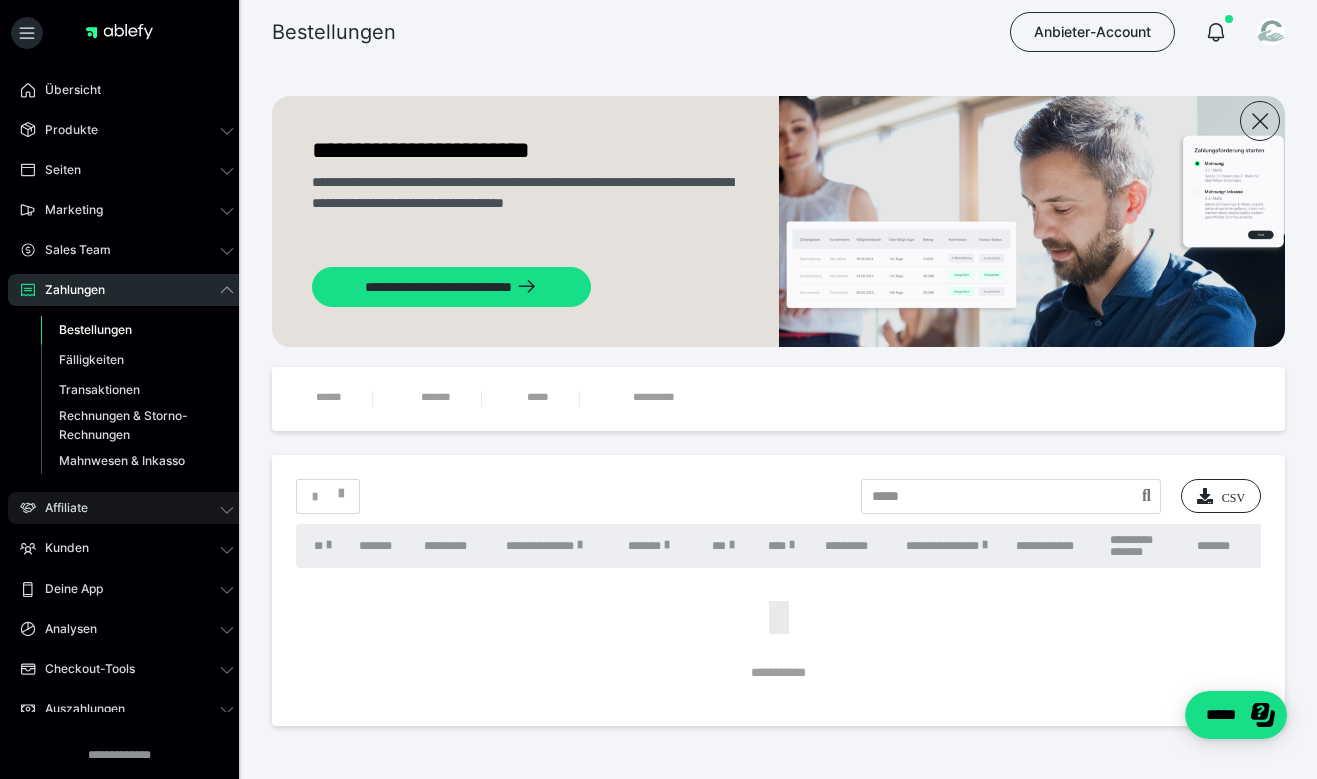 click 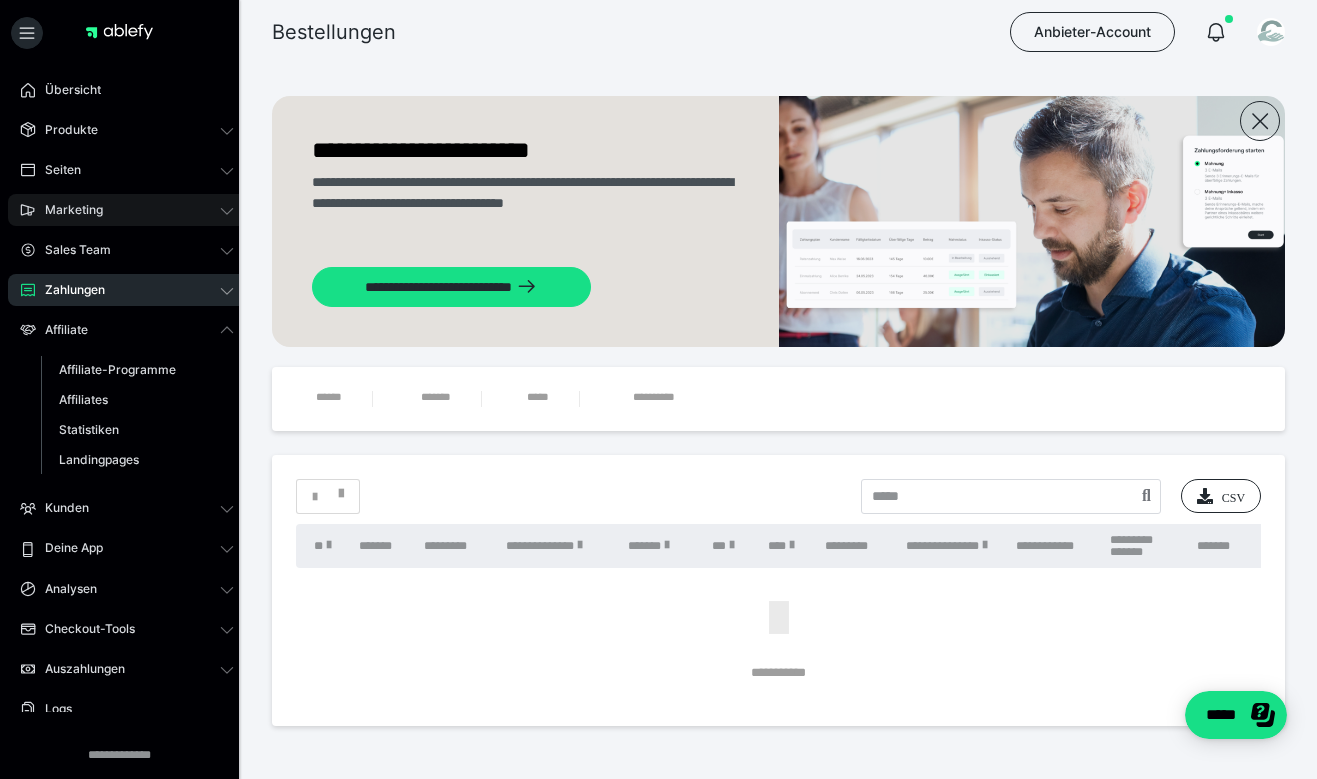 click on "Marketing" at bounding box center [127, 210] 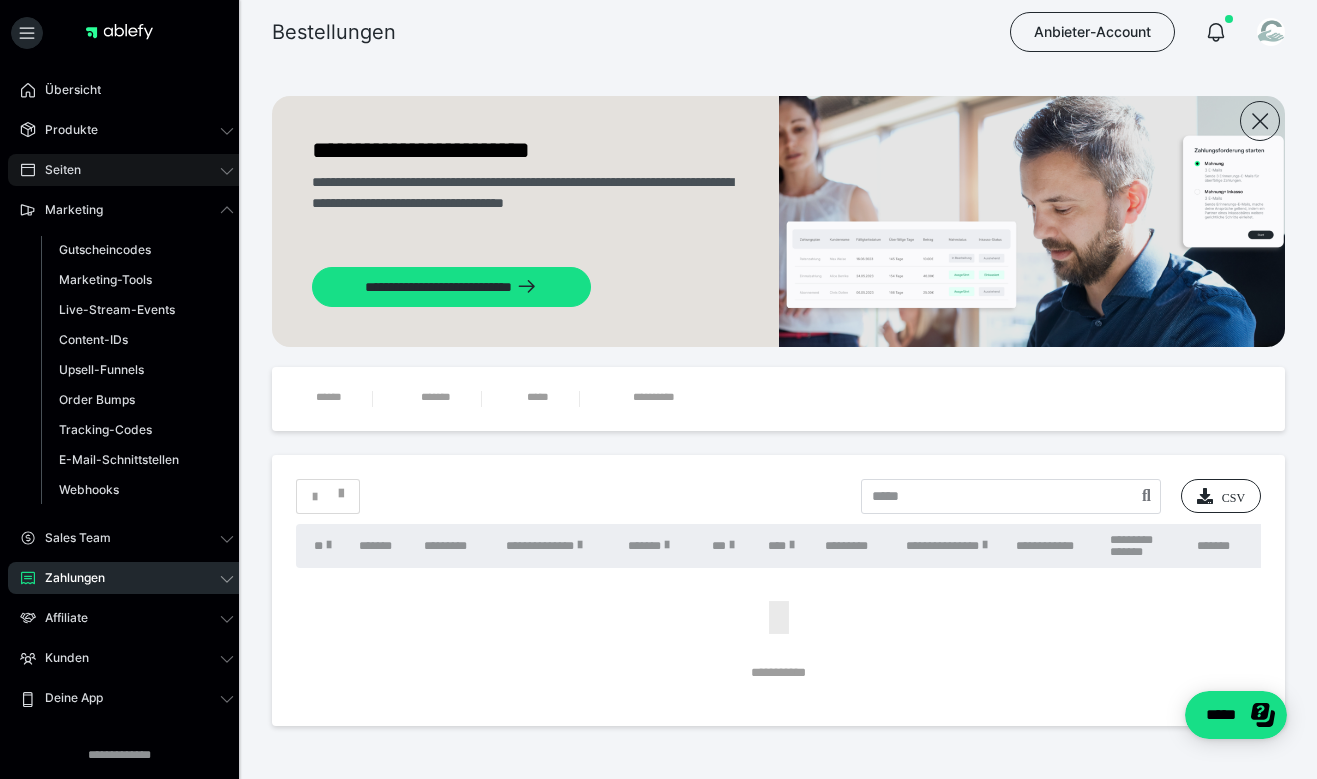 click on "Seiten" at bounding box center [127, 170] 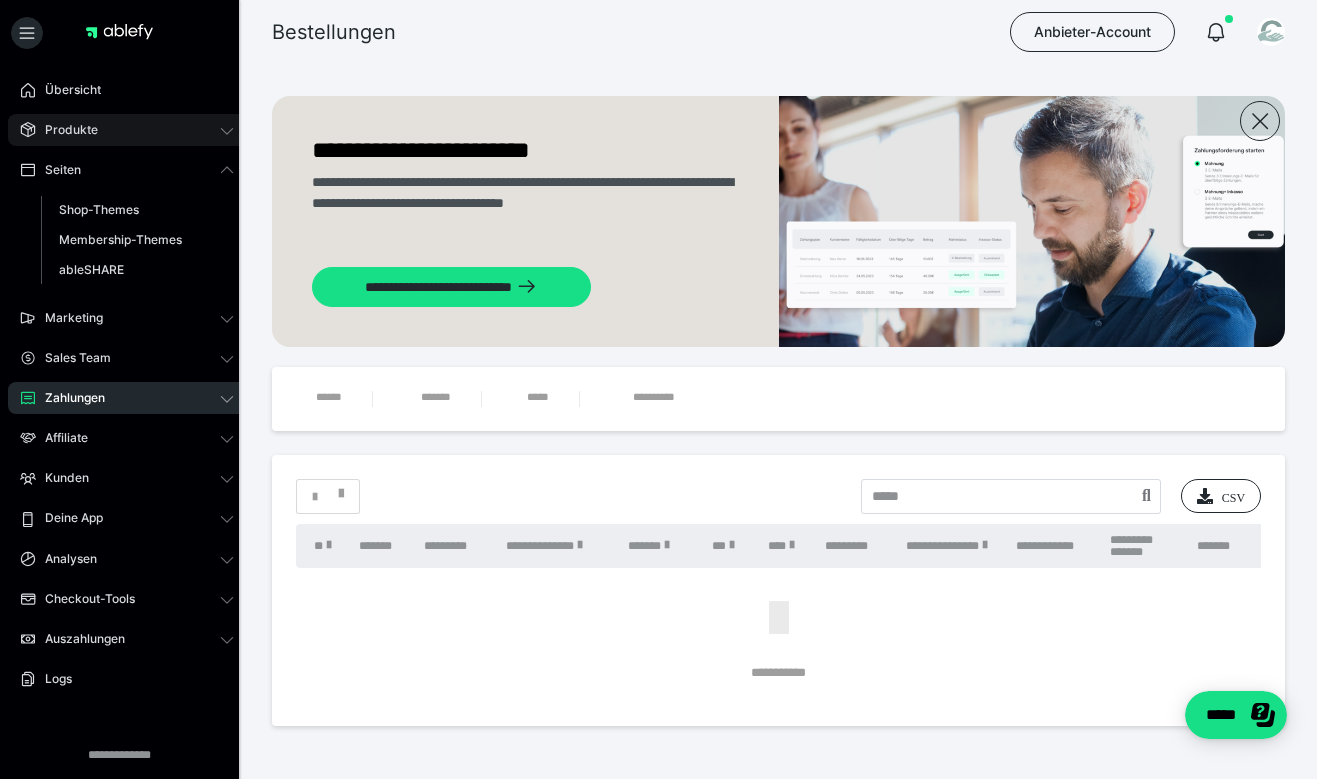 click 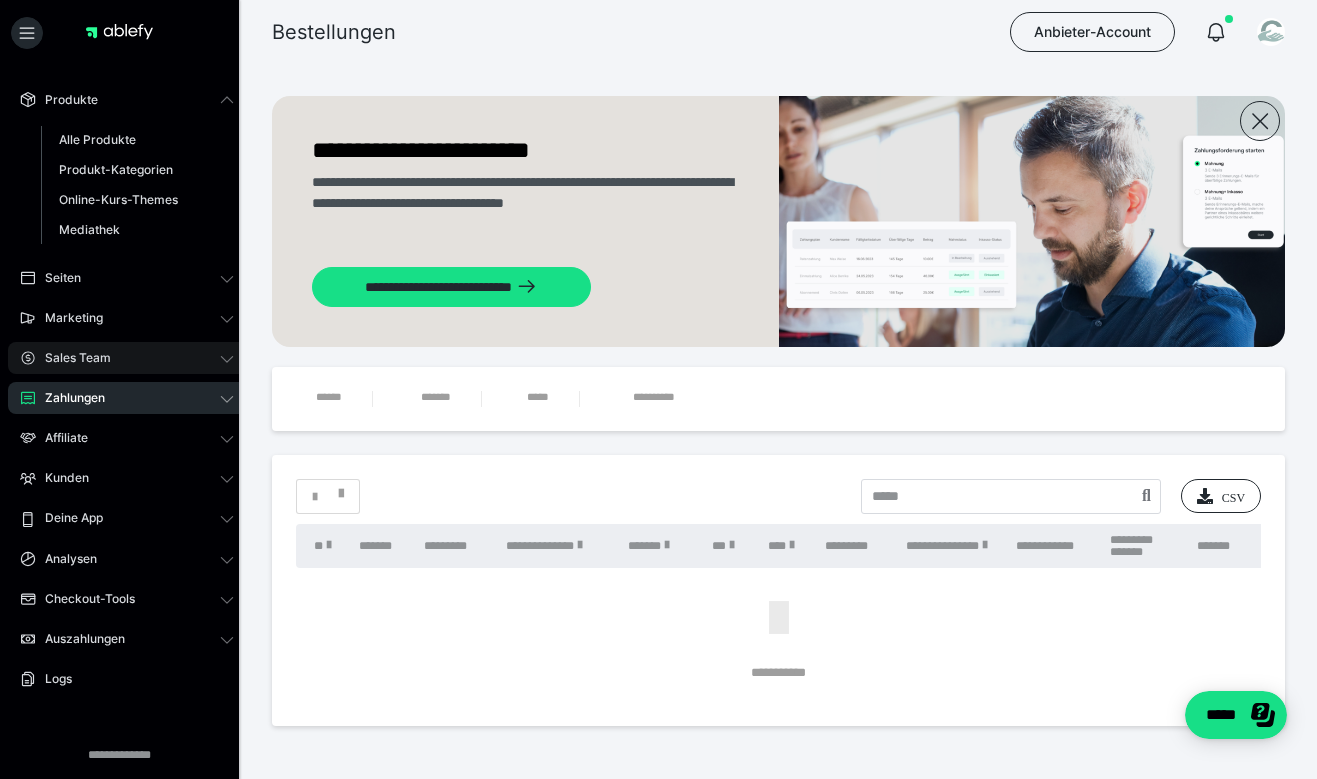 scroll, scrollTop: 99, scrollLeft: 0, axis: vertical 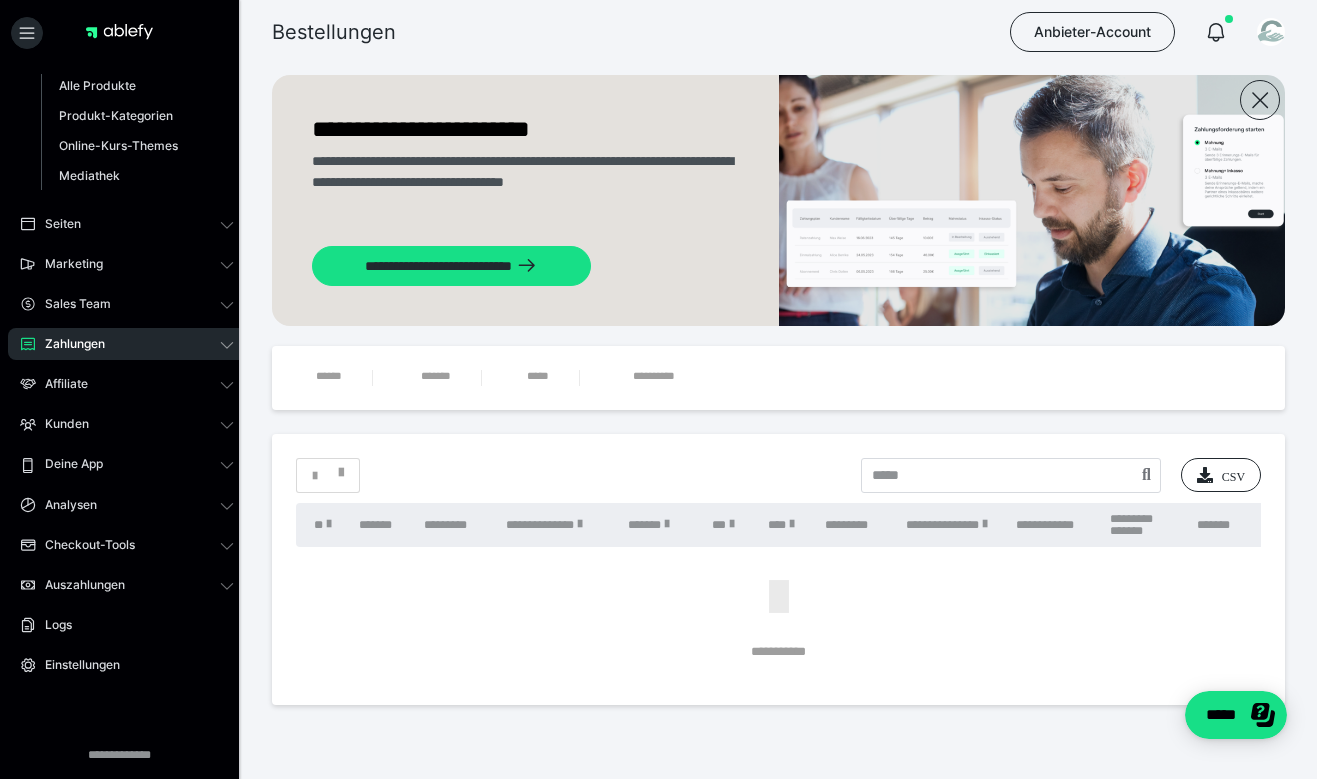 click on "Zahlungen" at bounding box center (127, 344) 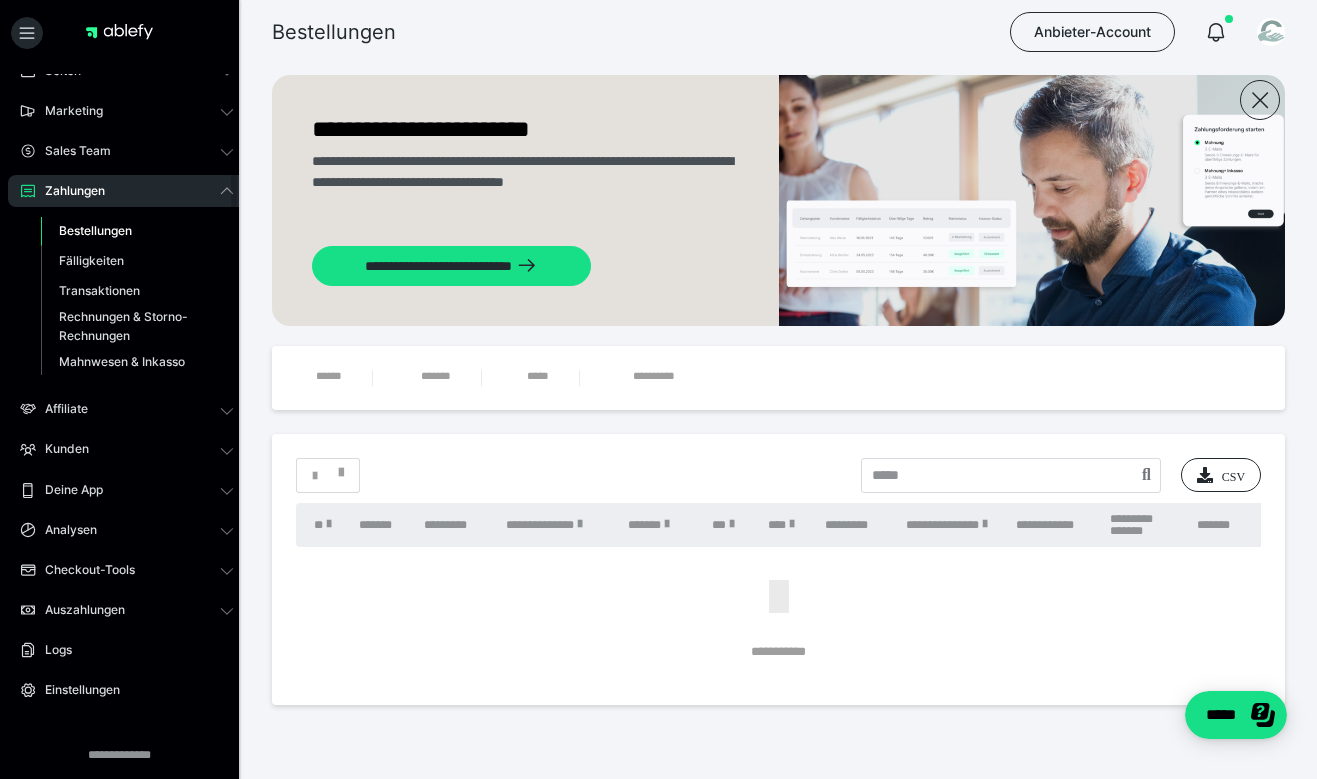 scroll, scrollTop: 0, scrollLeft: 0, axis: both 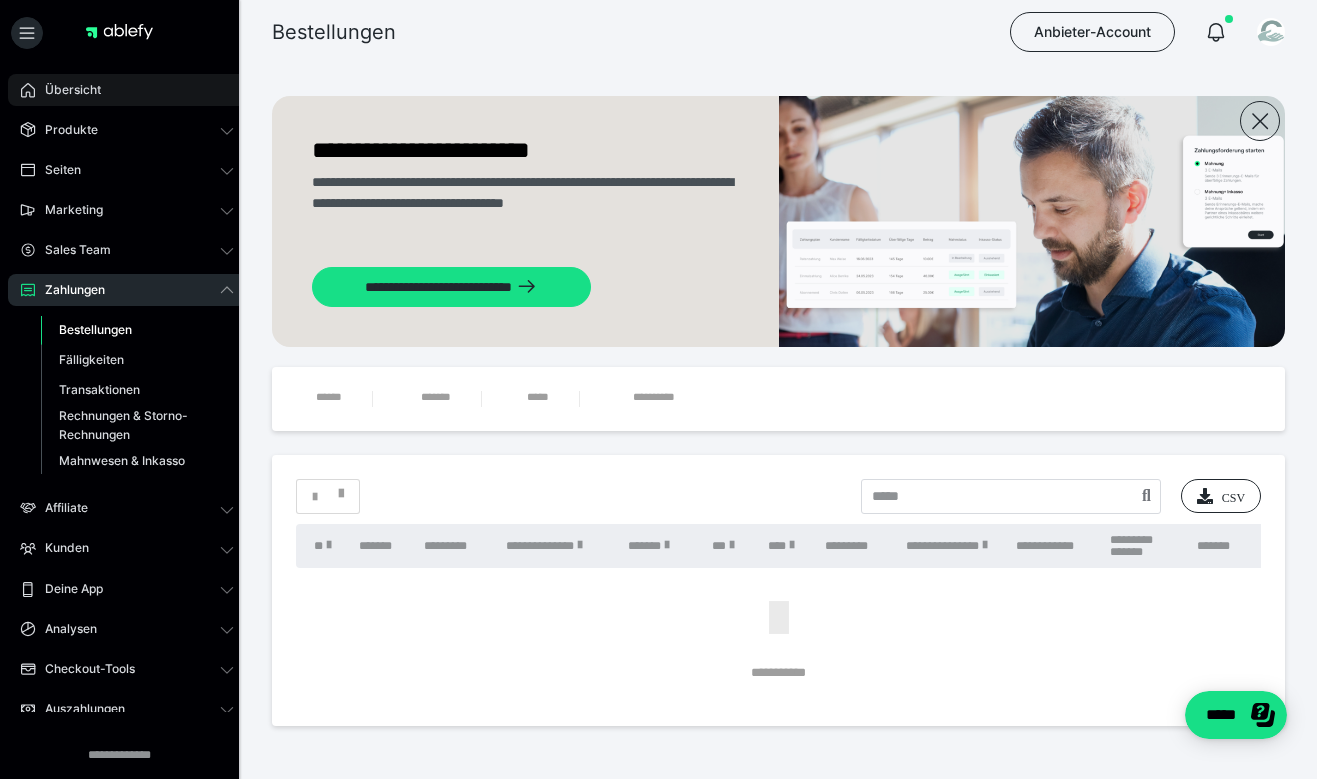 click on "Übersicht" at bounding box center [127, 90] 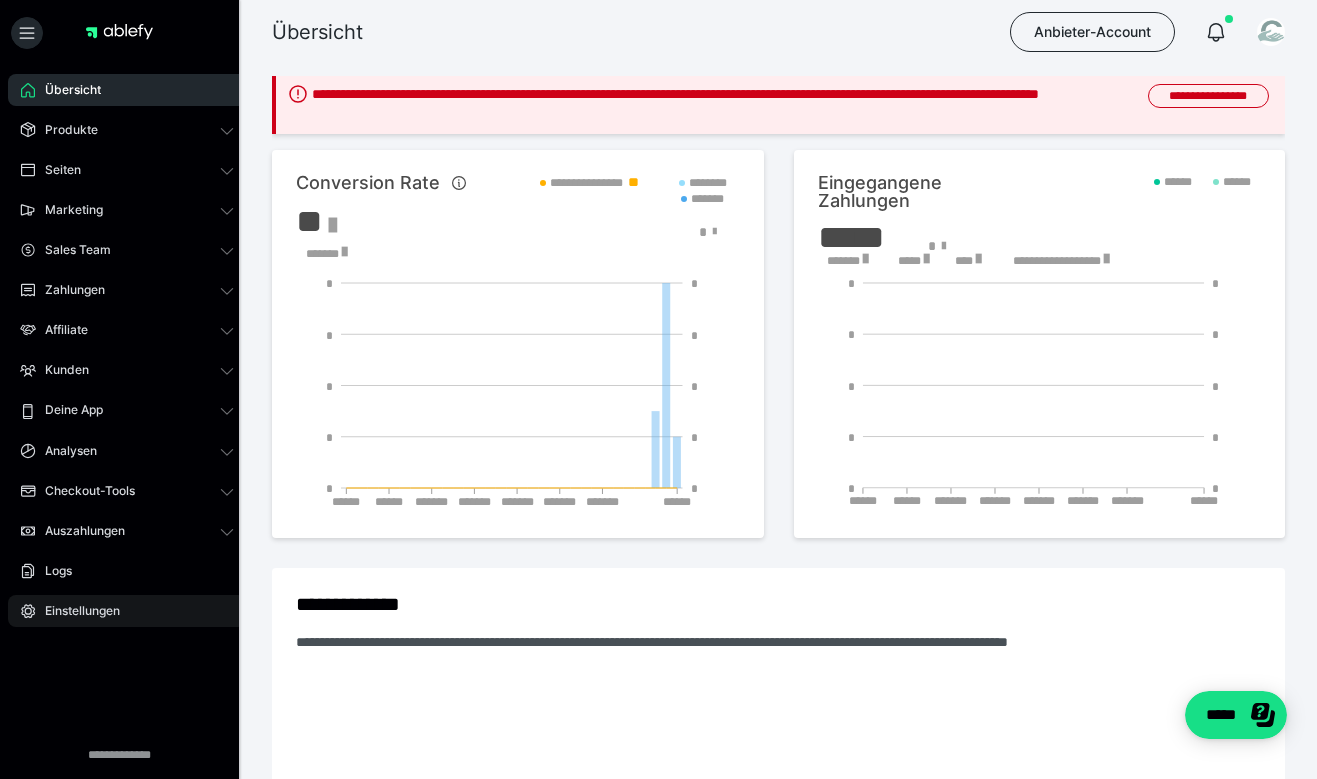 click on "Einstellungen" at bounding box center (127, 611) 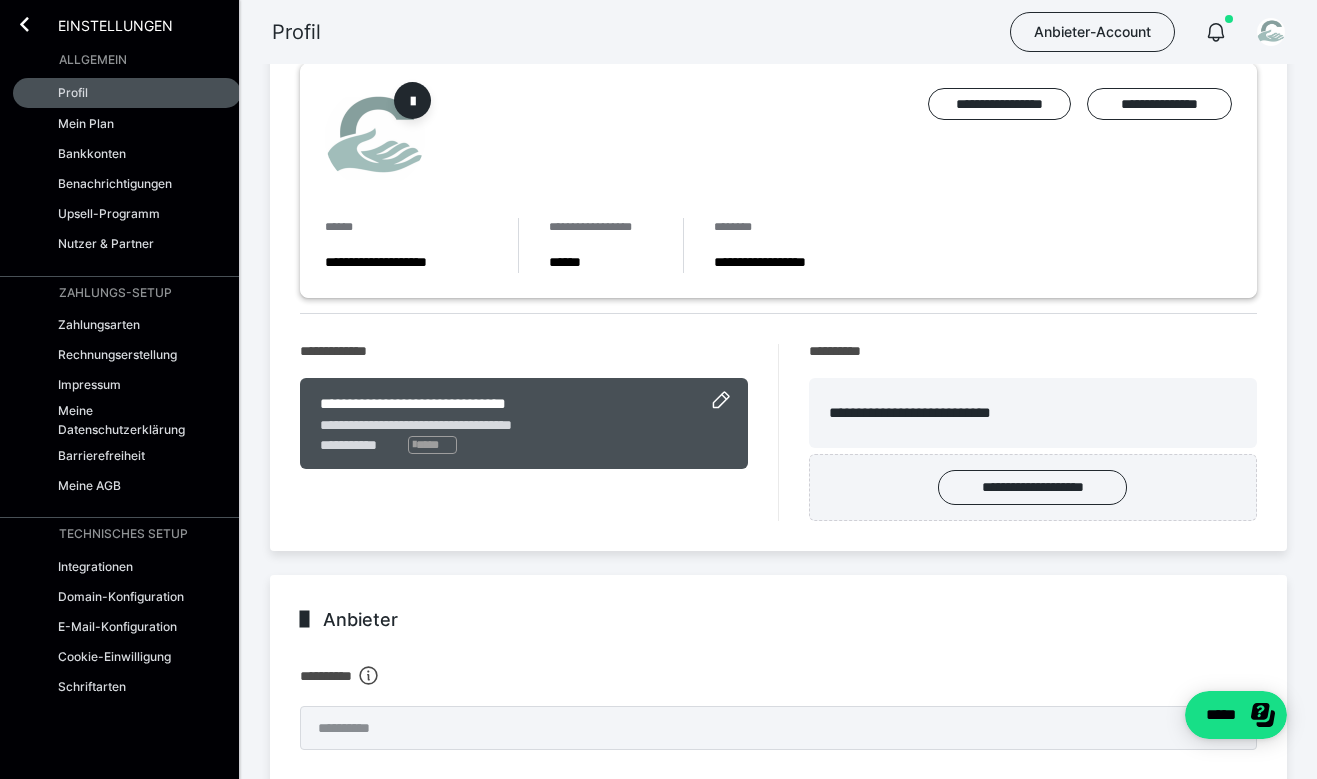 scroll, scrollTop: 0, scrollLeft: 0, axis: both 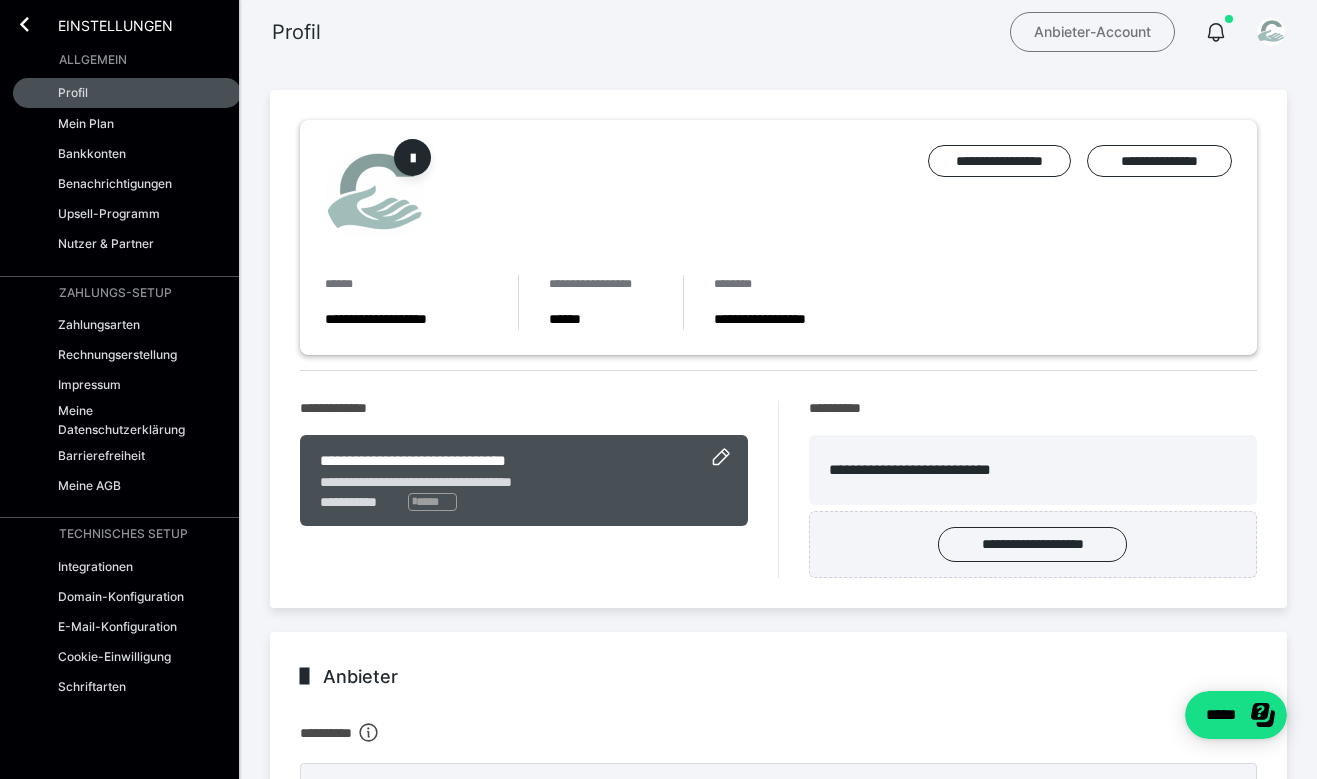click on "Anbieter-Account" at bounding box center (1092, 32) 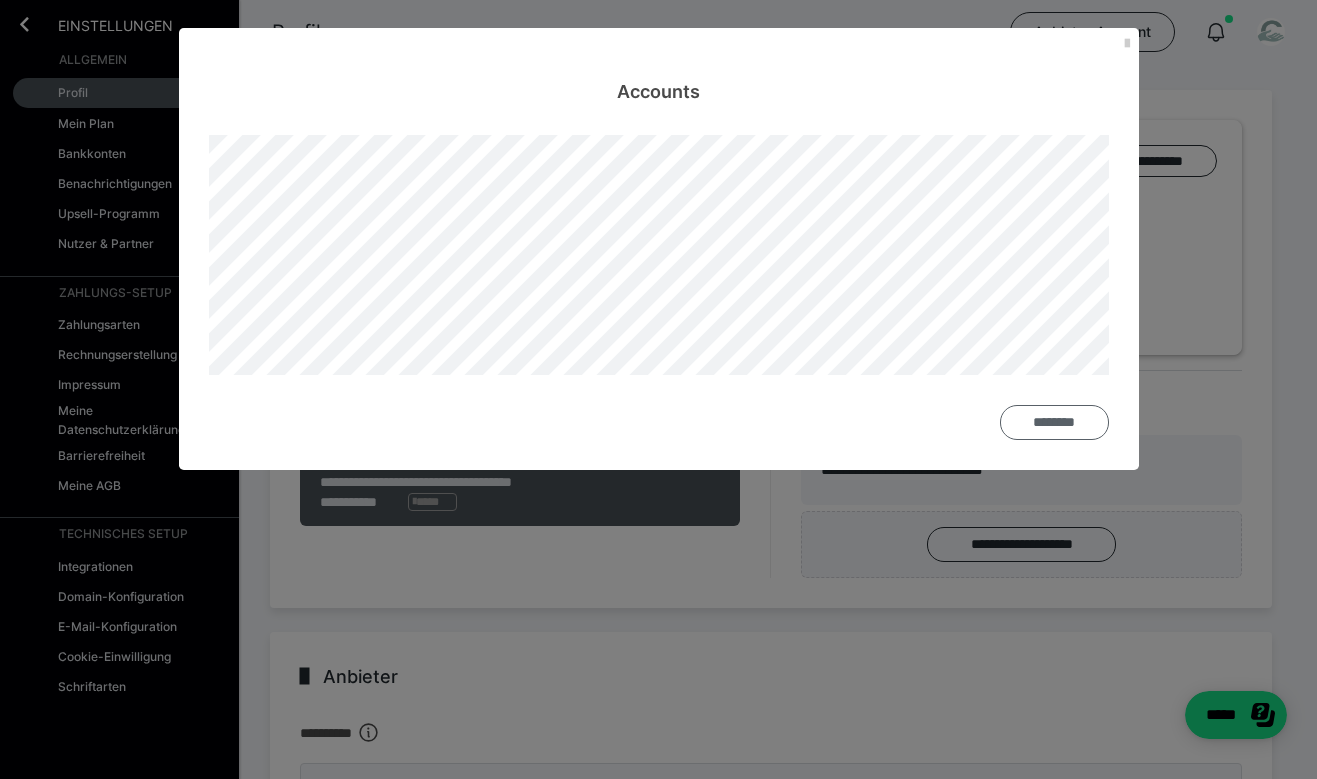 click on "********" at bounding box center (1054, 422) 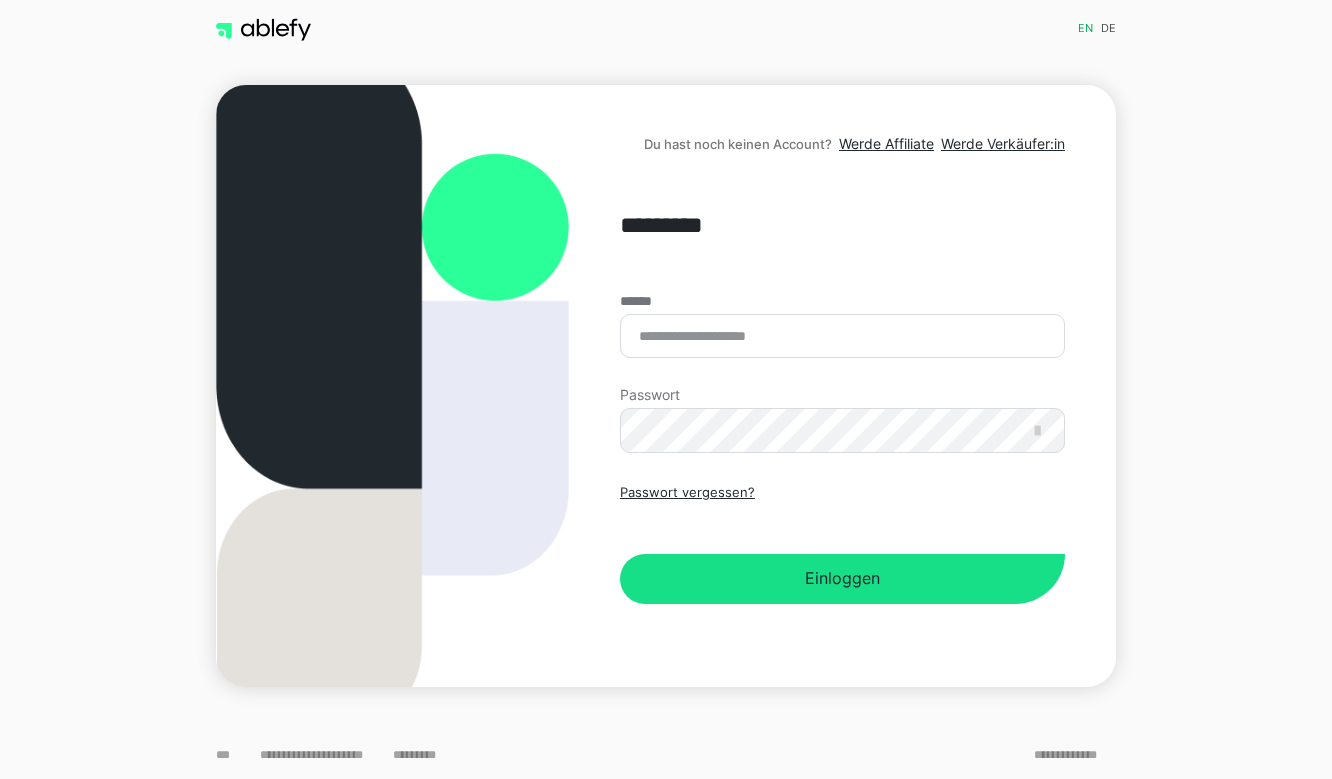 scroll, scrollTop: 0, scrollLeft: 0, axis: both 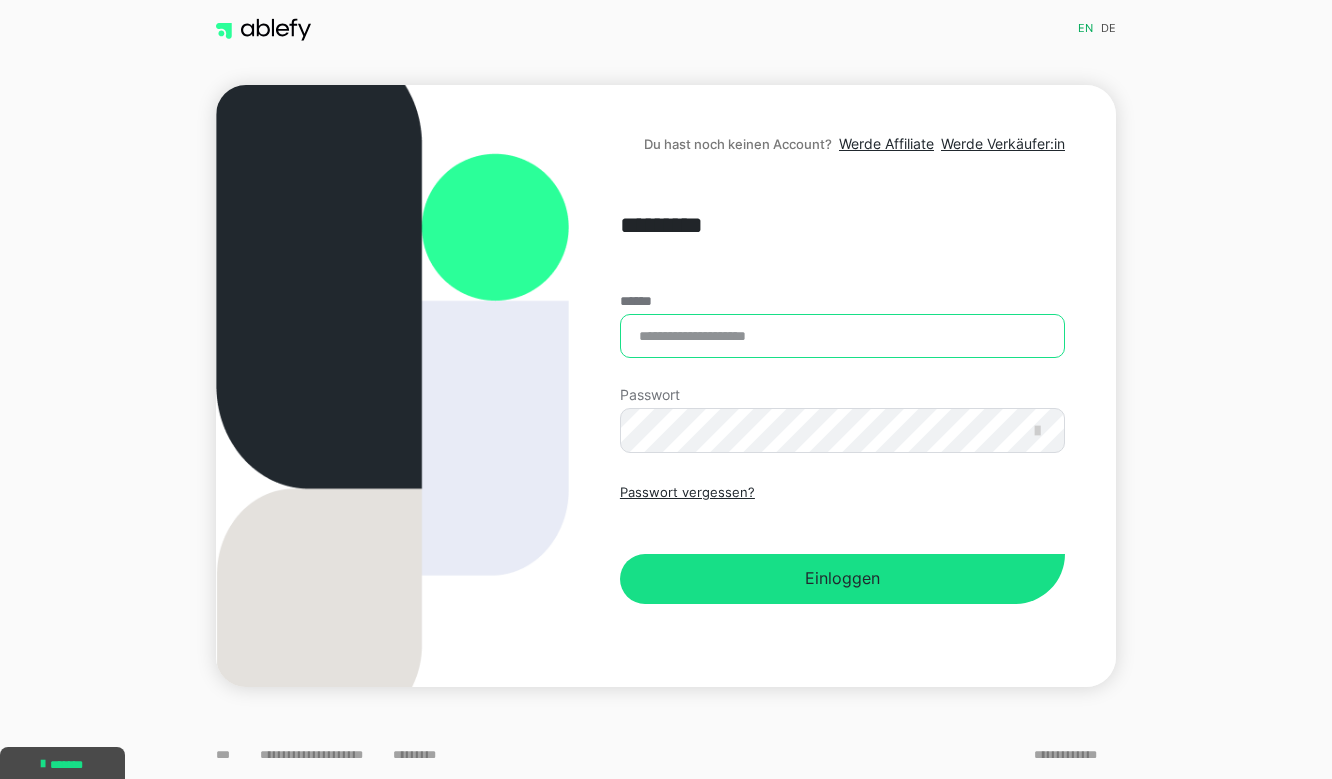 type on "**********" 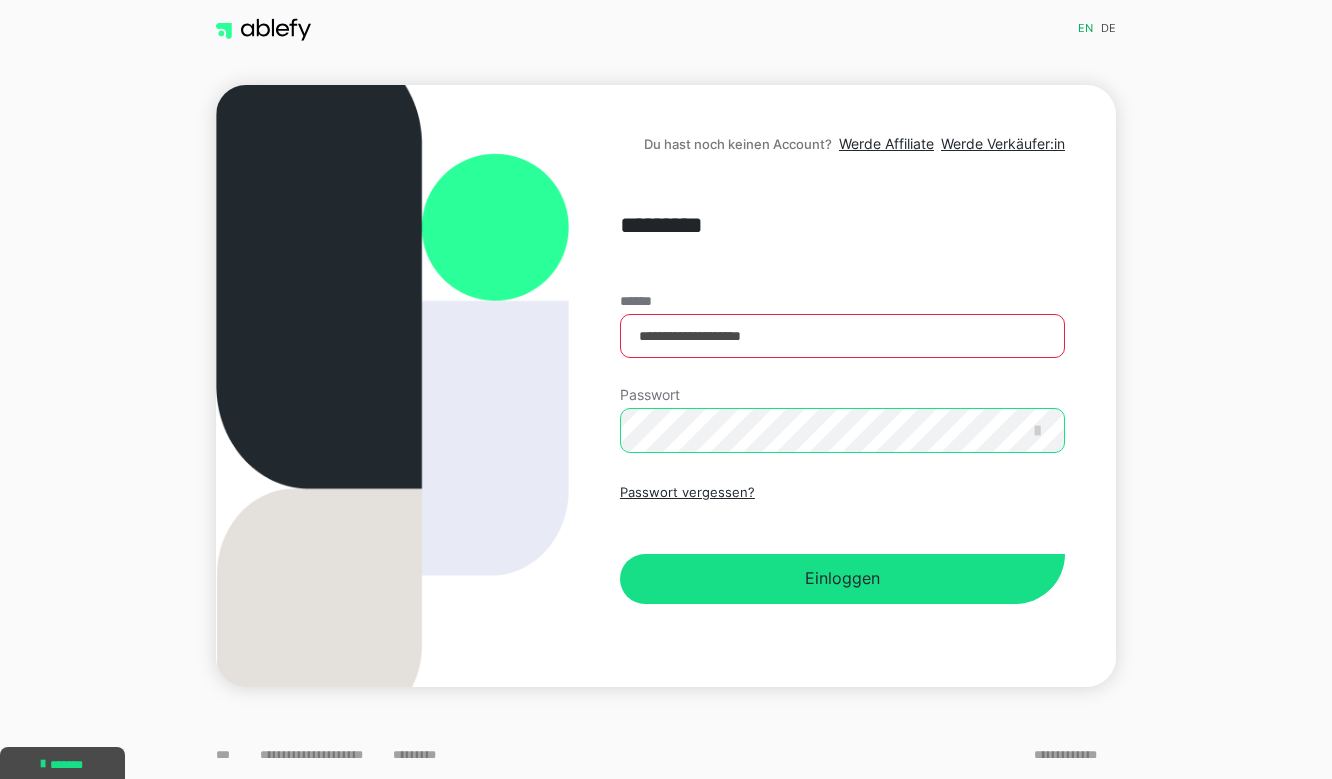 click on "Einloggen" at bounding box center (842, 579) 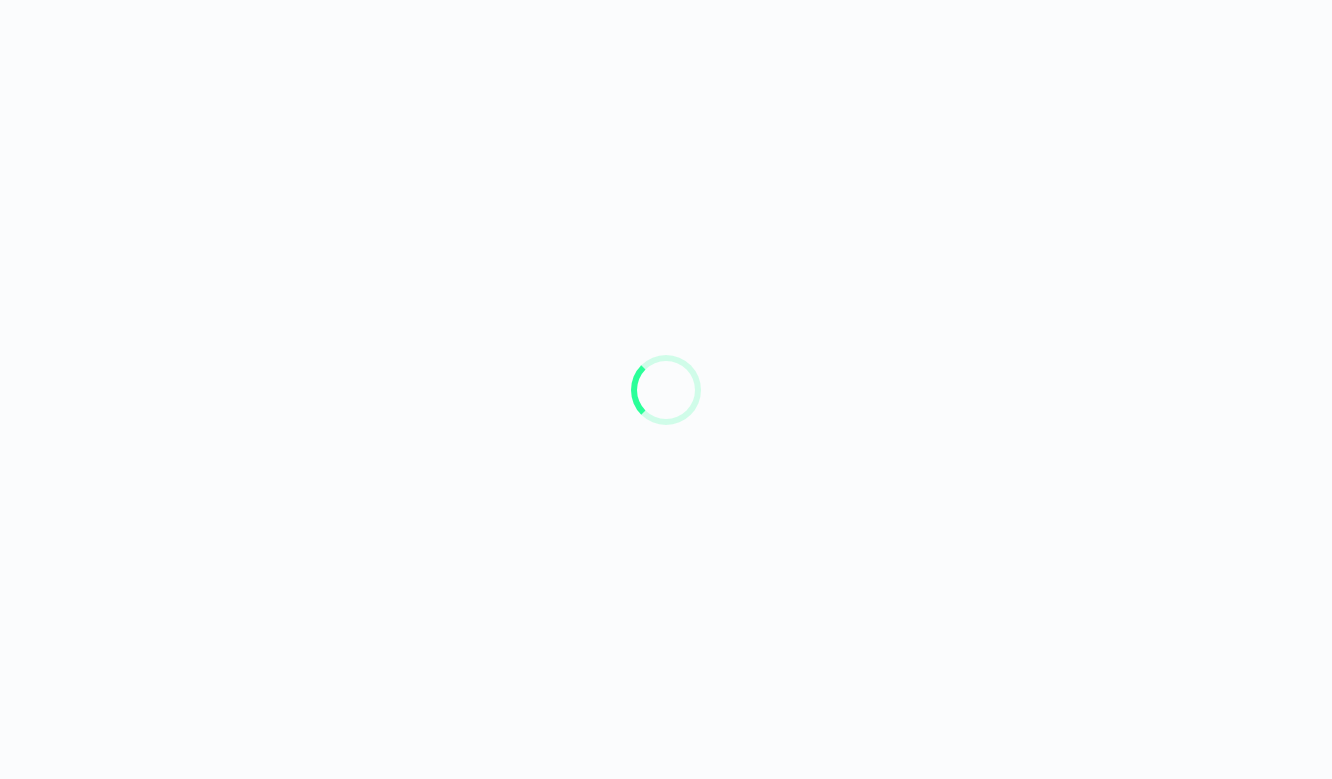 scroll, scrollTop: 0, scrollLeft: 0, axis: both 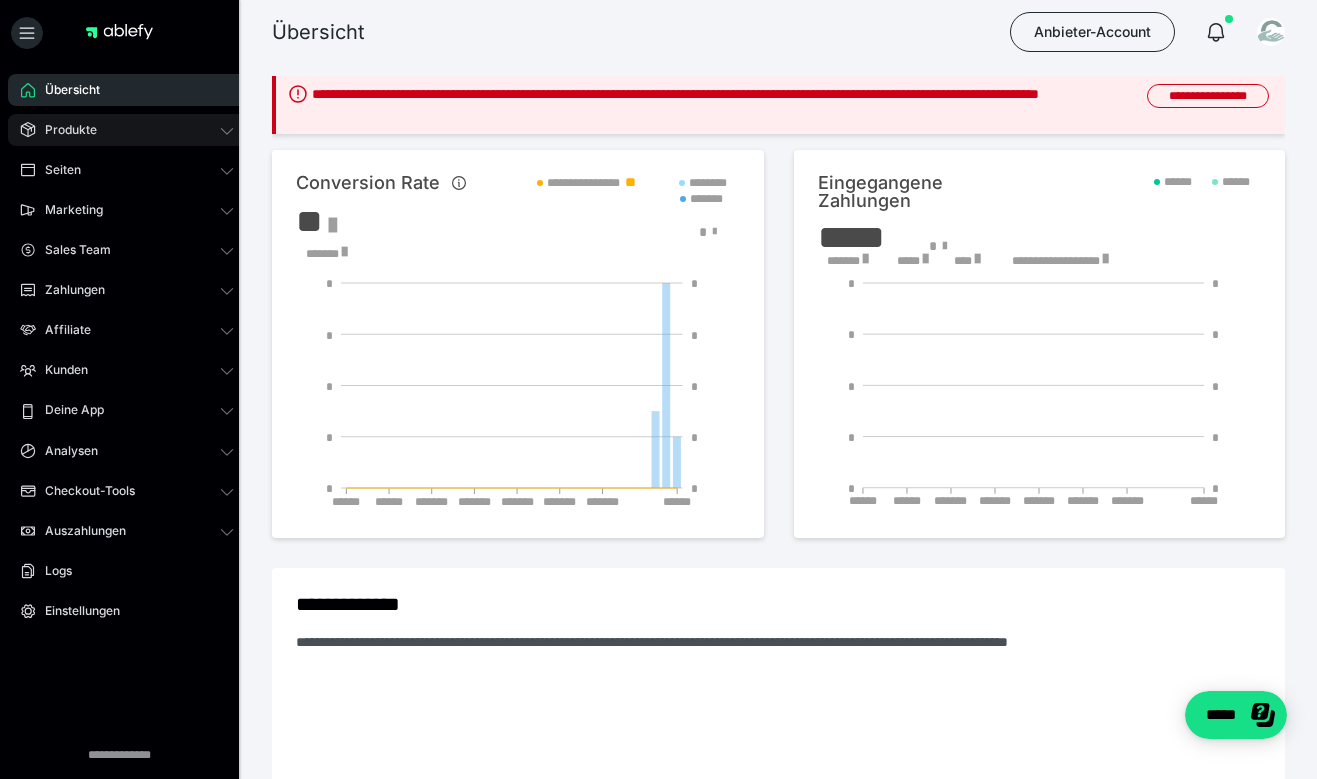 click on "Produkte" at bounding box center [127, 130] 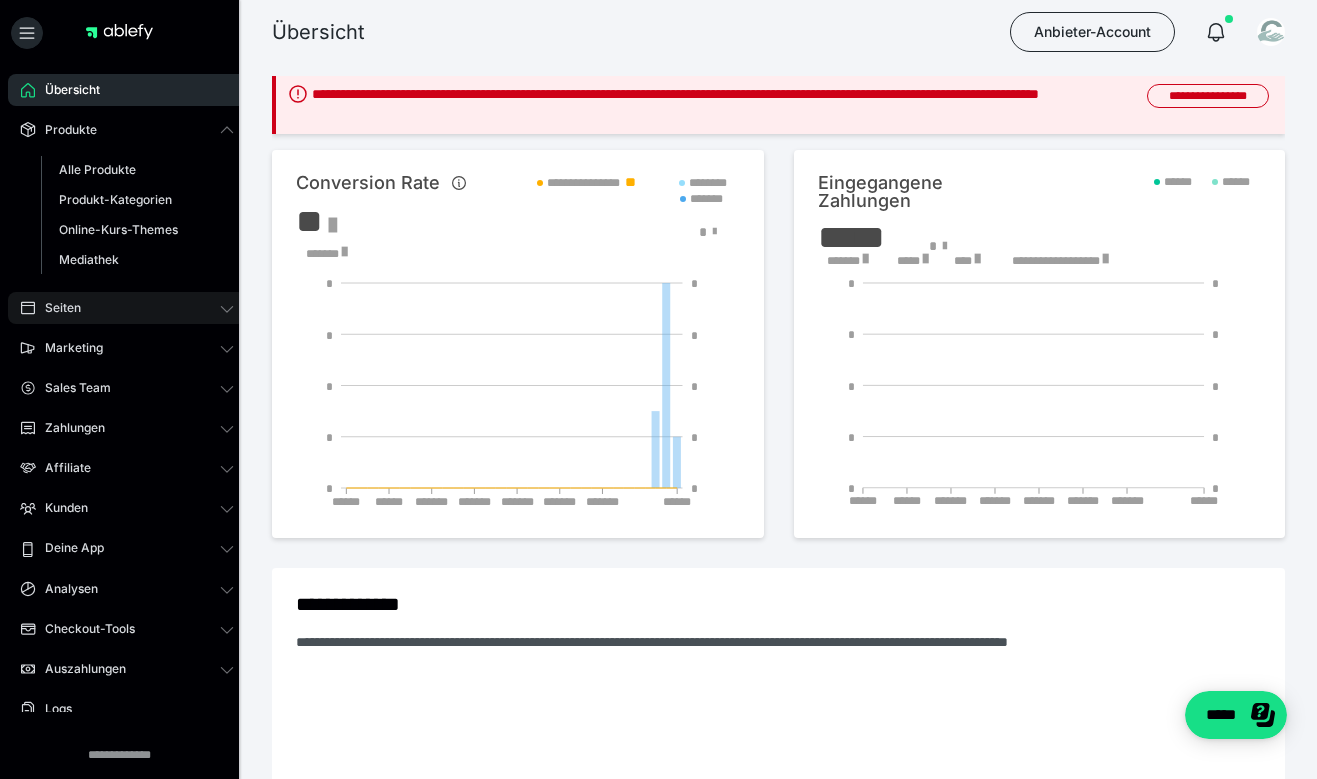 click on "Seiten" at bounding box center [127, 308] 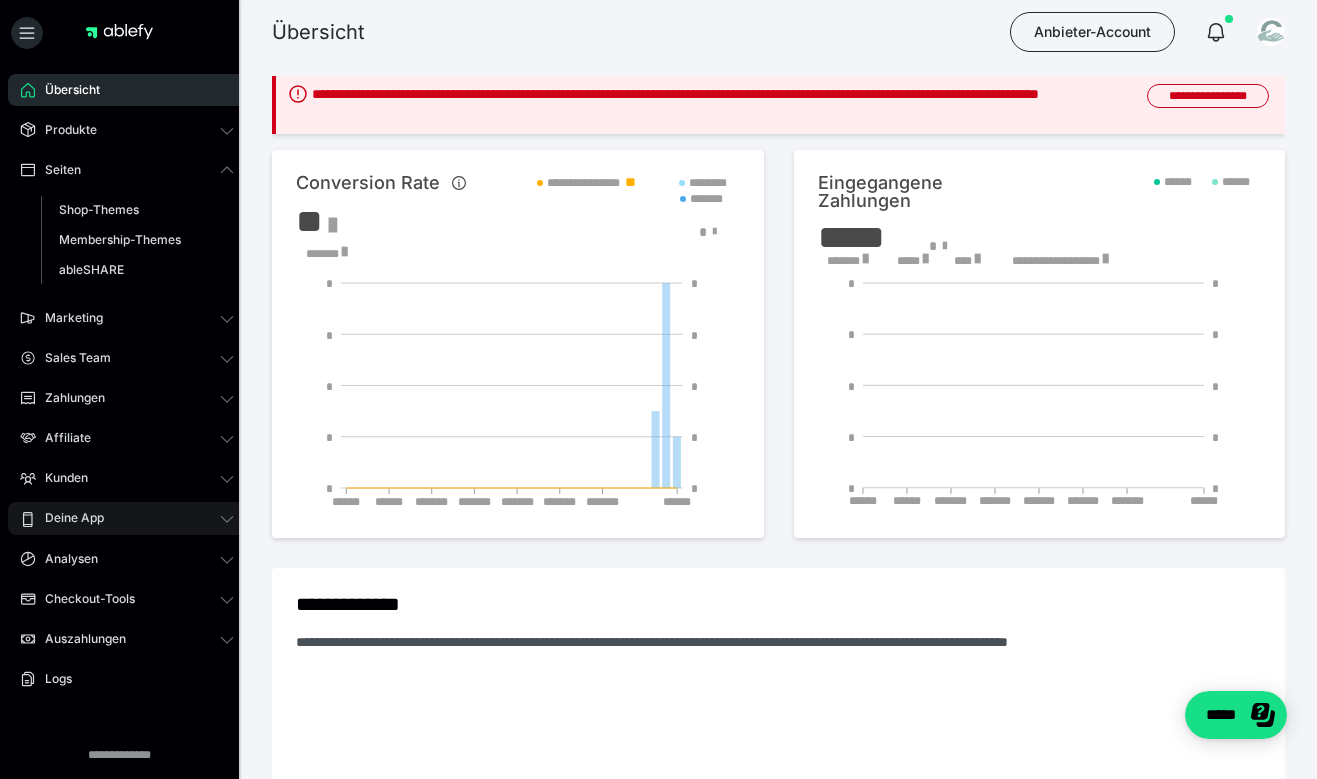 click on "Deine App" at bounding box center (127, 518) 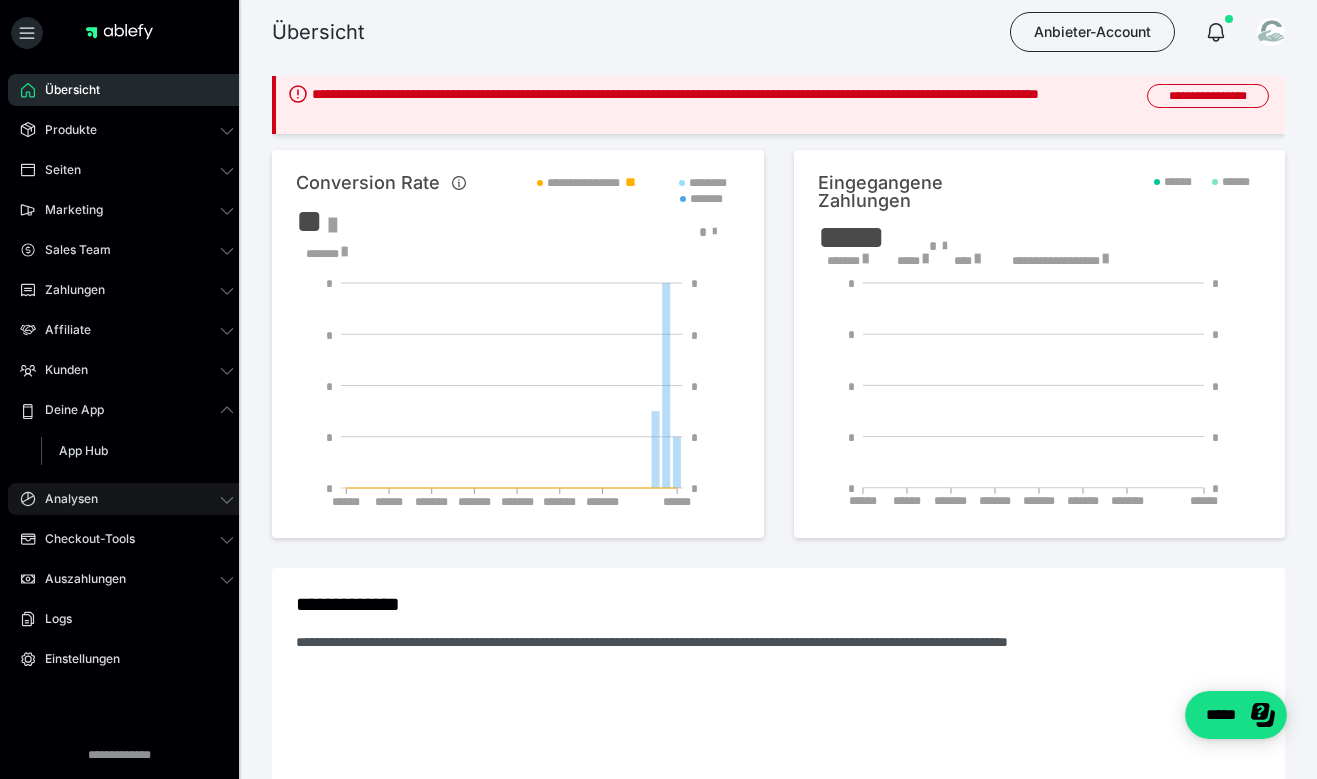 click on "Analysen" at bounding box center (127, 499) 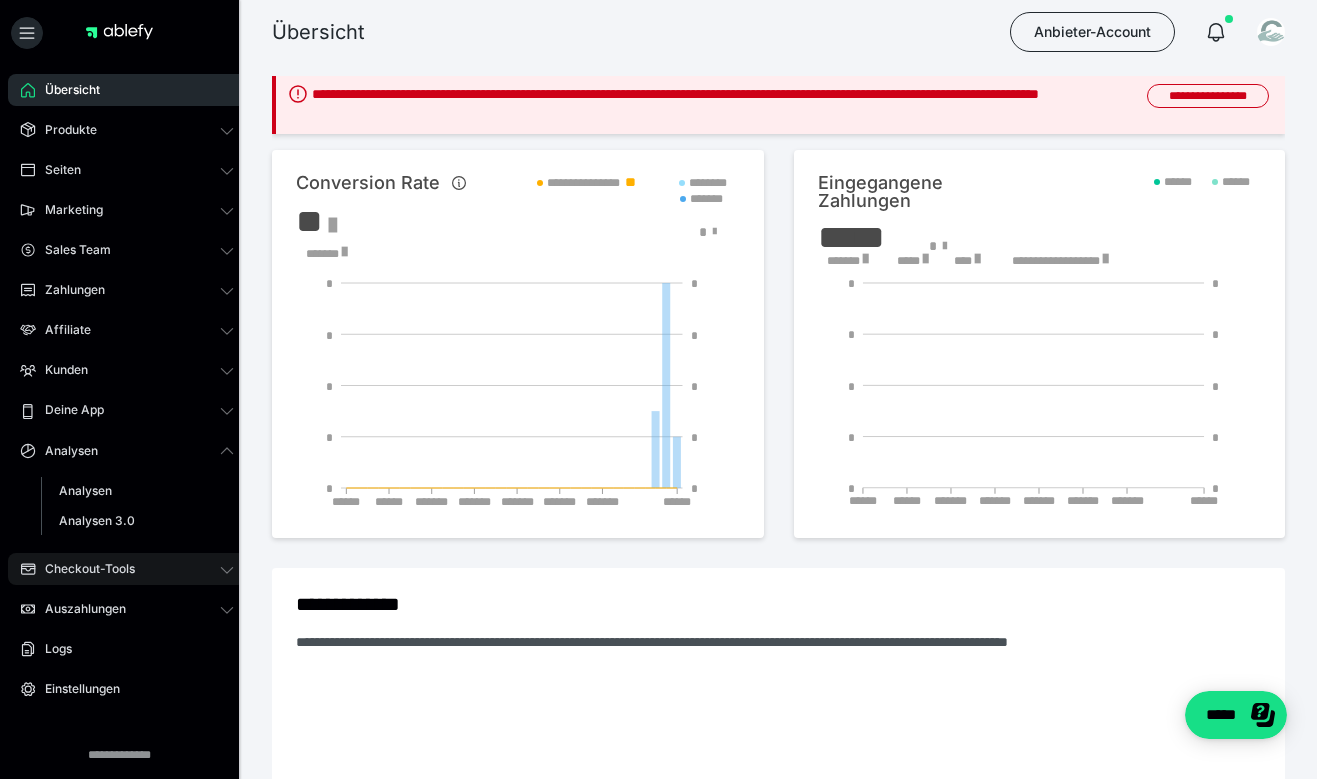 click on "Checkout-Tools" at bounding box center [127, 569] 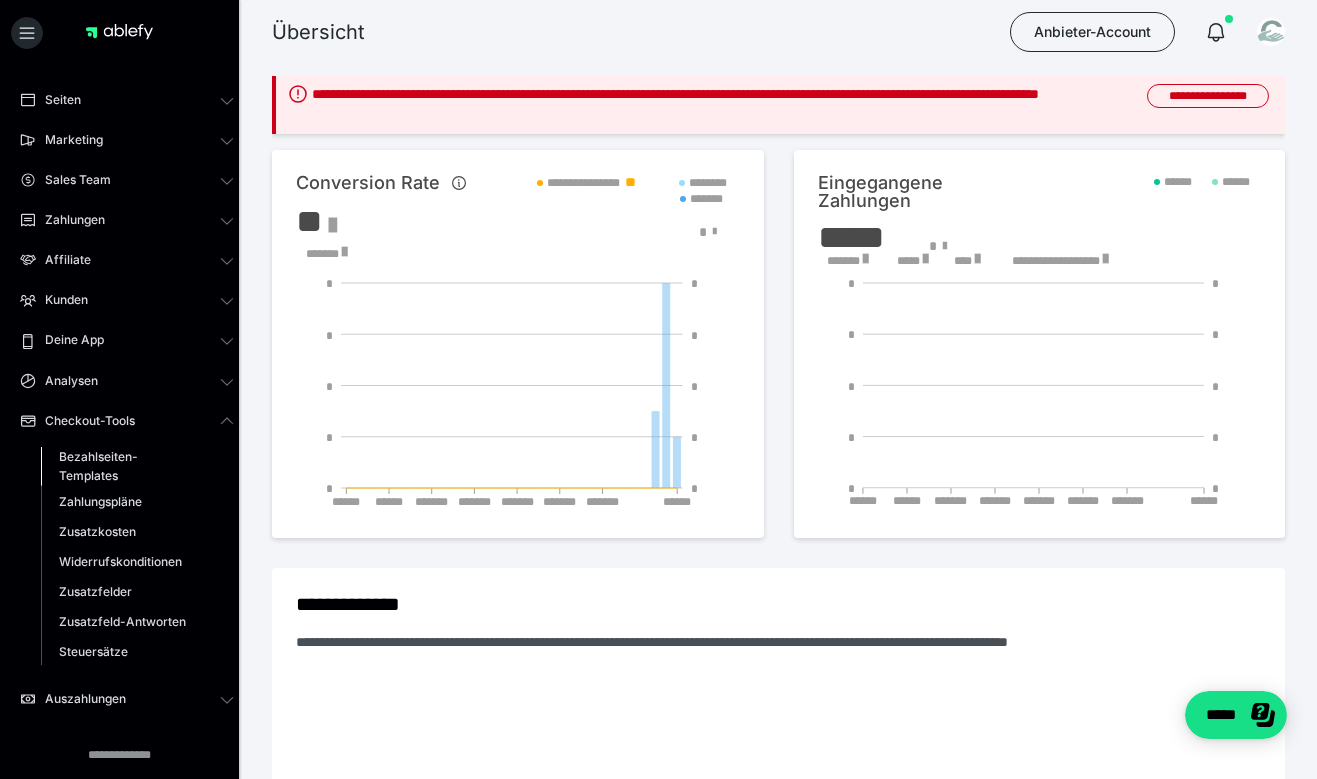 scroll, scrollTop: 199, scrollLeft: 0, axis: vertical 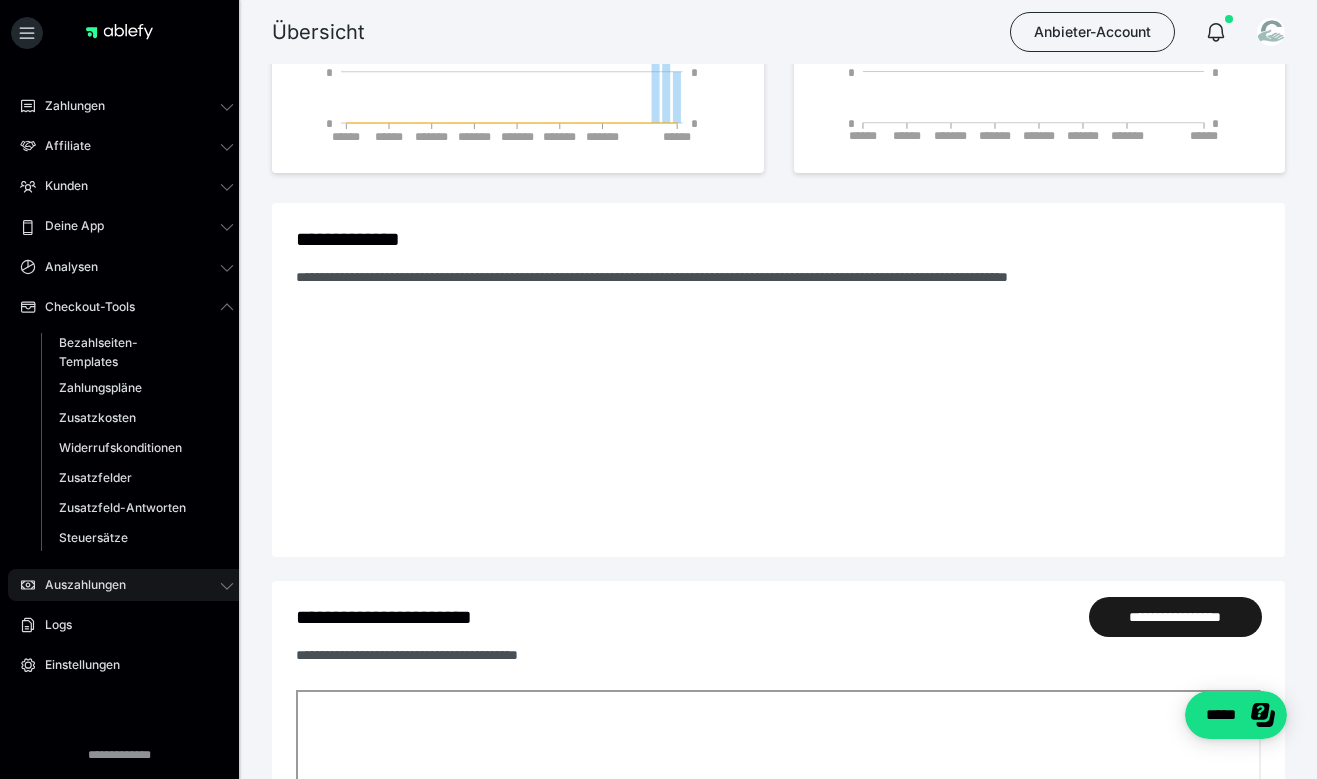 click on "Auszahlungen" at bounding box center (127, 585) 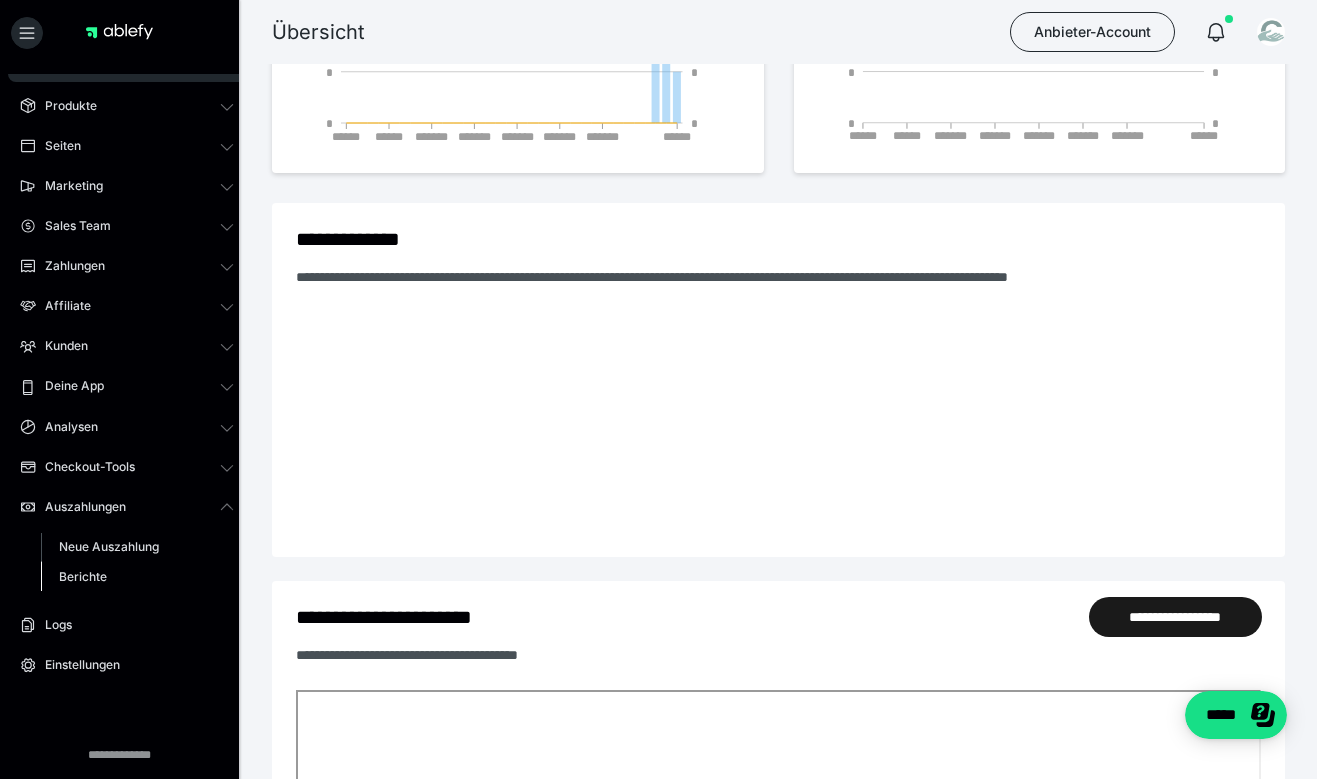 scroll, scrollTop: 39, scrollLeft: 0, axis: vertical 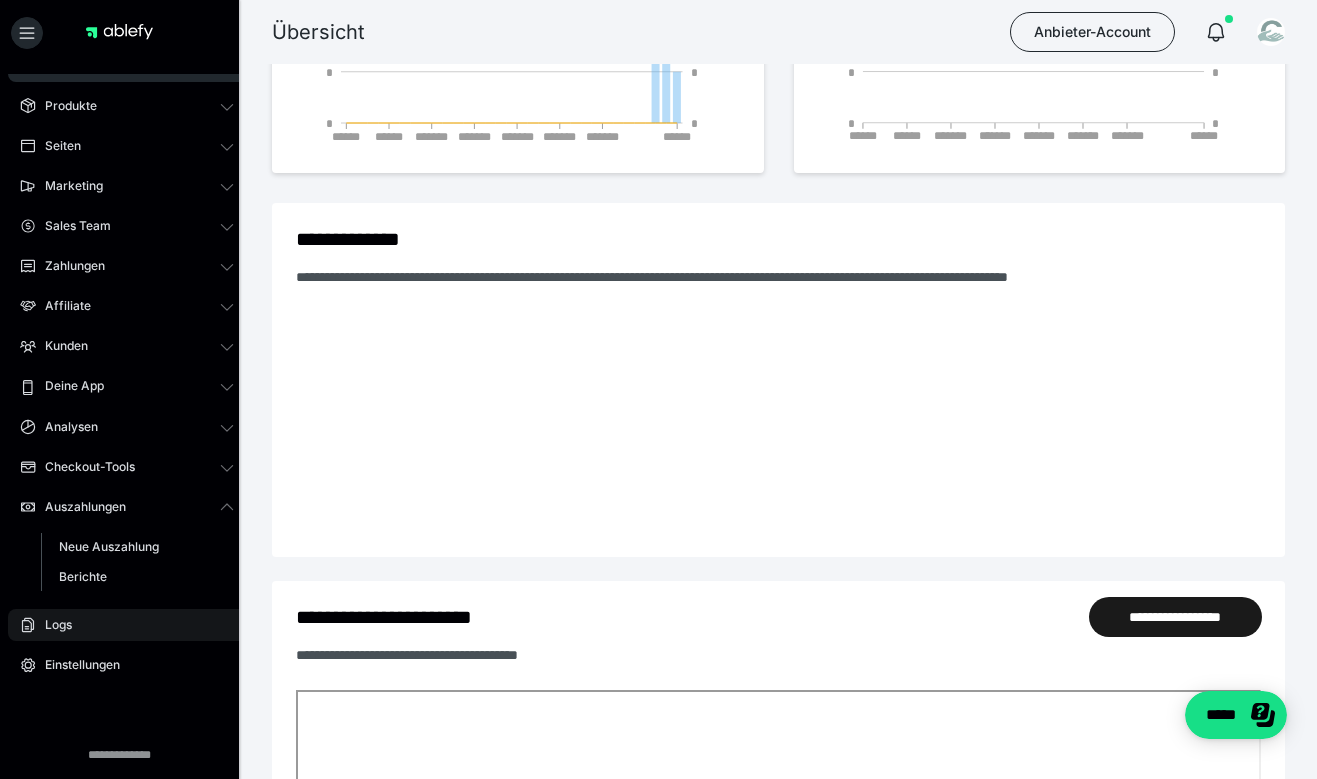 click on "Logs" at bounding box center [127, 625] 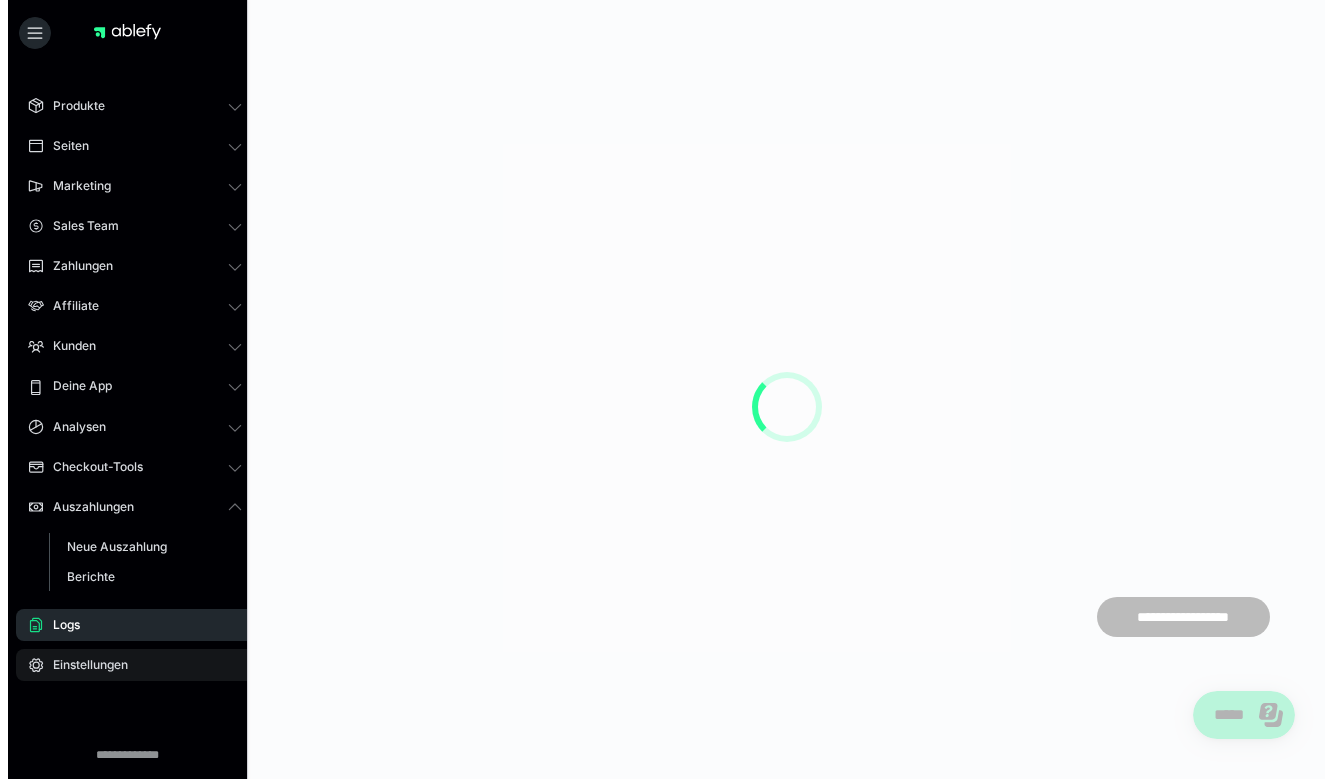 scroll, scrollTop: 0, scrollLeft: 0, axis: both 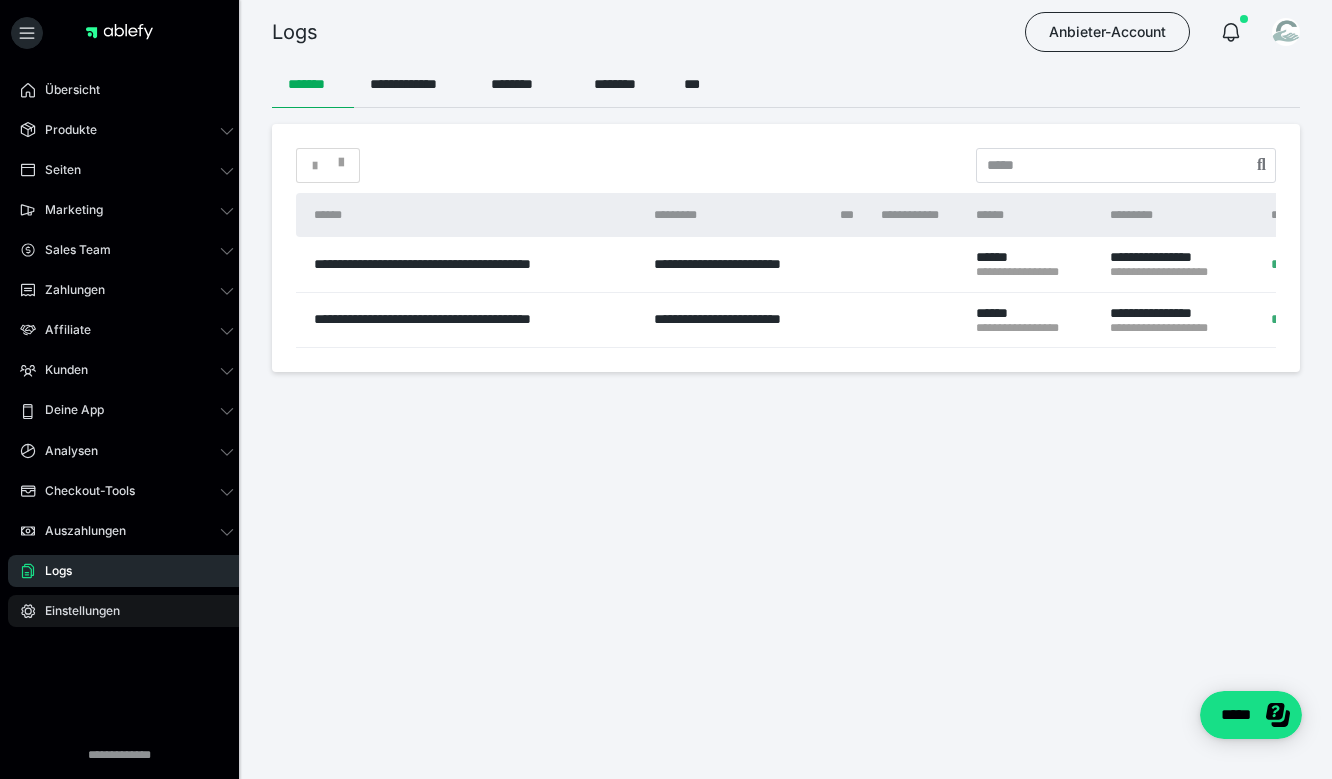 click on "Einstellungen" at bounding box center [127, 611] 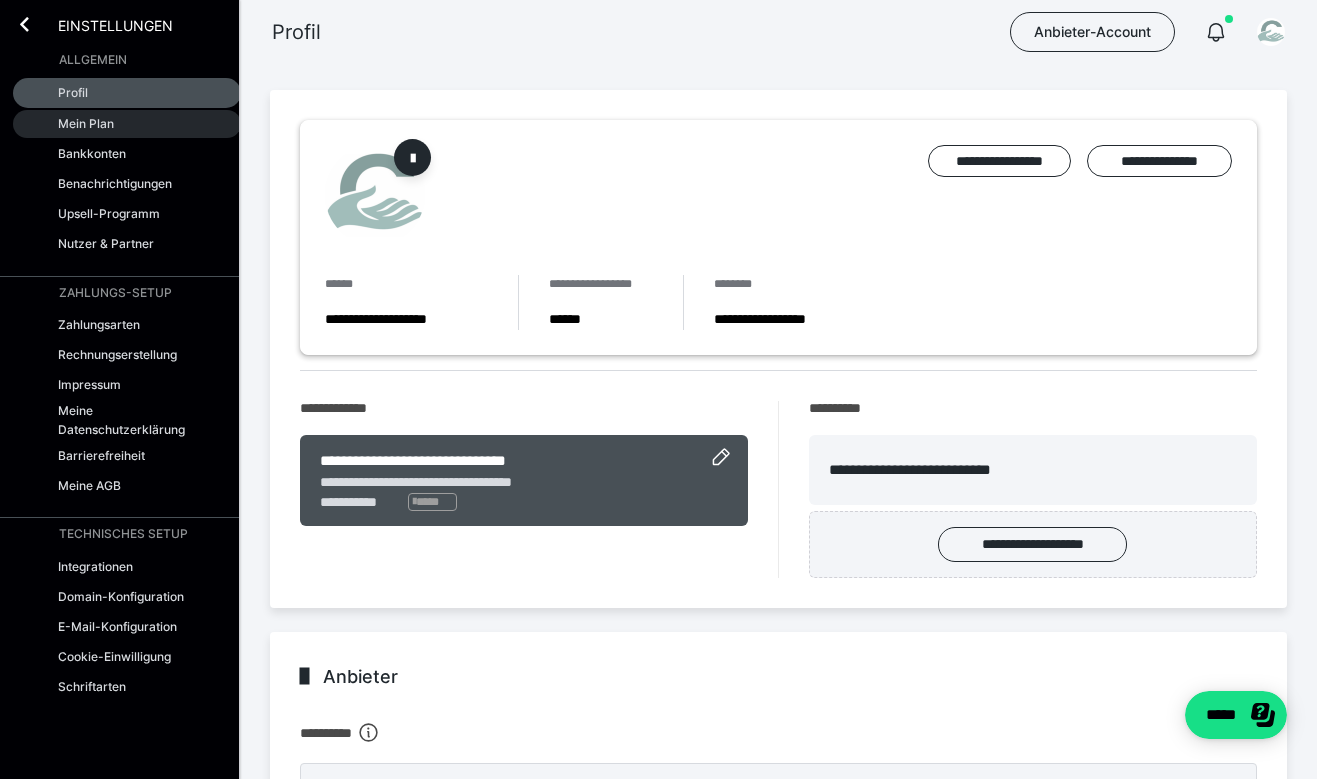 click on "Mein Plan" at bounding box center (127, 124) 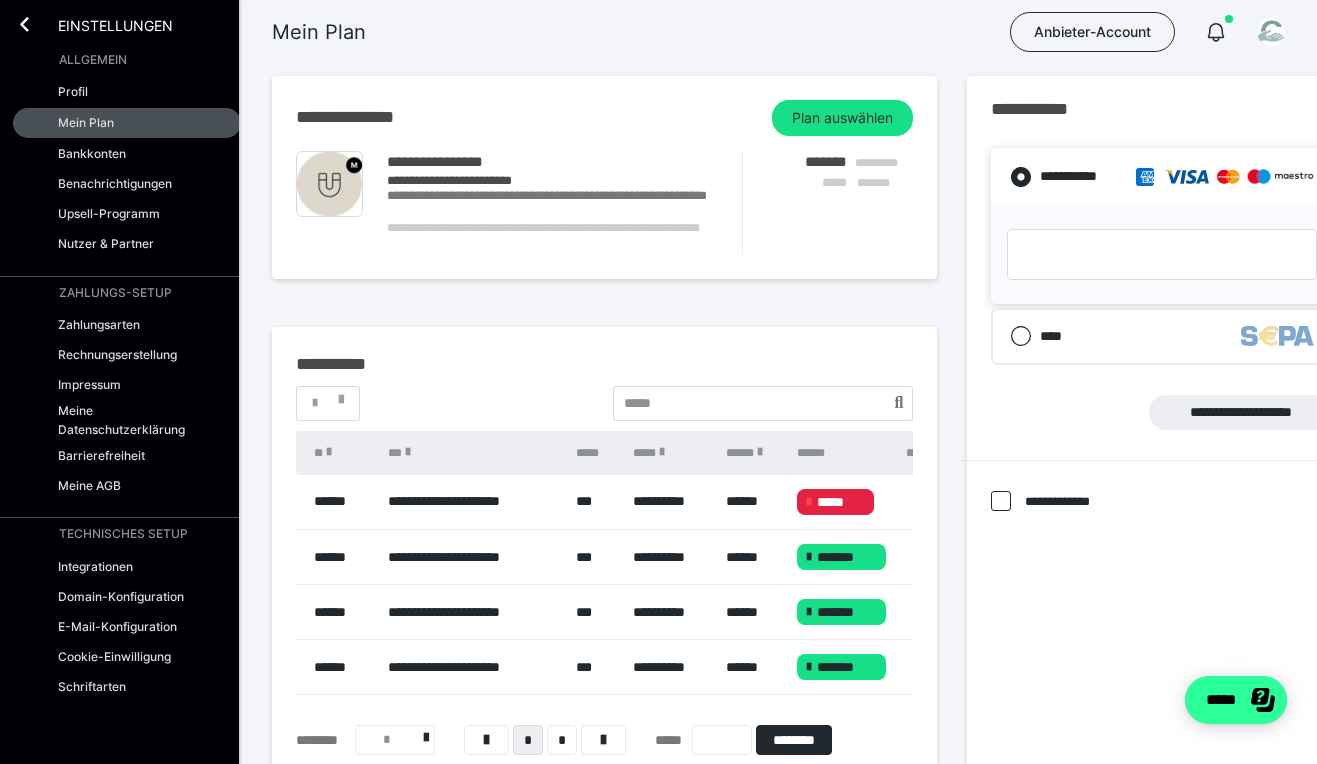 click 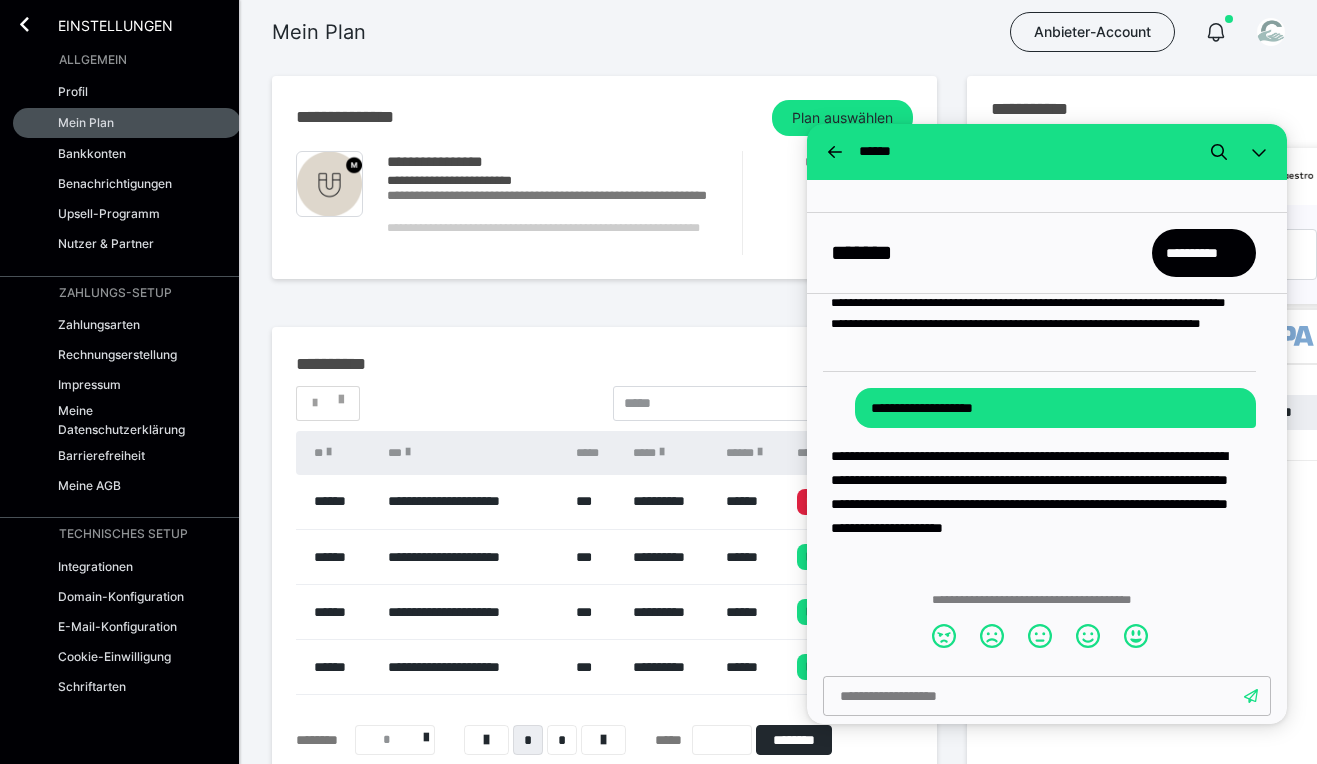 scroll, scrollTop: 23, scrollLeft: 0, axis: vertical 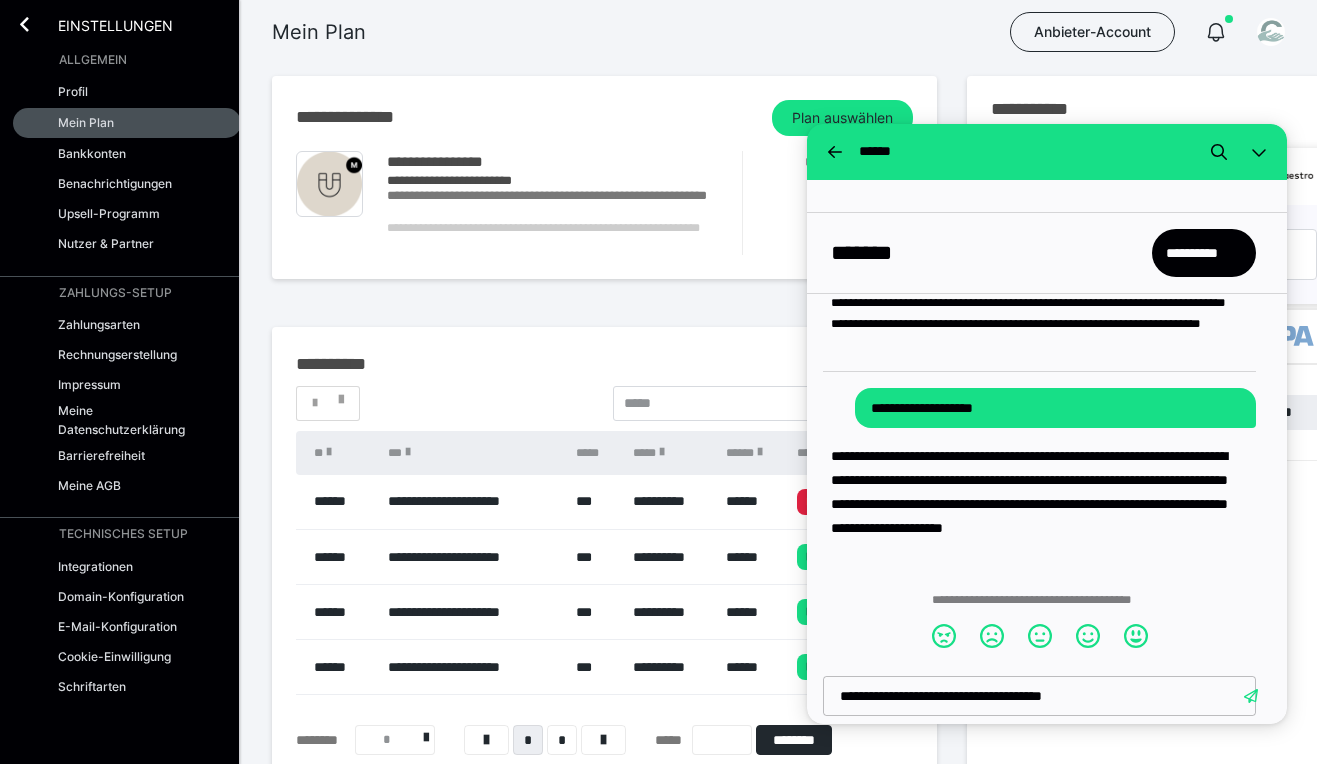 type on "**********" 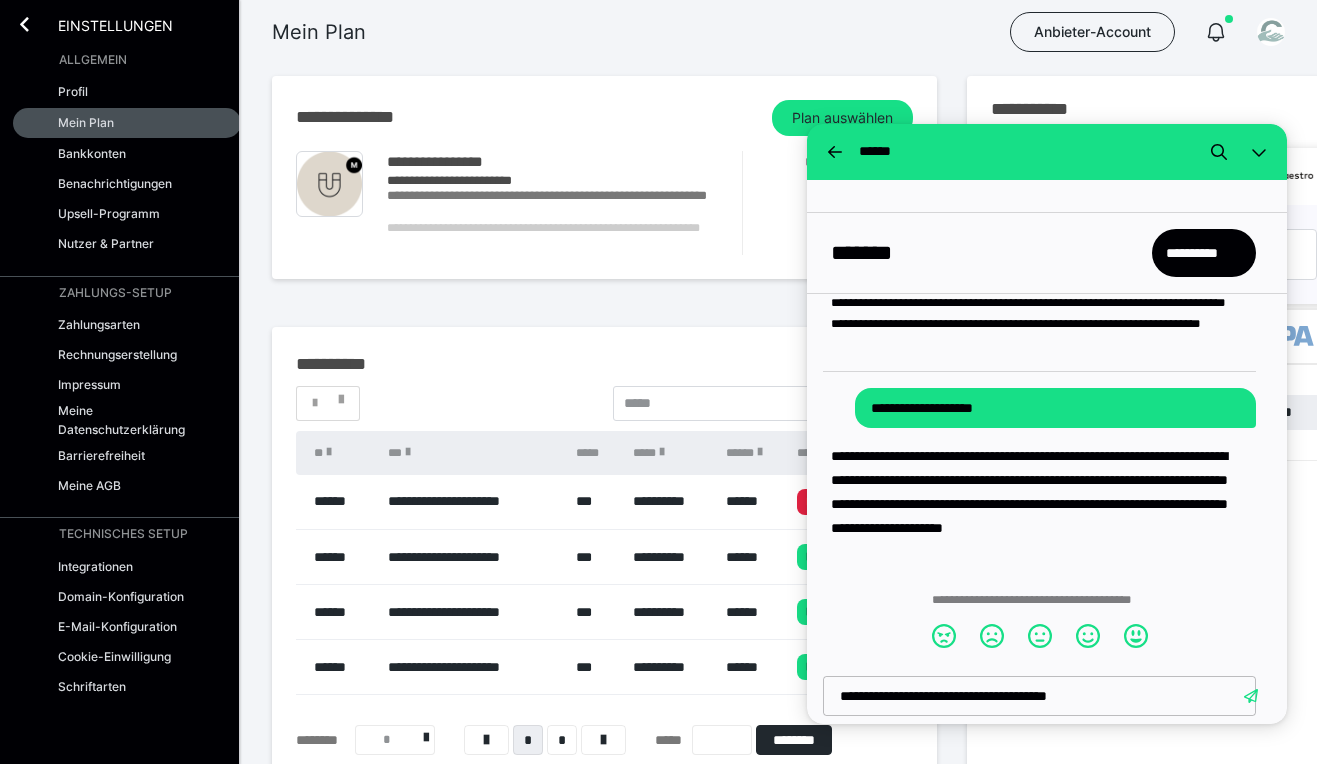 type 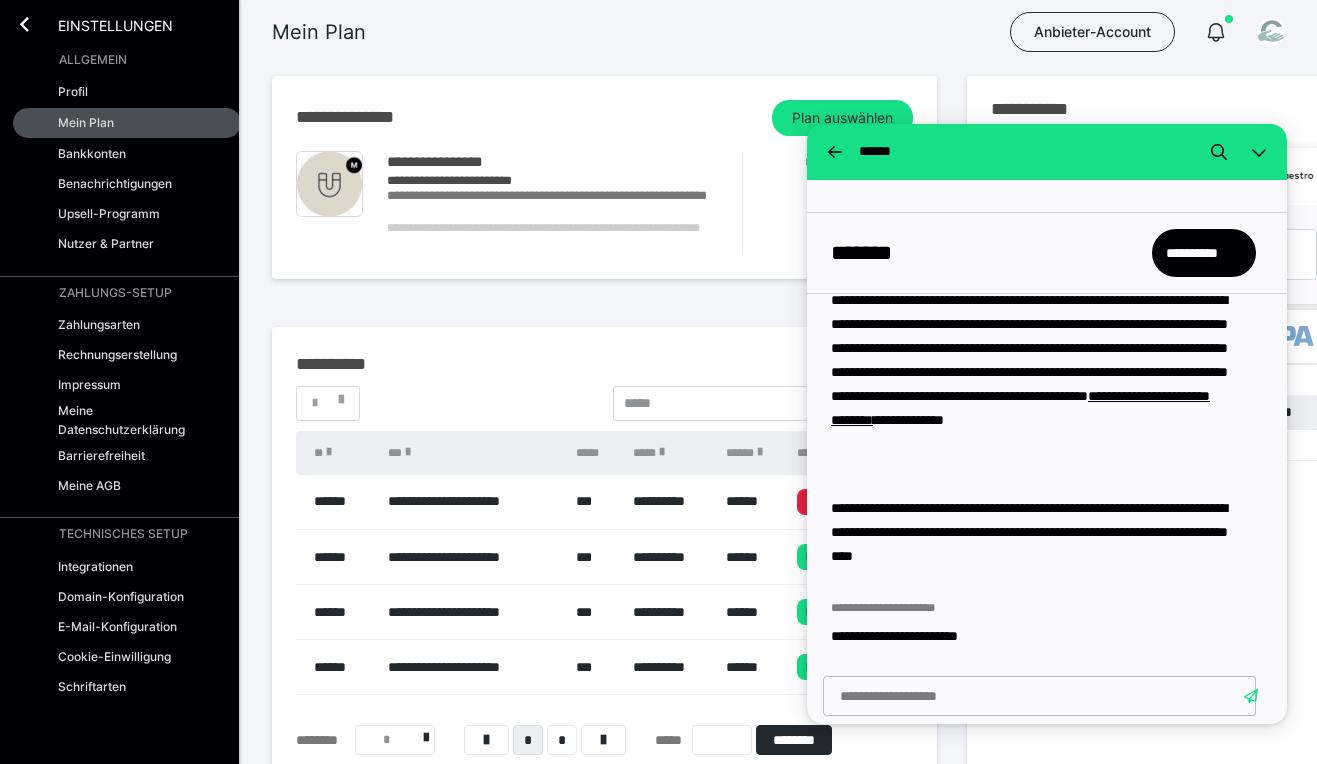 scroll, scrollTop: 459, scrollLeft: 0, axis: vertical 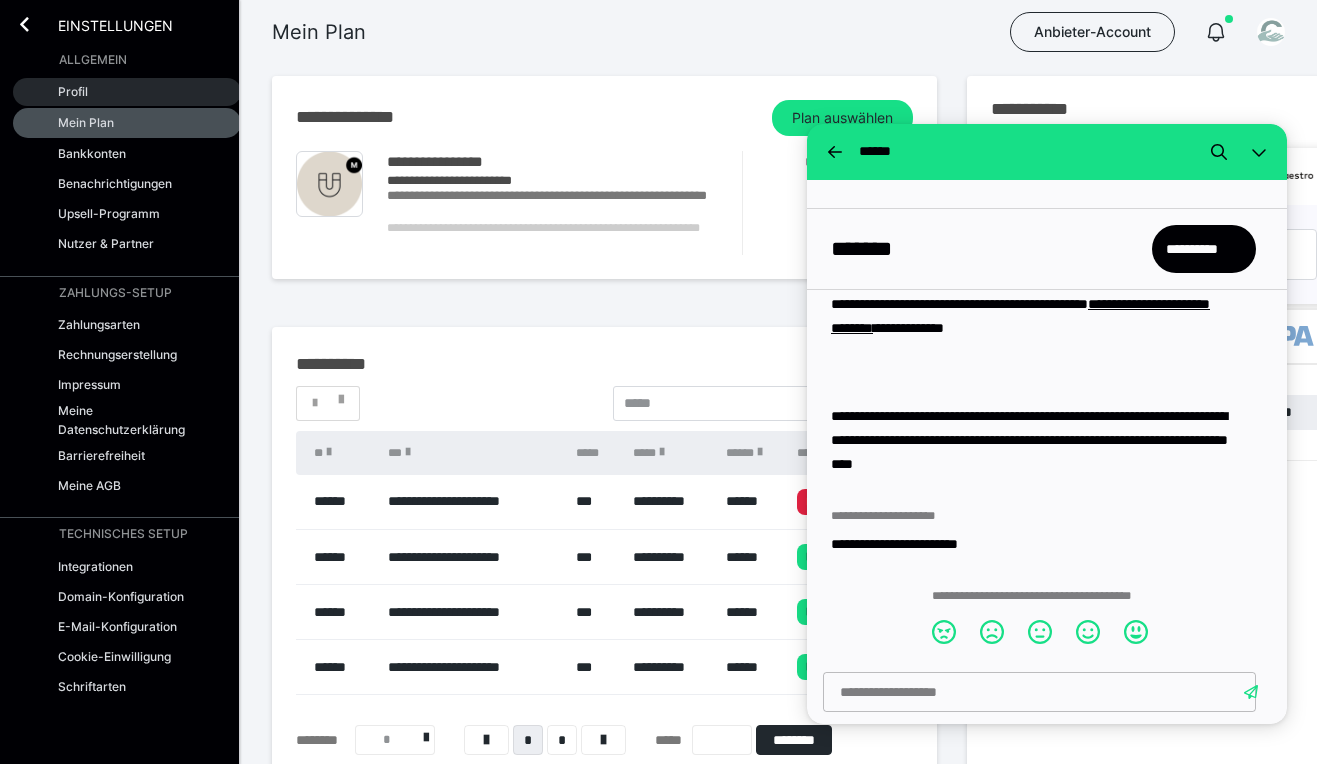 click on "Profil" at bounding box center (73, 91) 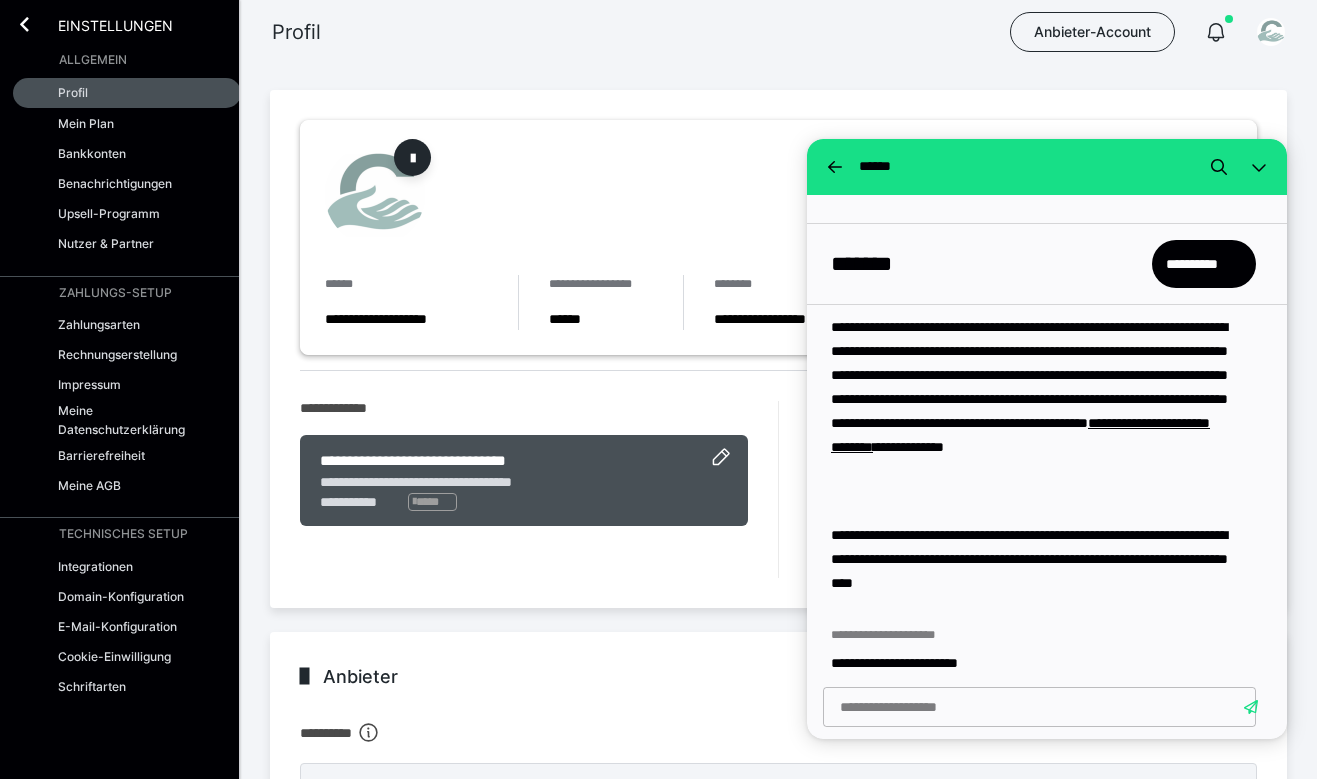 scroll, scrollTop: 283, scrollLeft: 0, axis: vertical 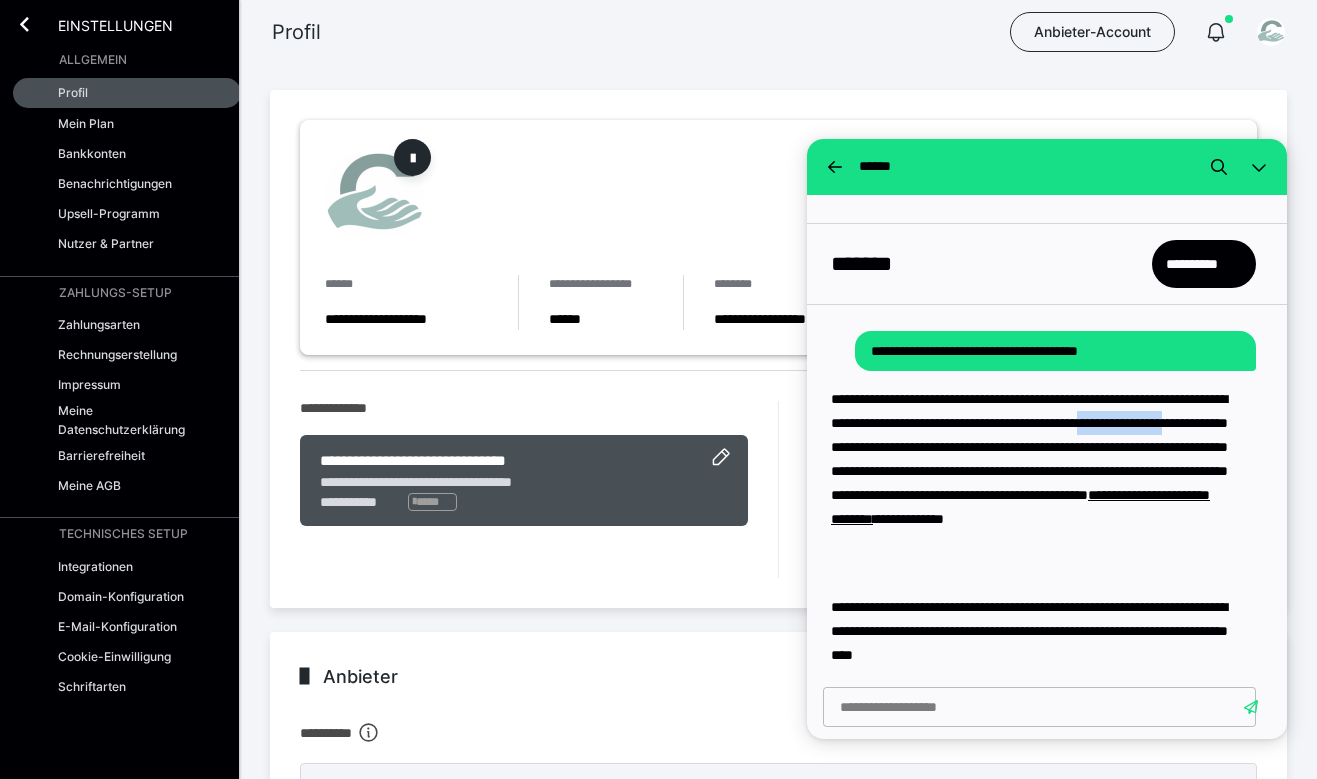 drag, startPoint x: 931, startPoint y: 447, endPoint x: 1046, endPoint y: 450, distance: 115.03912 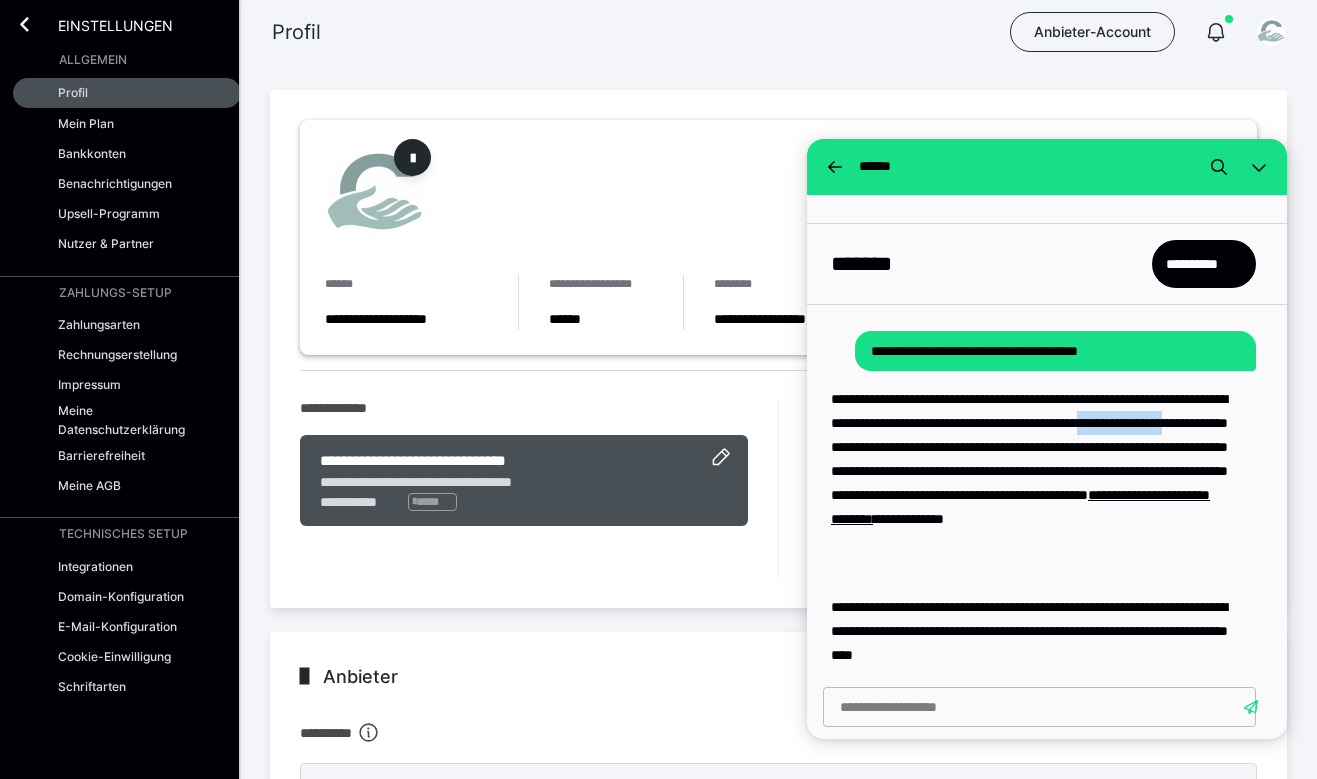 click on "**********" at bounding box center (1032, 483) 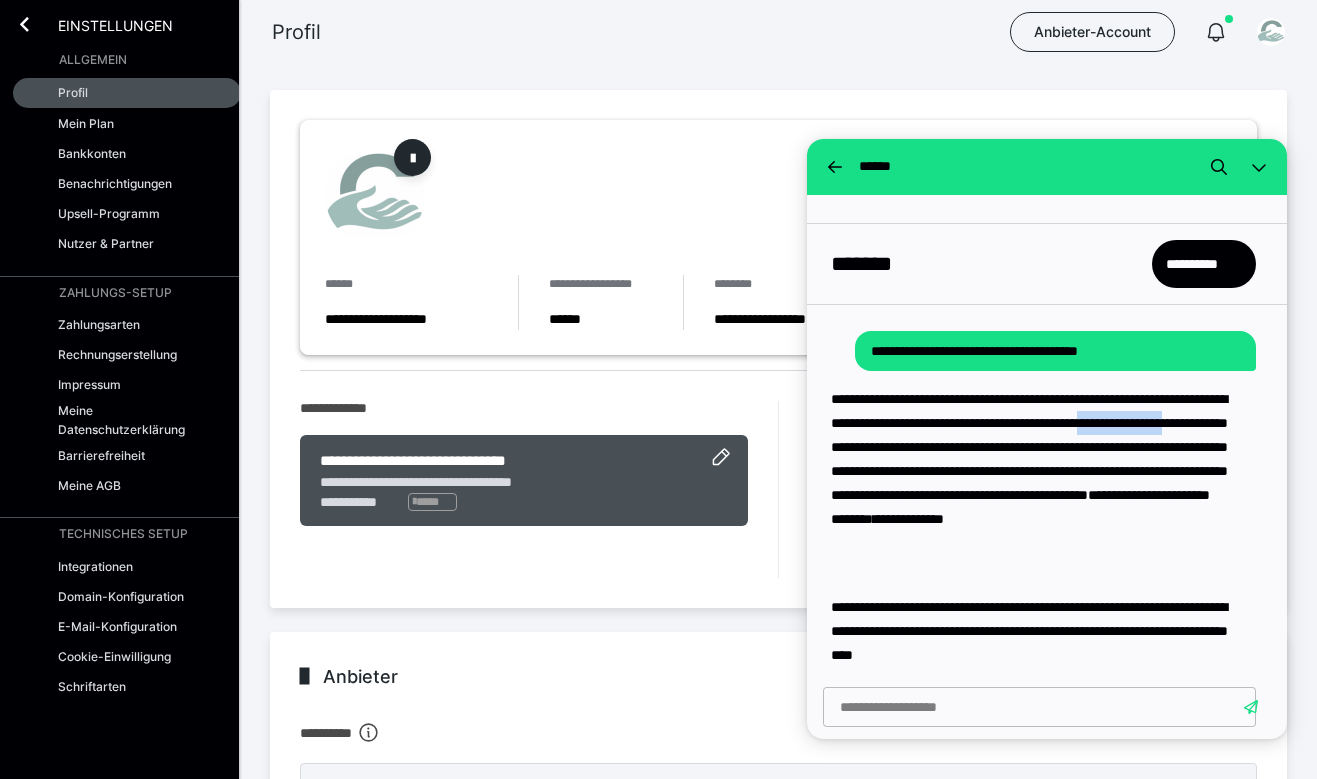 click on "**********" at bounding box center [1020, 507] 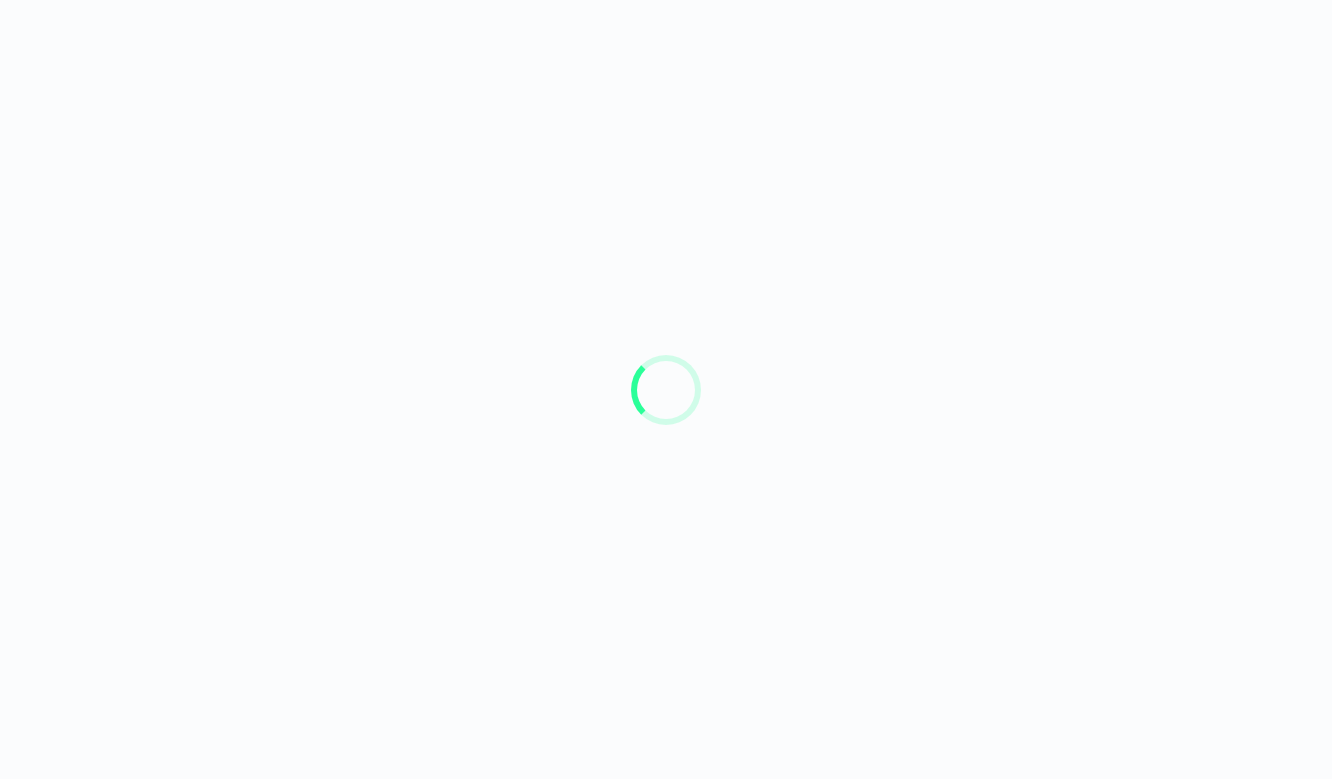 scroll, scrollTop: 0, scrollLeft: 0, axis: both 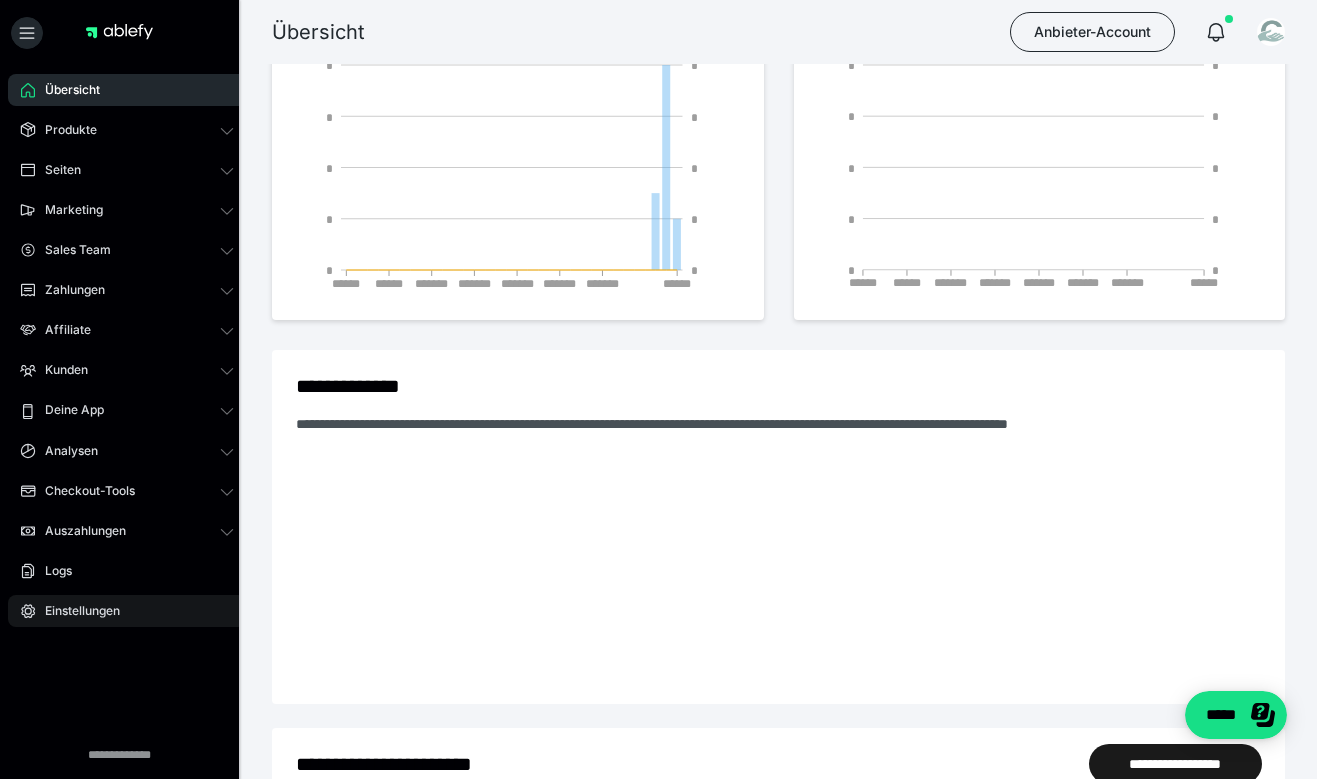 click on "Einstellungen" at bounding box center [127, 611] 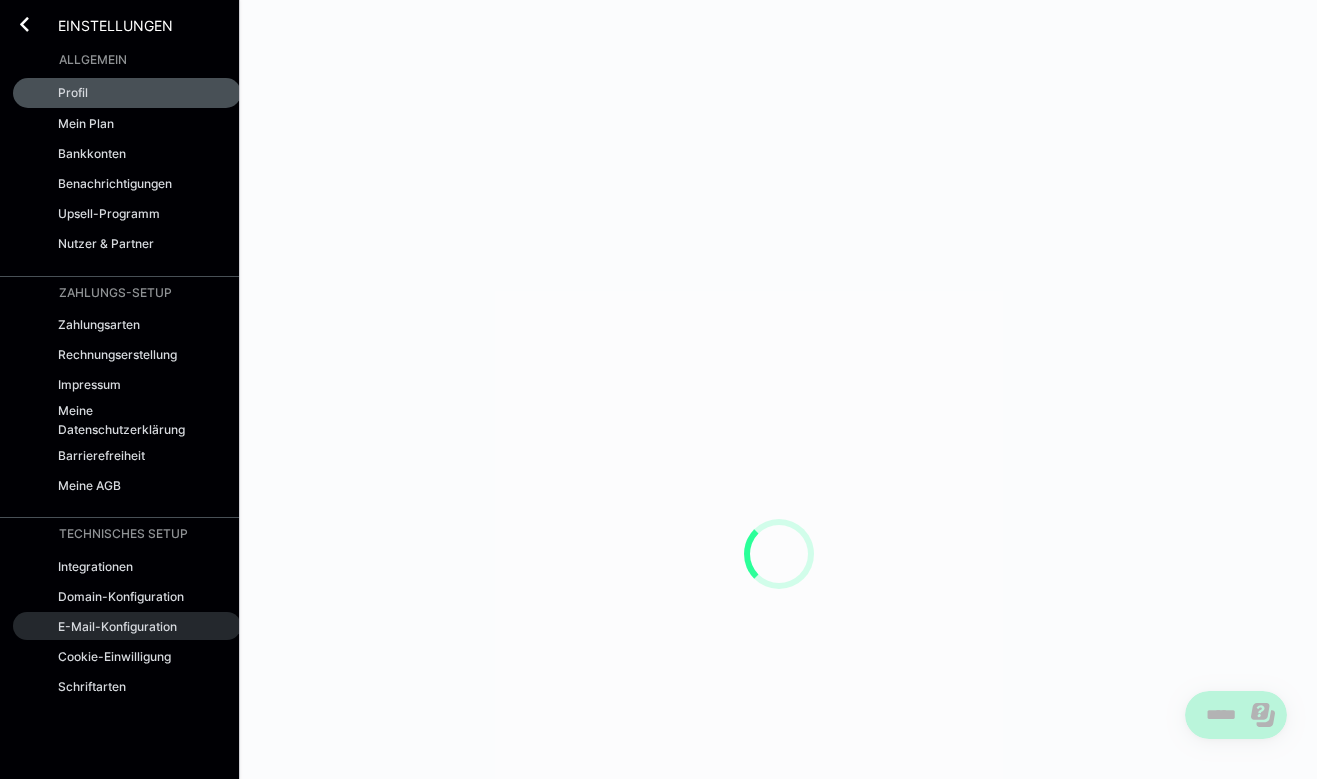 scroll, scrollTop: 0, scrollLeft: 0, axis: both 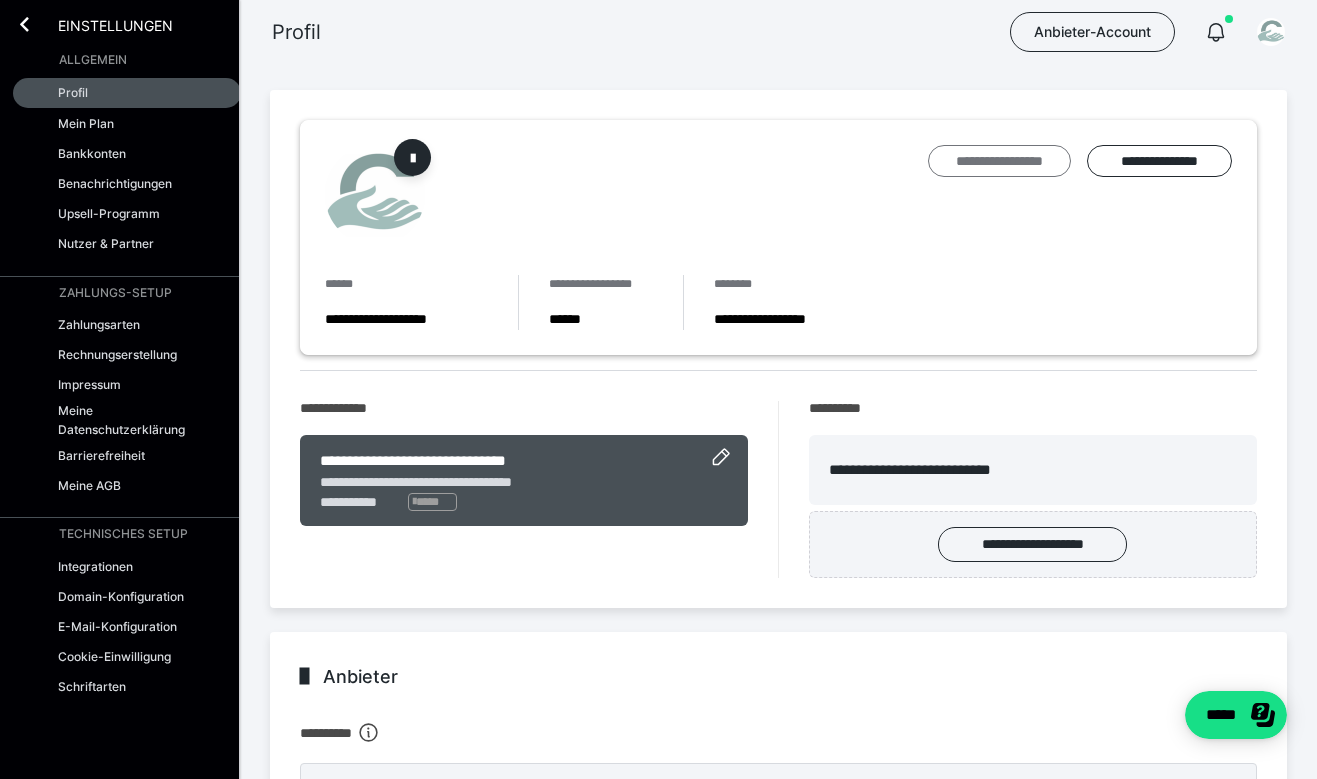 click on "**********" at bounding box center (999, 161) 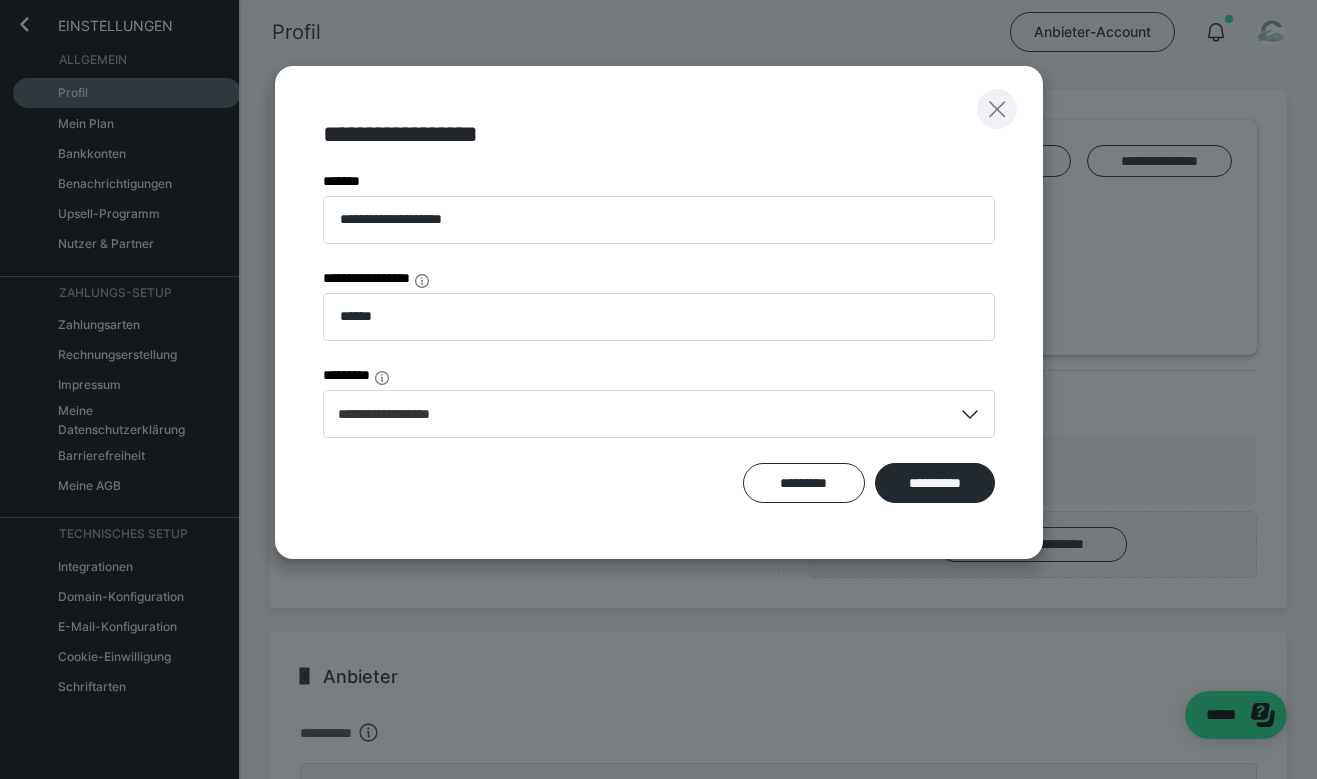 click 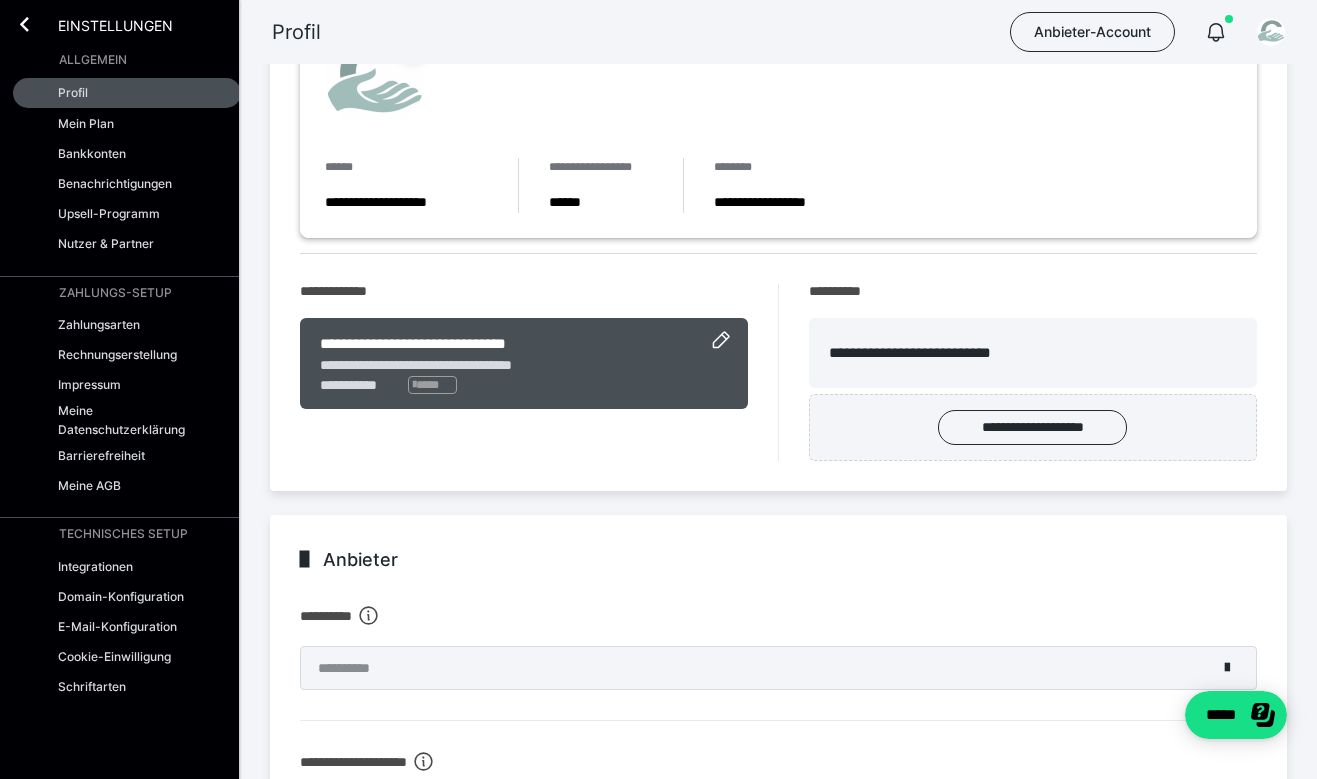 scroll, scrollTop: 159, scrollLeft: 0, axis: vertical 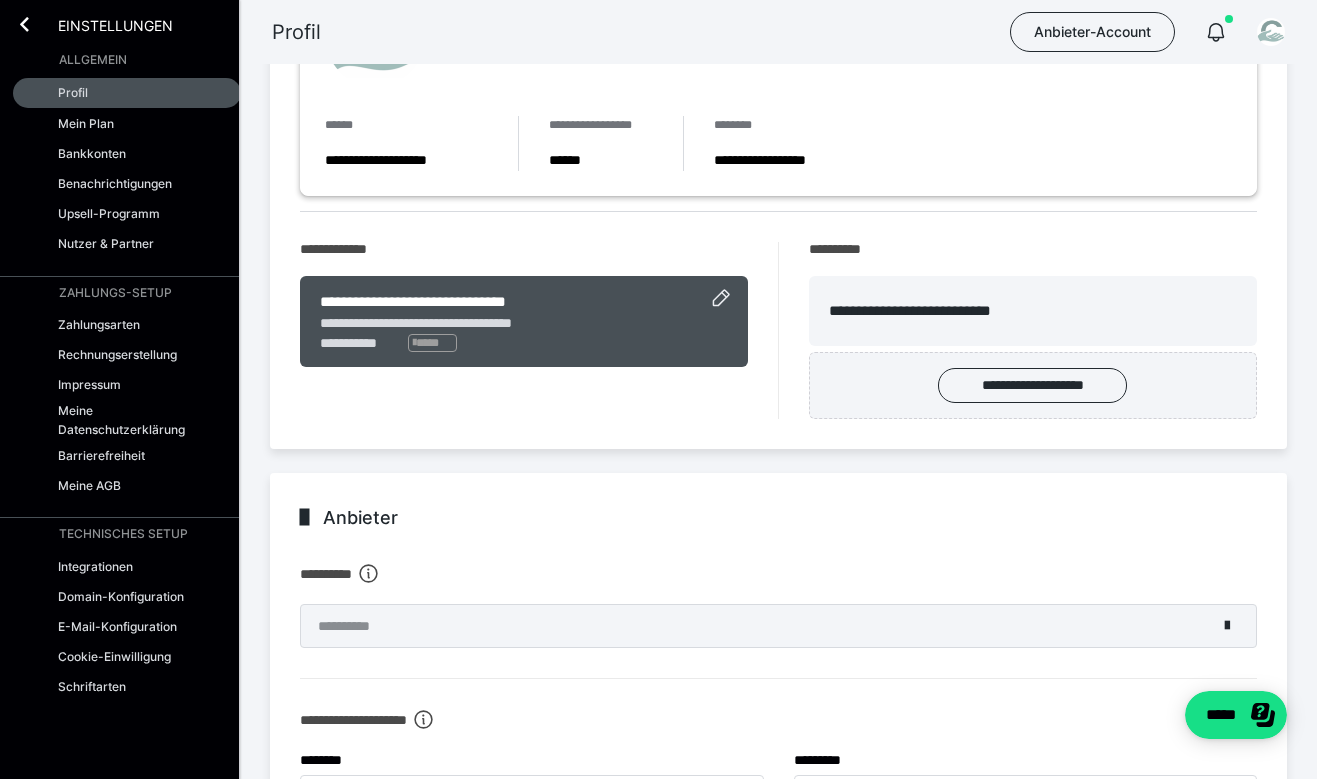 click 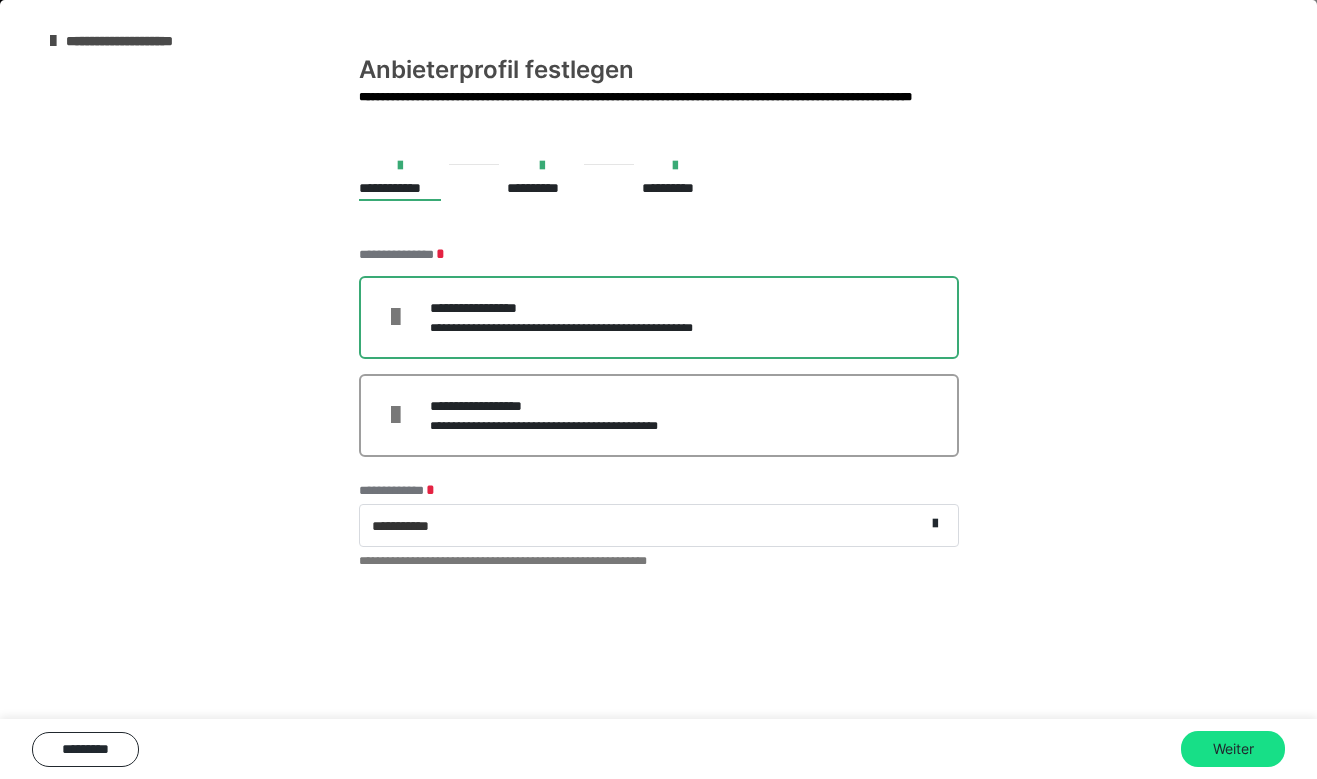 click on "**********" at bounding box center [541, 188] 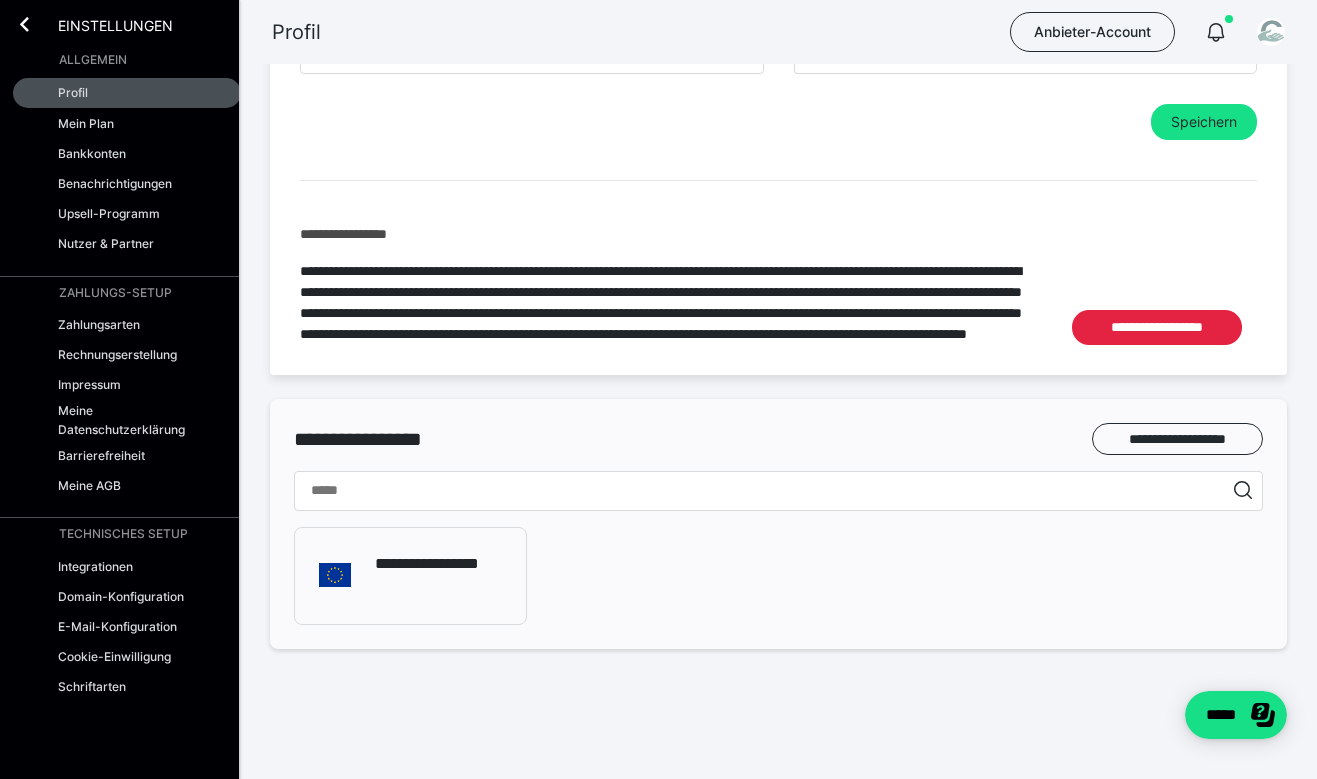 scroll, scrollTop: 1016, scrollLeft: 0, axis: vertical 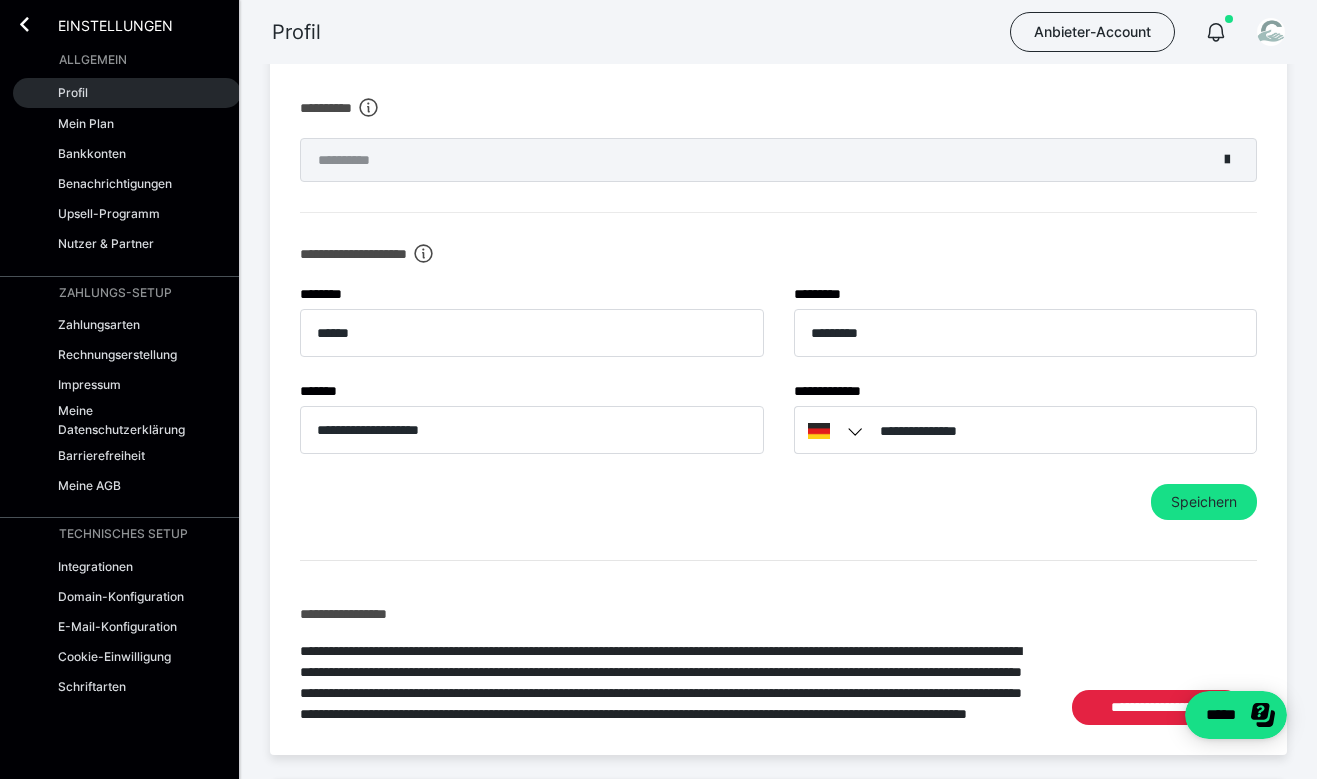click on "Profil" at bounding box center [127, 93] 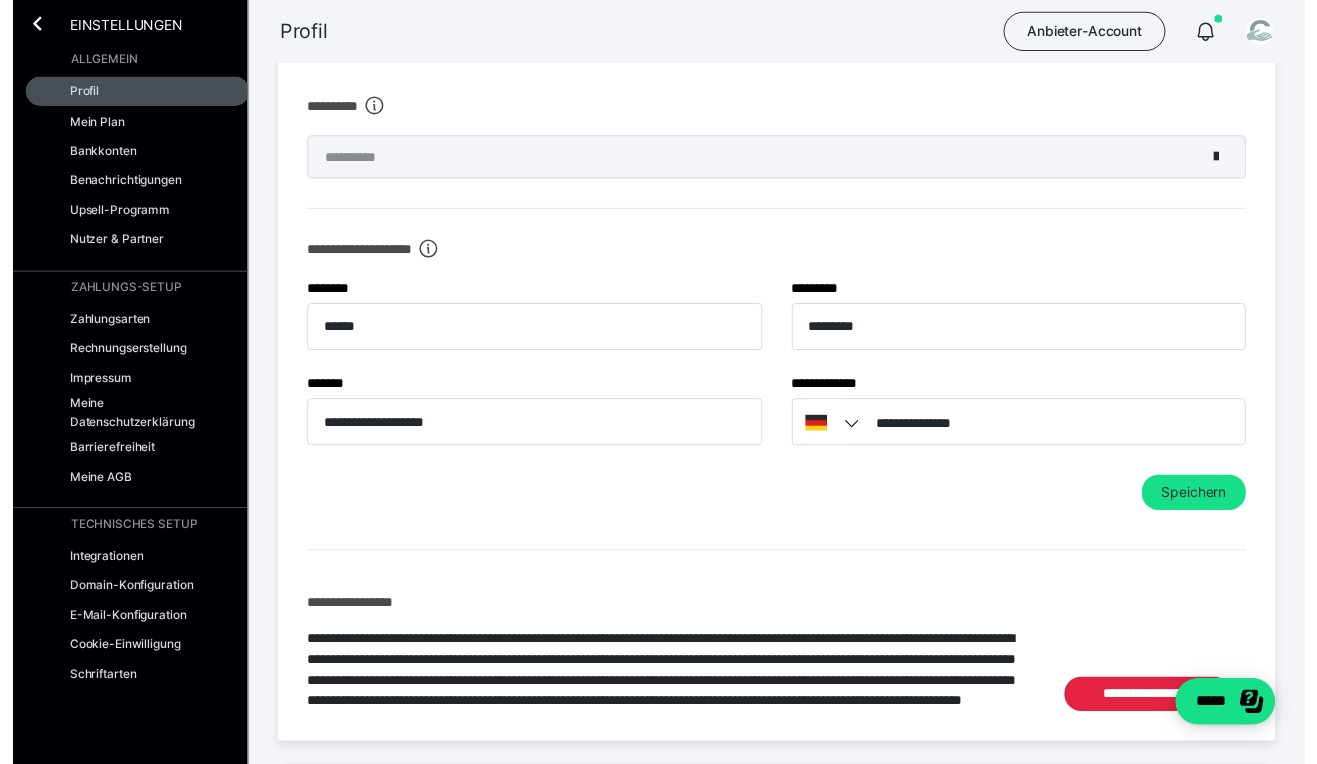 scroll, scrollTop: 0, scrollLeft: 0, axis: both 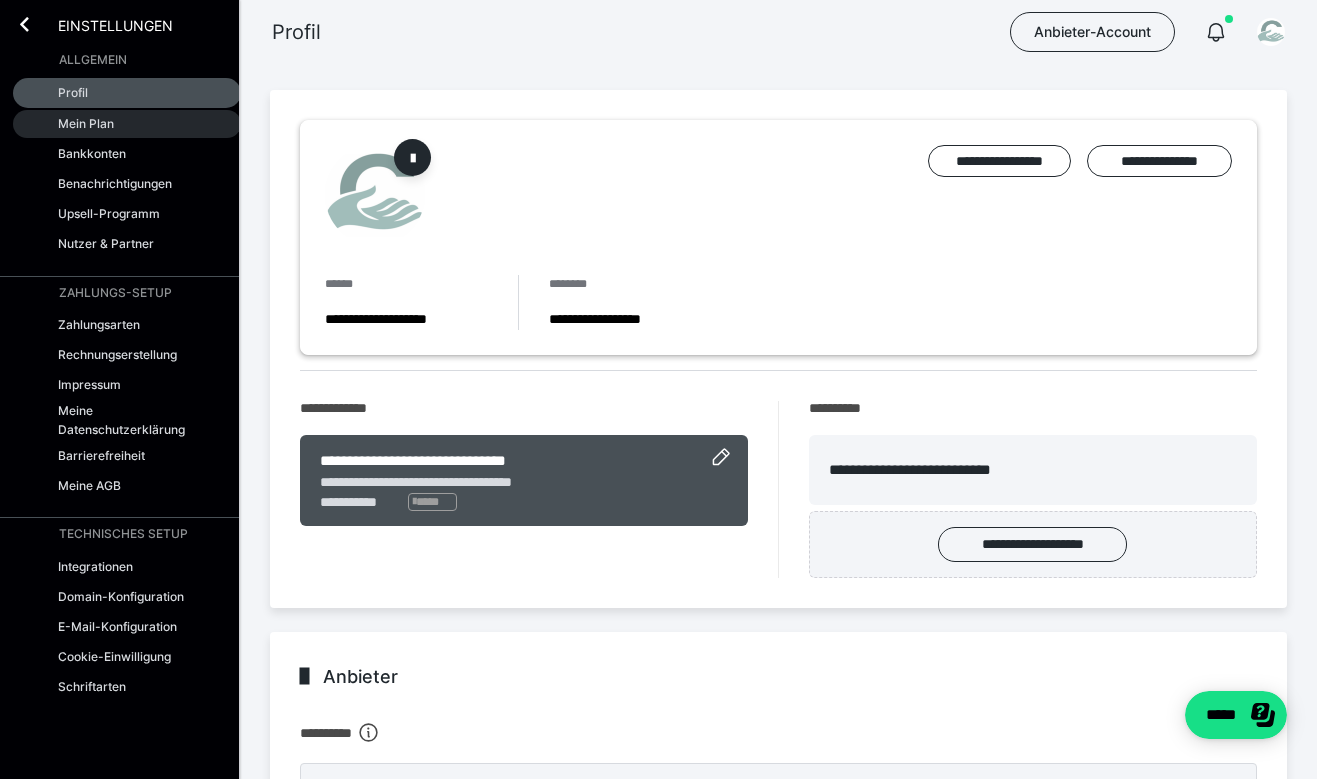 click on "Mein Plan" at bounding box center (127, 124) 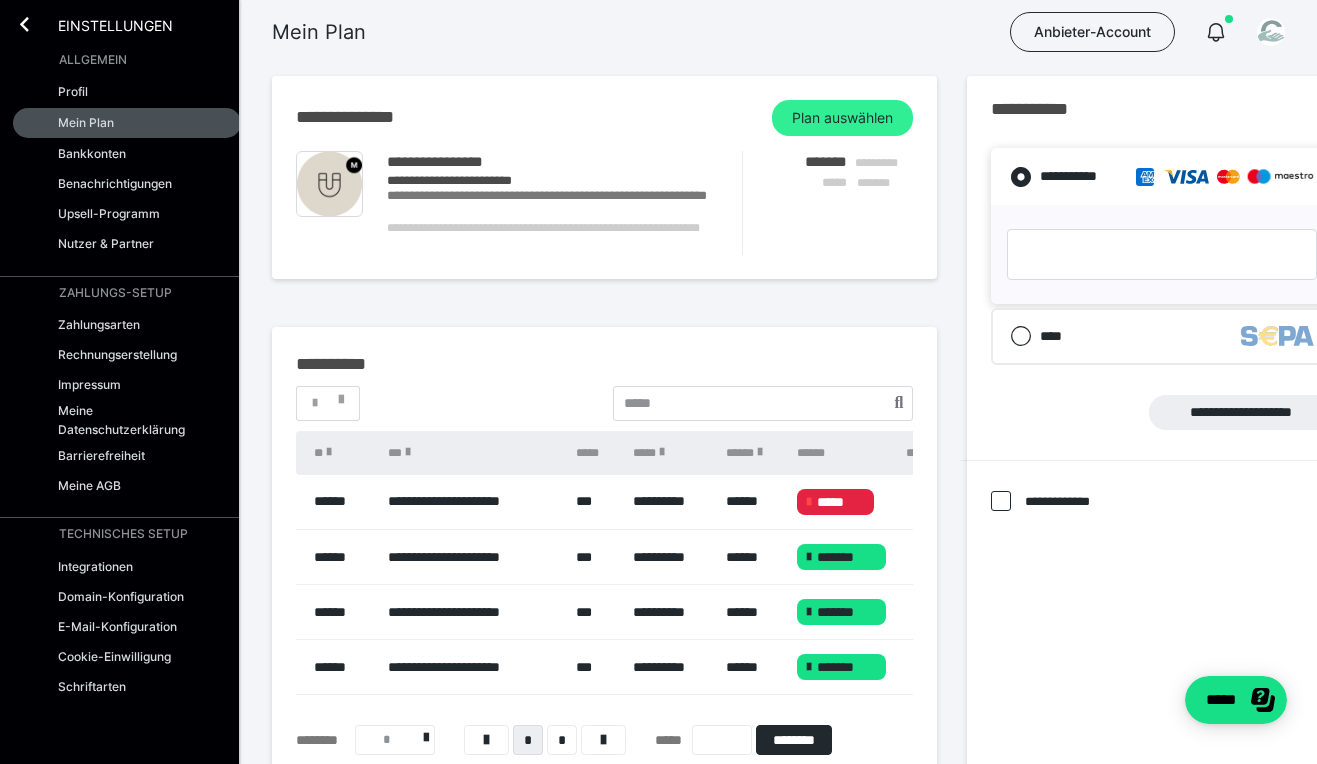 click on "Plan auswählen" at bounding box center [842, 118] 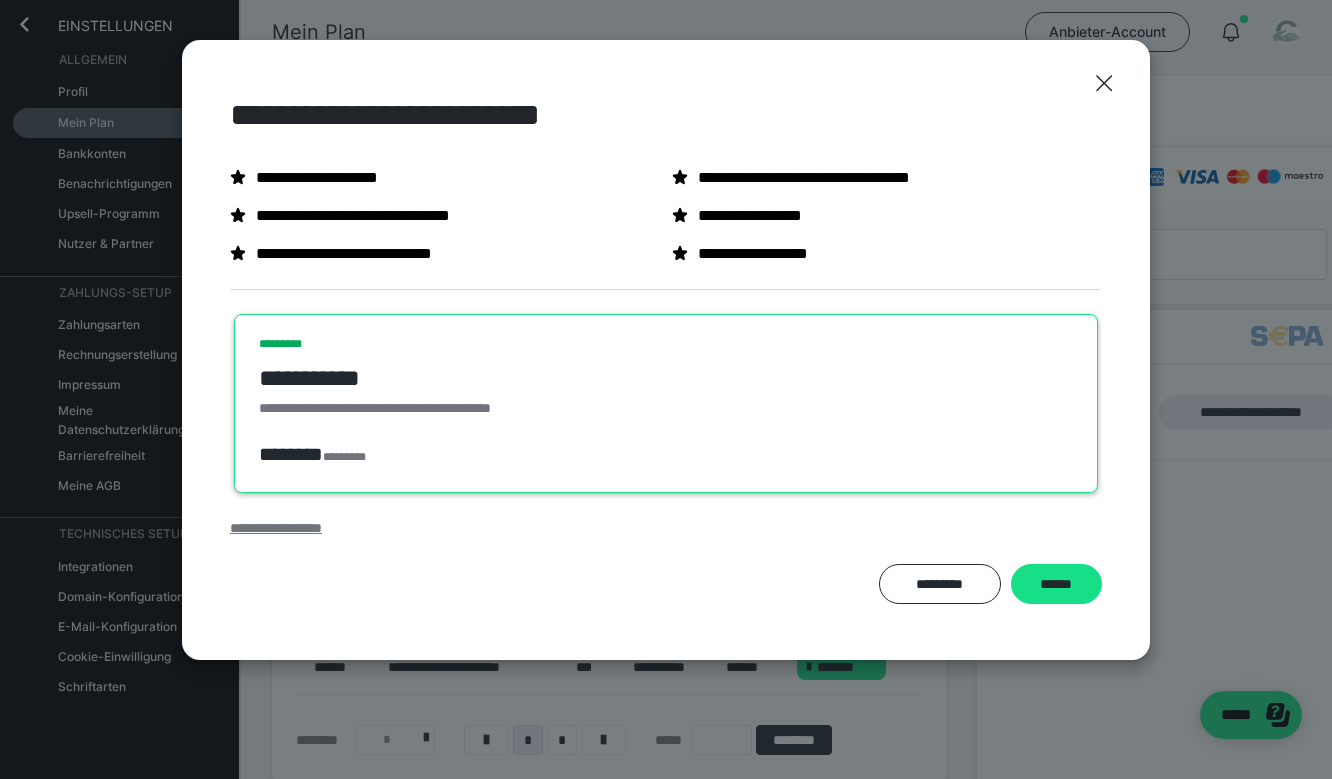 click on "**********" at bounding box center (276, 528) 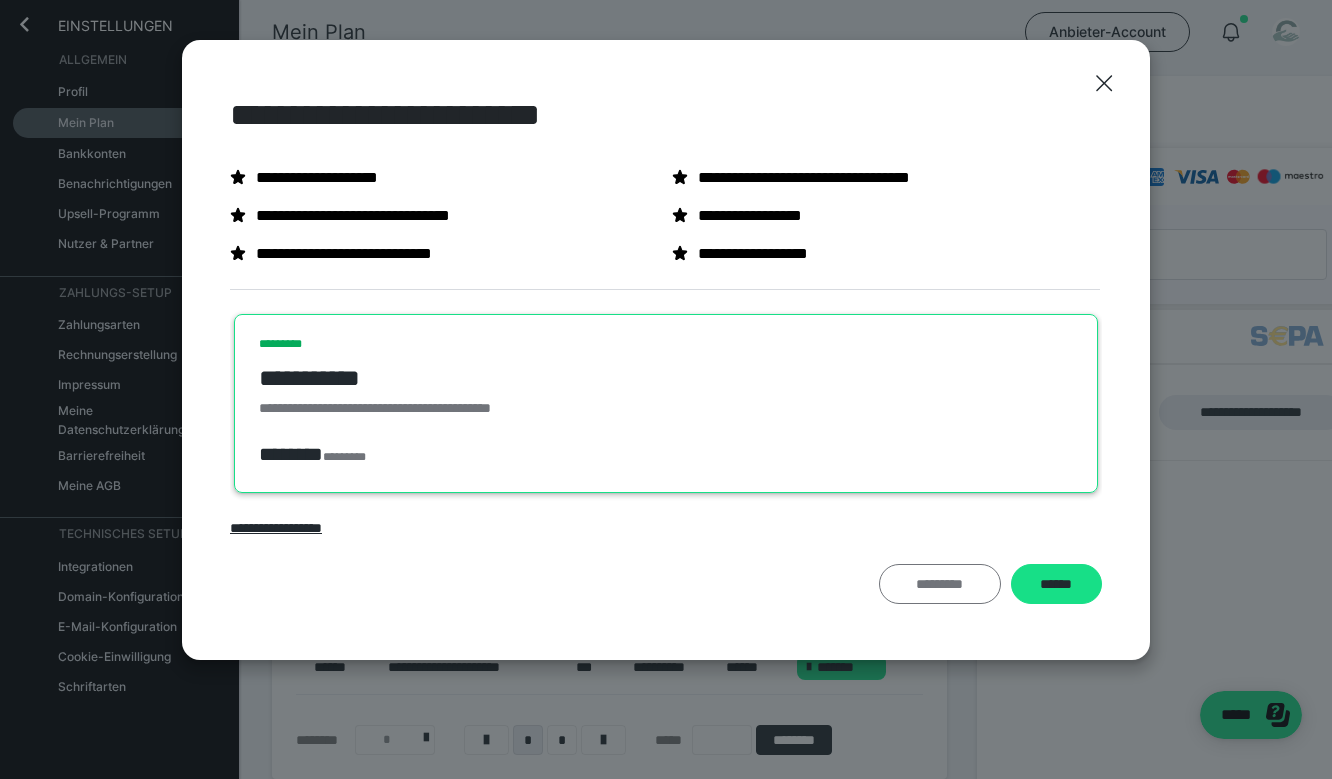 click on "*********" at bounding box center (940, 584) 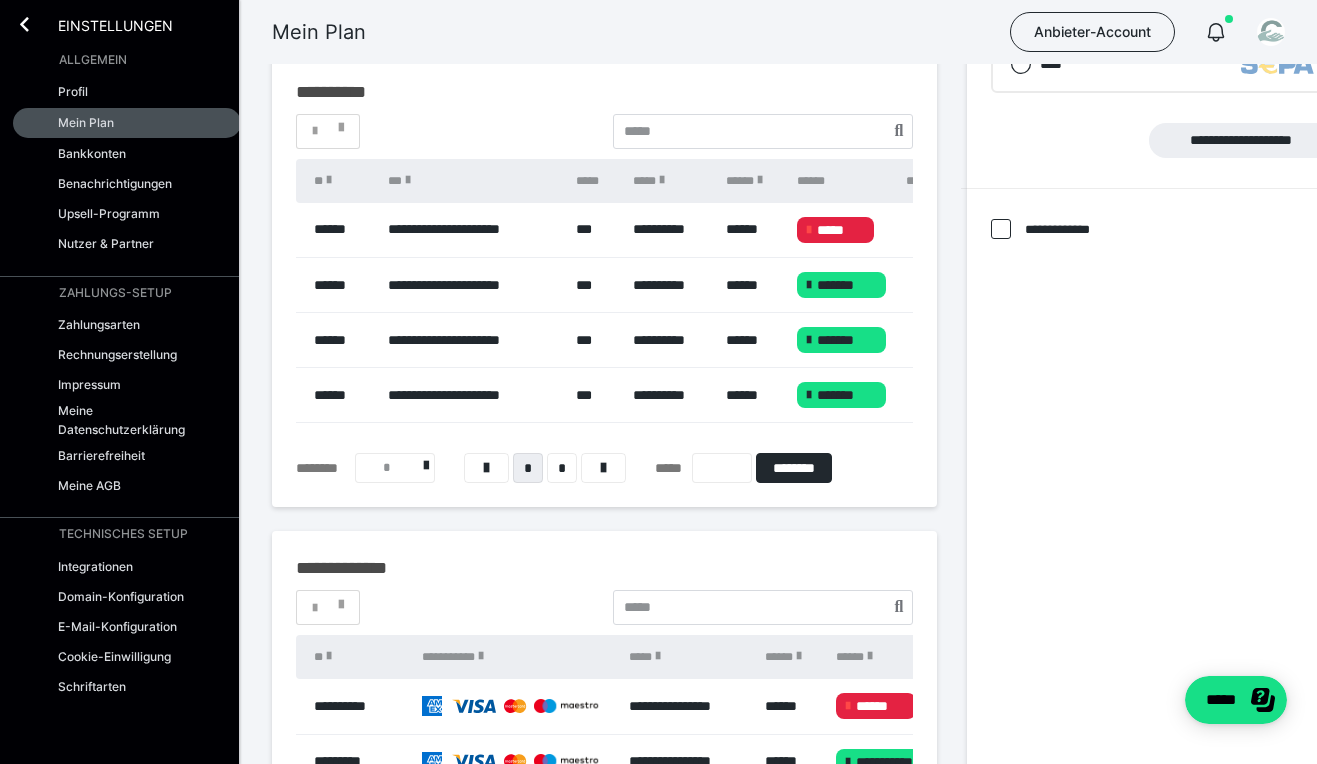 scroll, scrollTop: 0, scrollLeft: 0, axis: both 